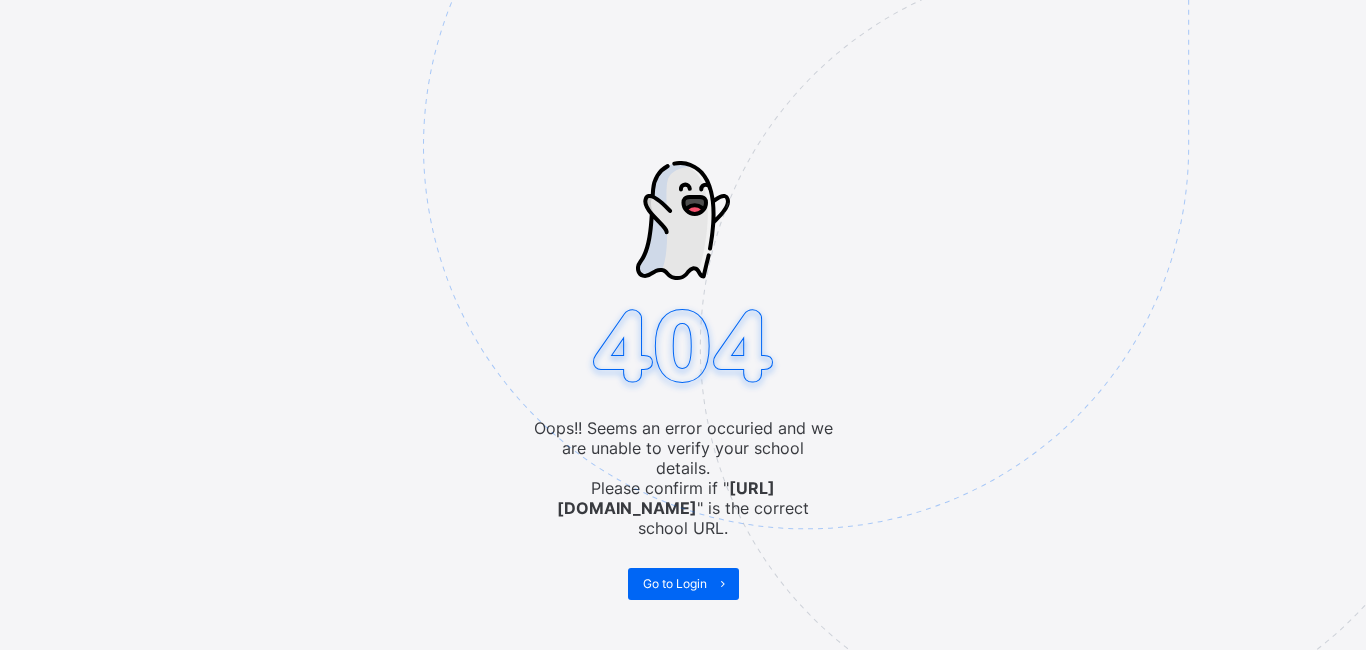 scroll, scrollTop: 0, scrollLeft: 0, axis: both 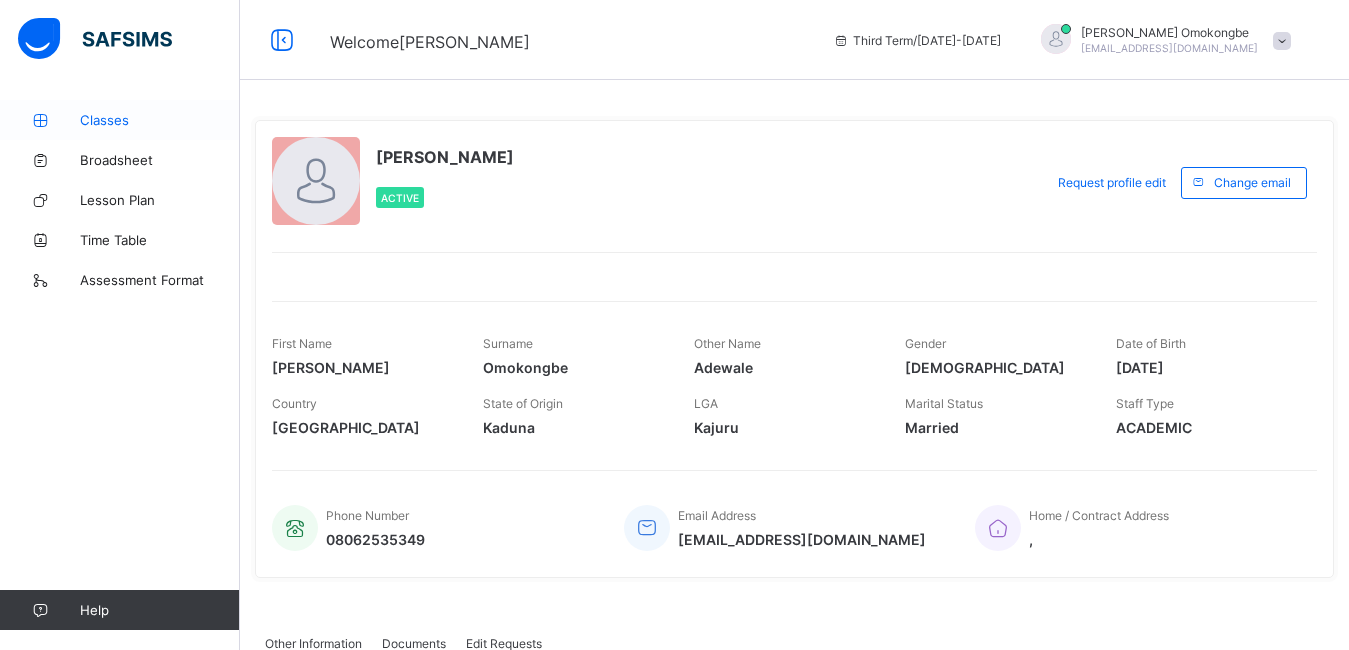 click on "Classes" at bounding box center [160, 120] 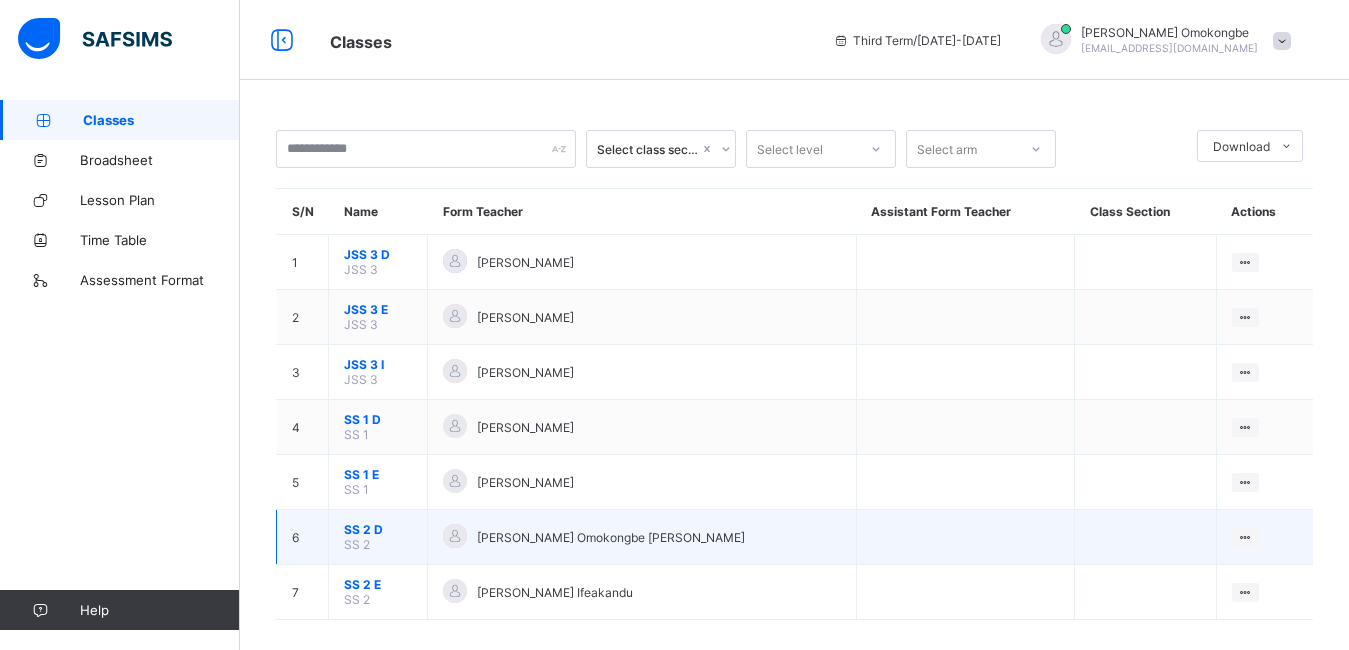 click on "SS 2   D" at bounding box center [378, 529] 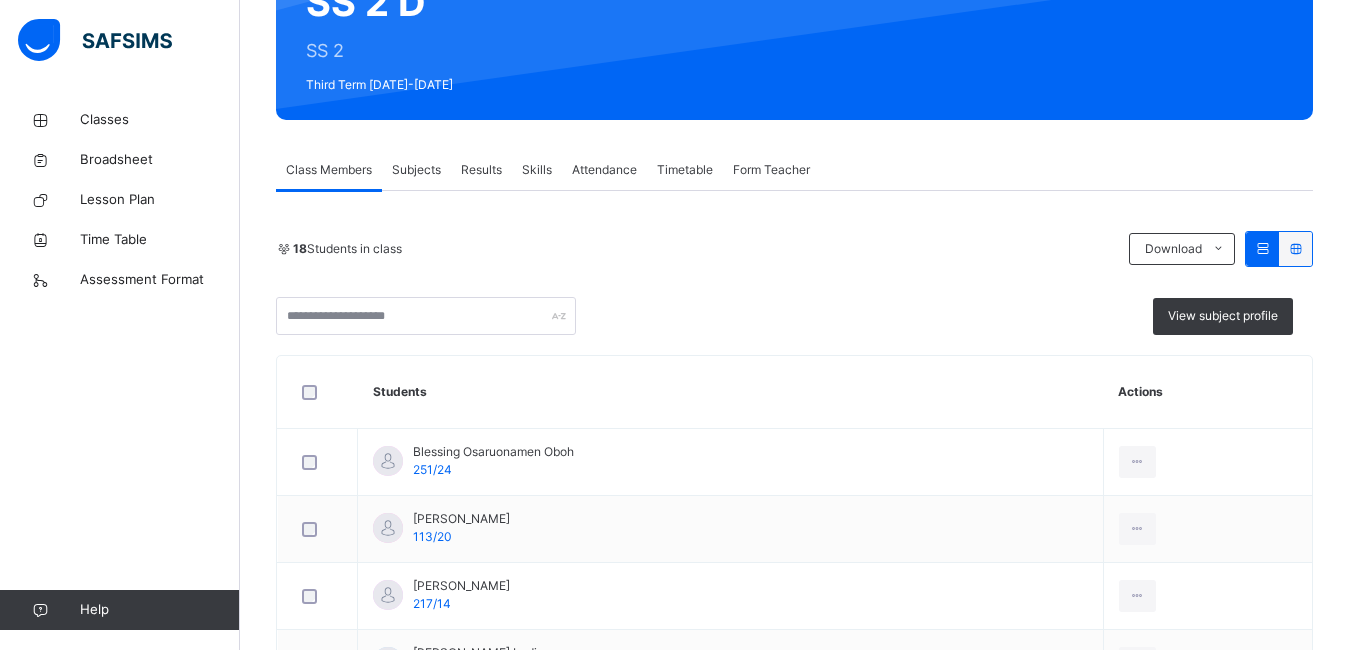 scroll, scrollTop: 346, scrollLeft: 0, axis: vertical 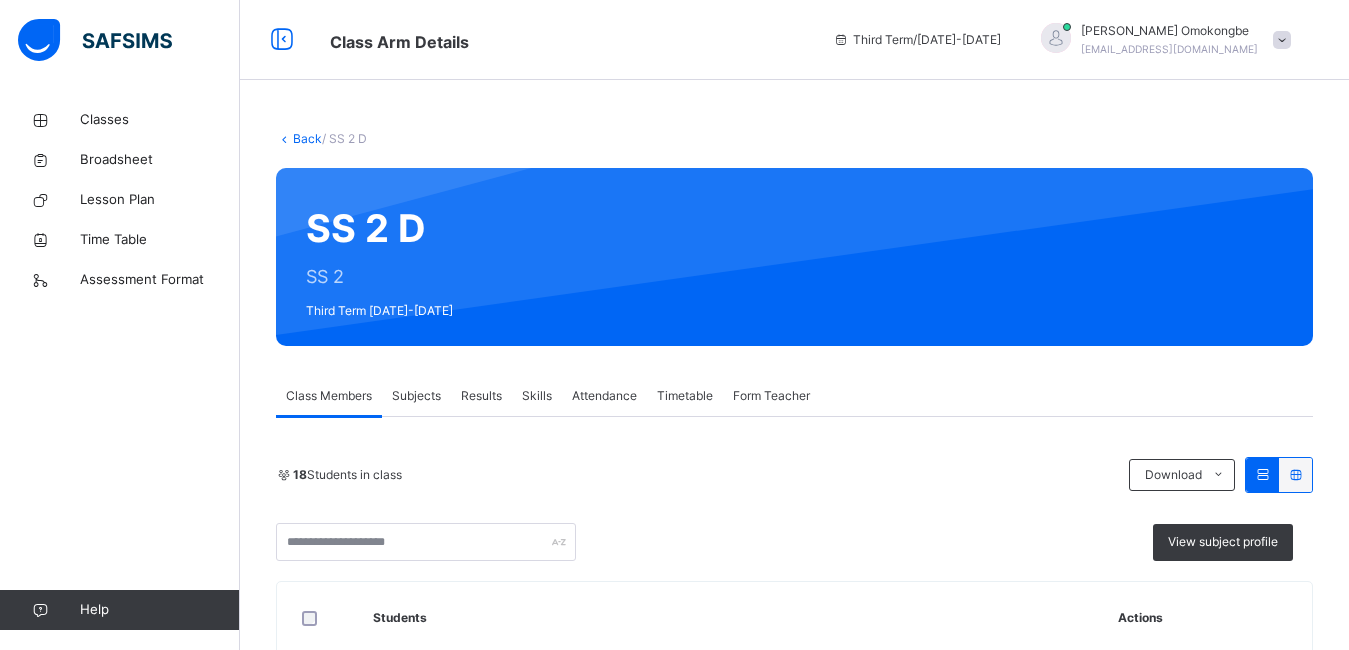 click on "Results" at bounding box center (481, 396) 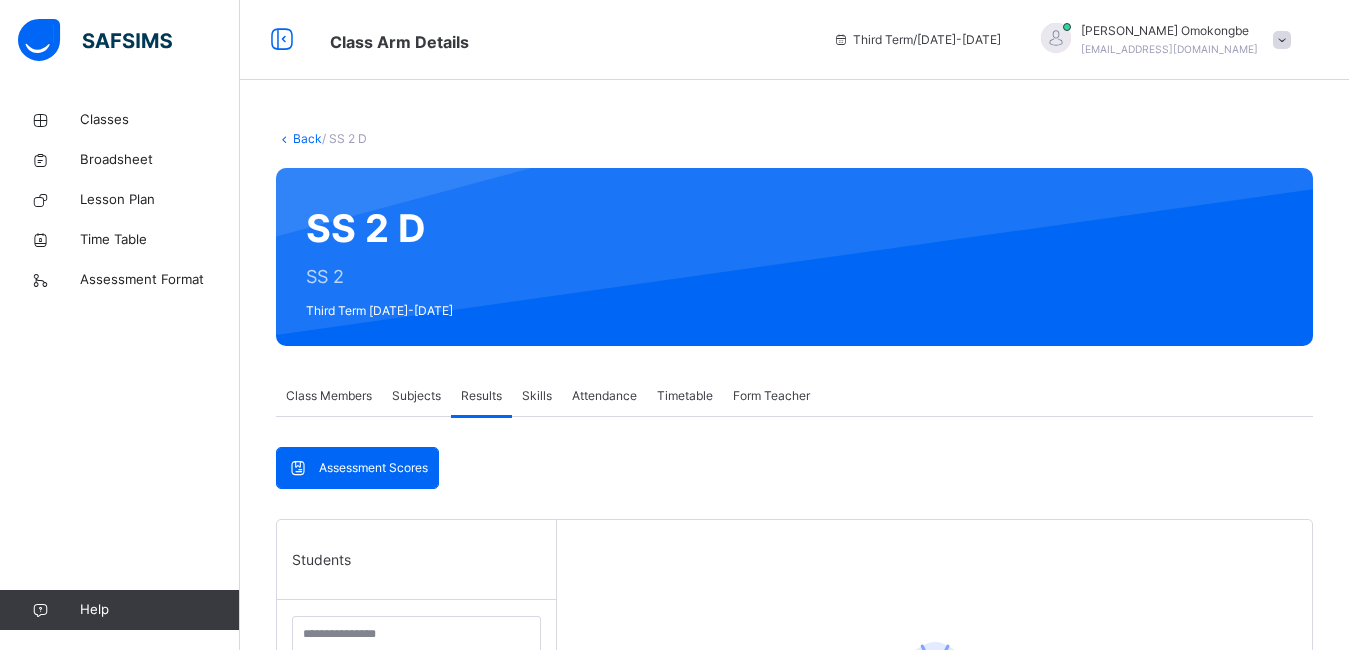 click on "Breanna Olubojo Philips - Ogala" at bounding box center [421, 754] 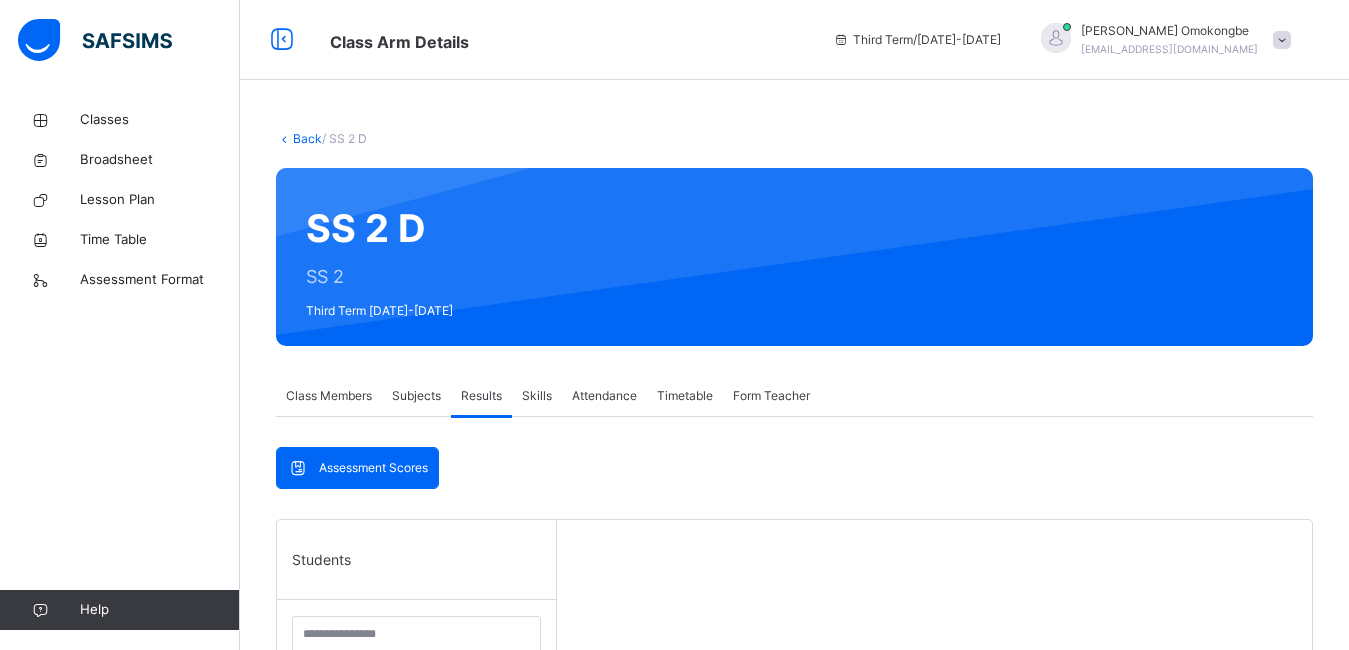 scroll, scrollTop: 453, scrollLeft: 0, axis: vertical 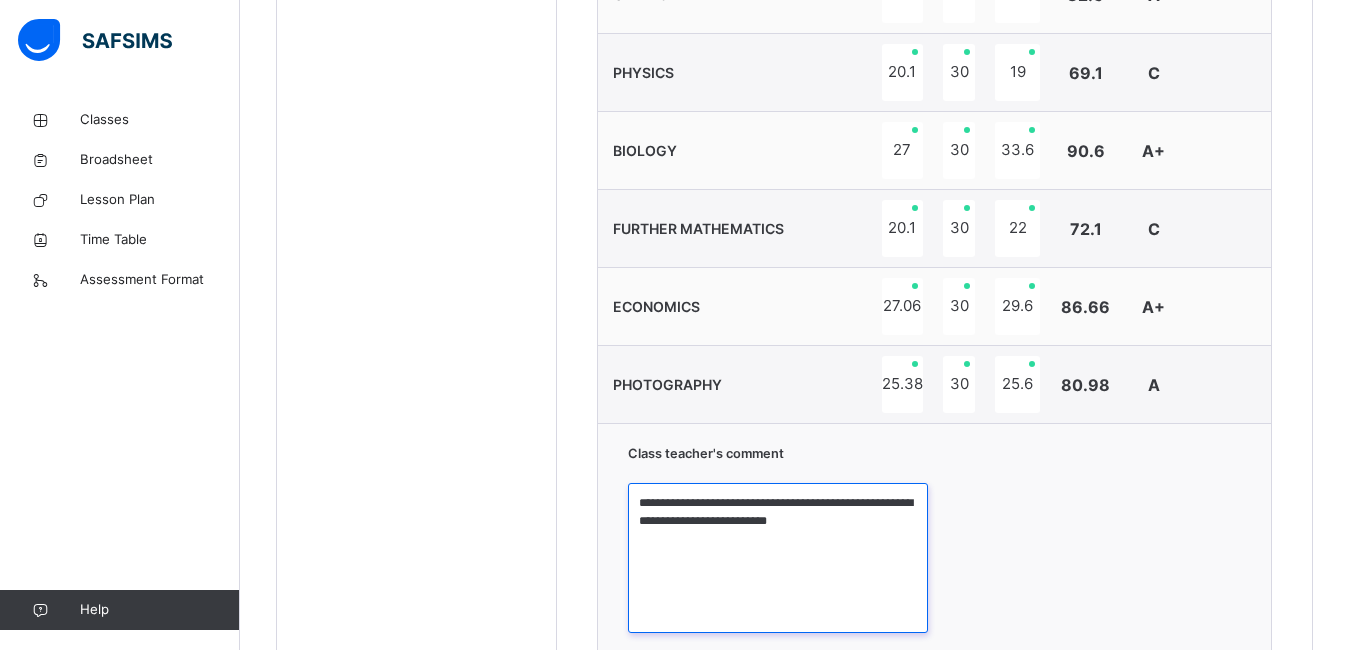 click on "**********" at bounding box center (778, 558) 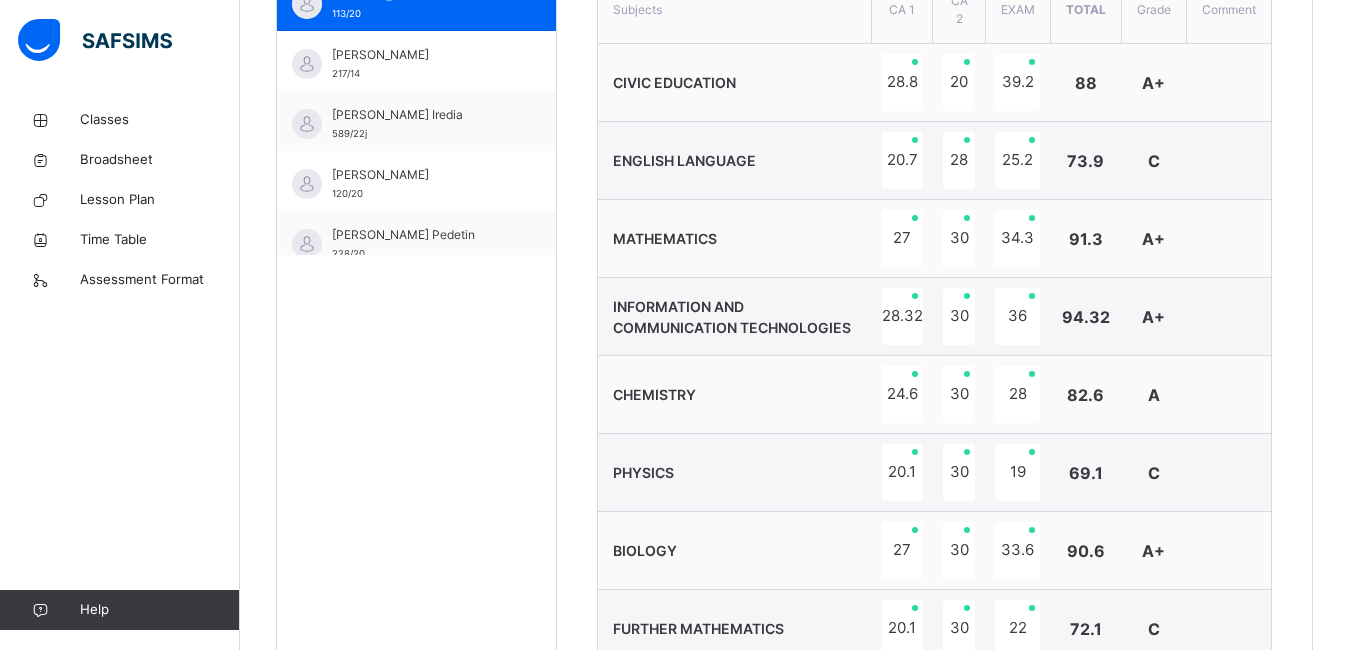 scroll, scrollTop: 706, scrollLeft: 0, axis: vertical 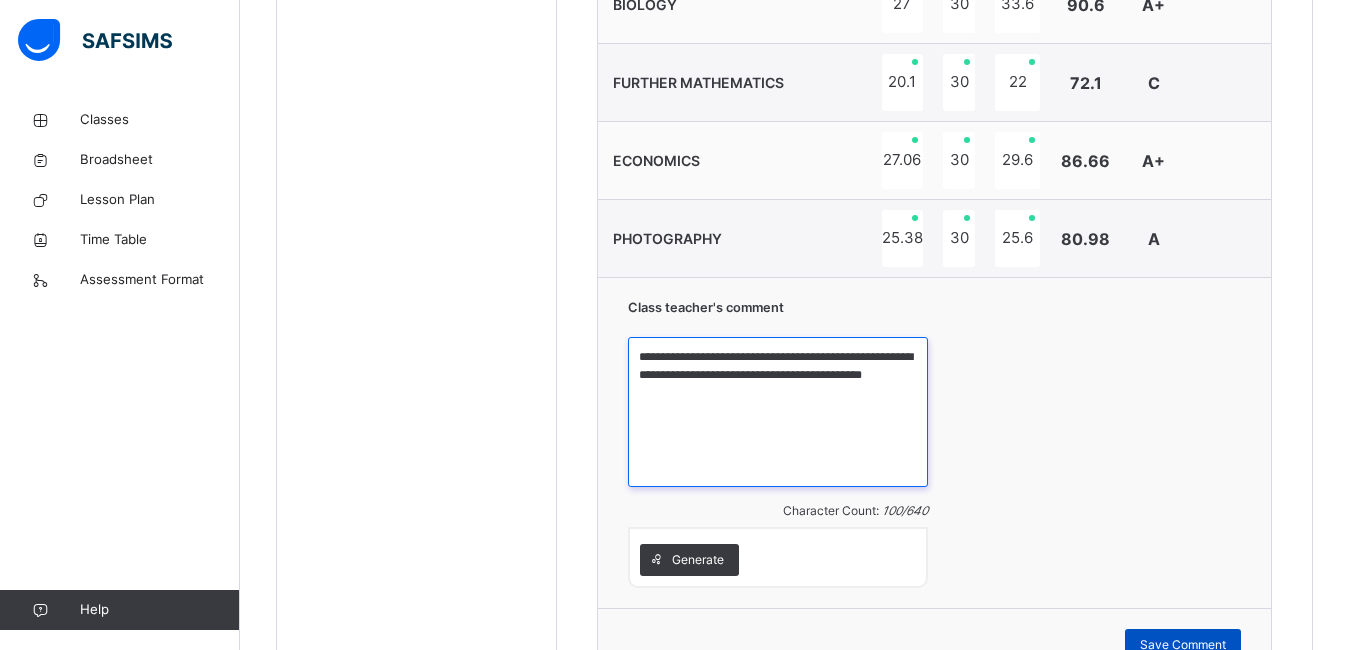 type on "**********" 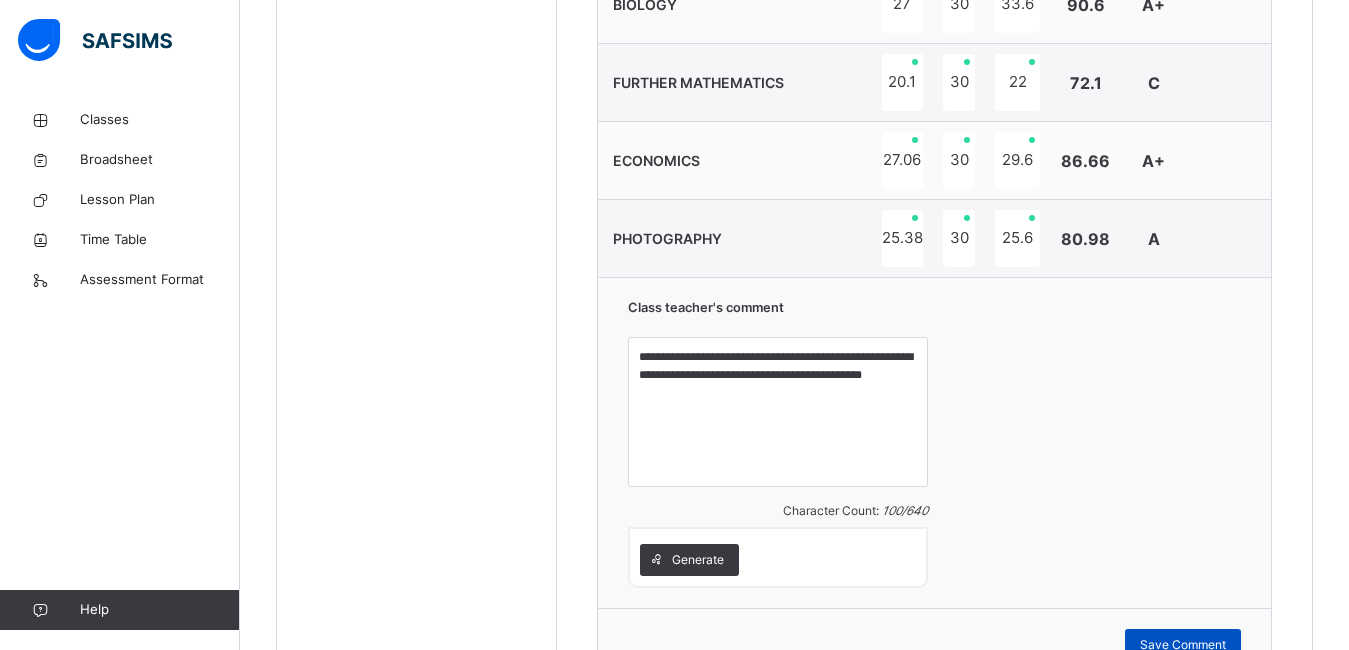 click on "Save Comment" at bounding box center [1183, 645] 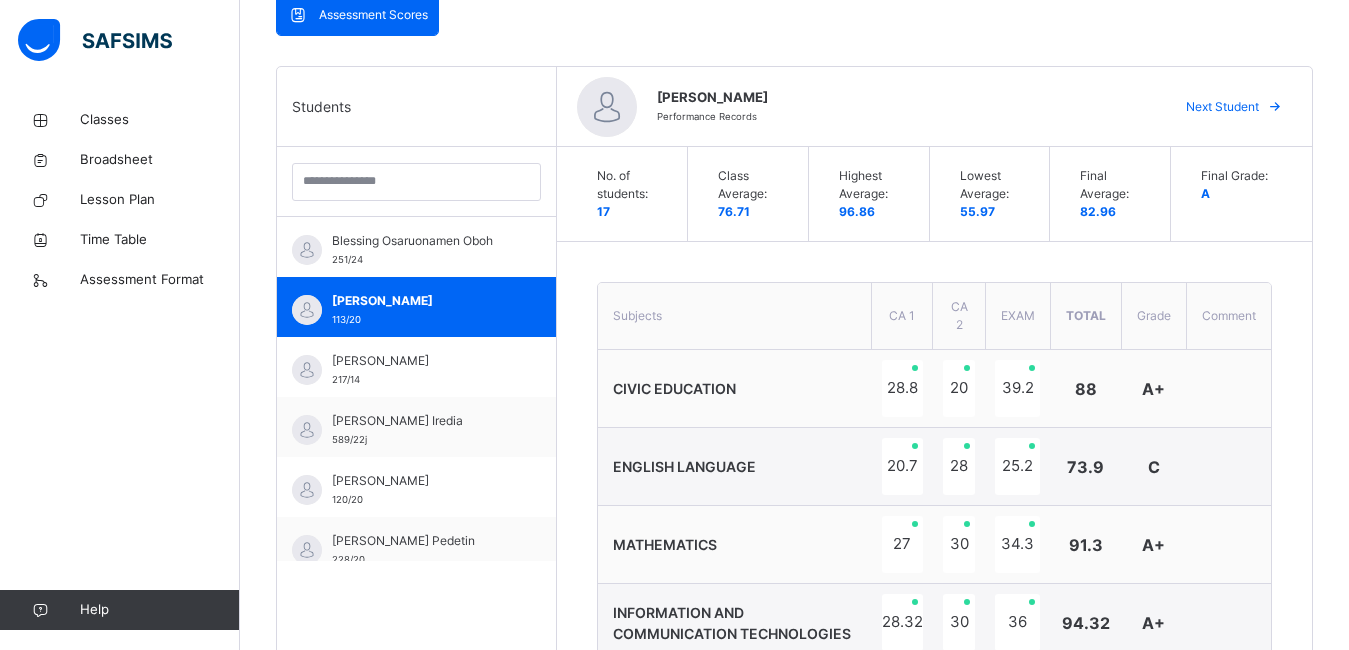scroll, scrollTop: 426, scrollLeft: 0, axis: vertical 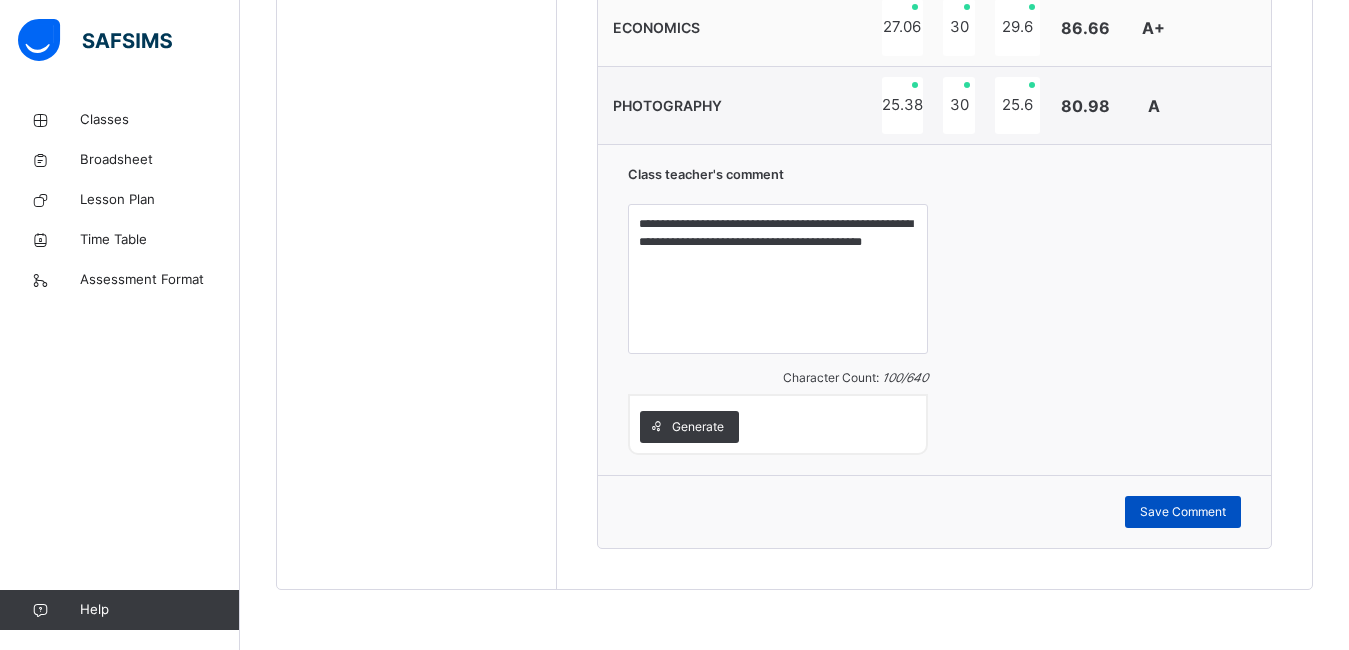 click on "Save Comment" at bounding box center (1183, 512) 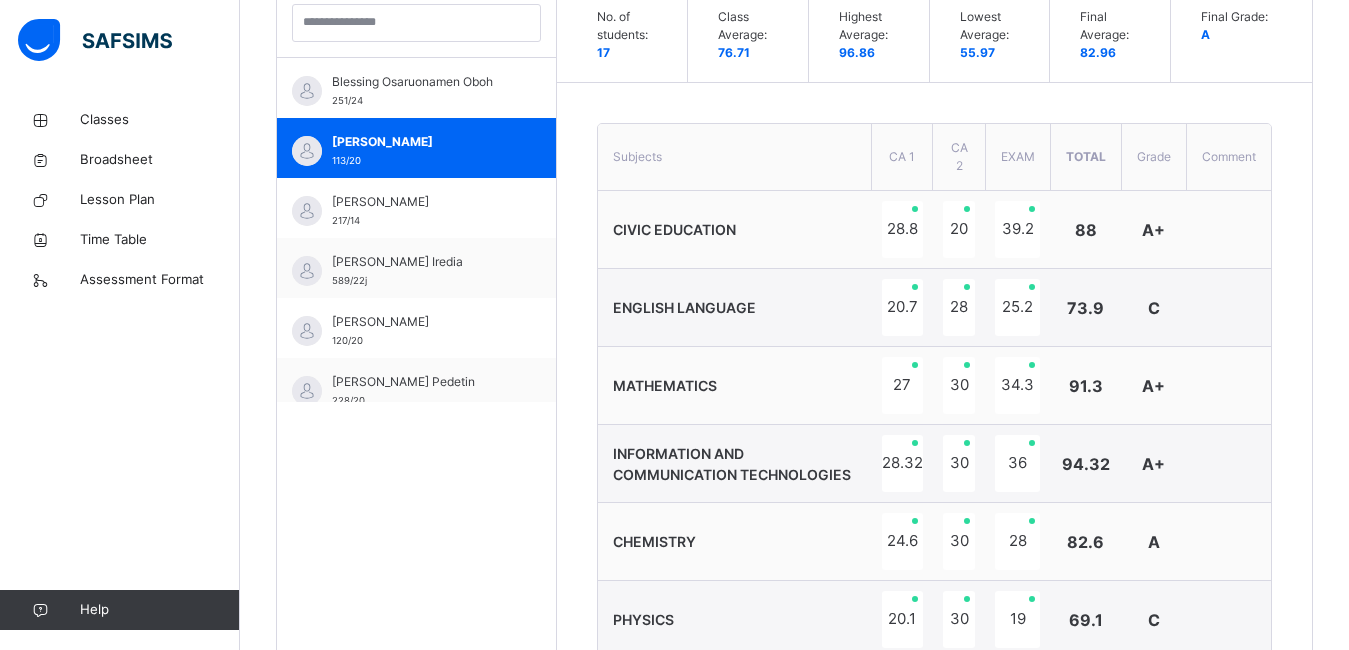 scroll, scrollTop: 479, scrollLeft: 0, axis: vertical 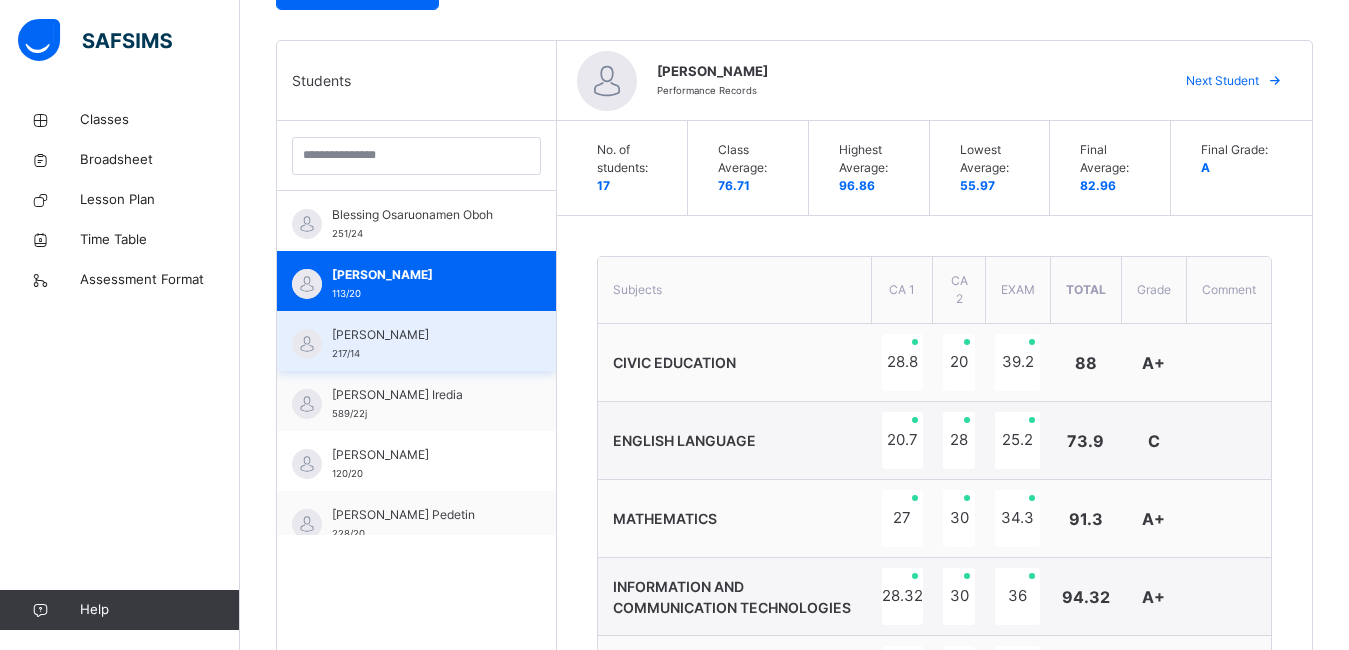 click on "CHIDOZIE  ORIAKU" at bounding box center (421, 335) 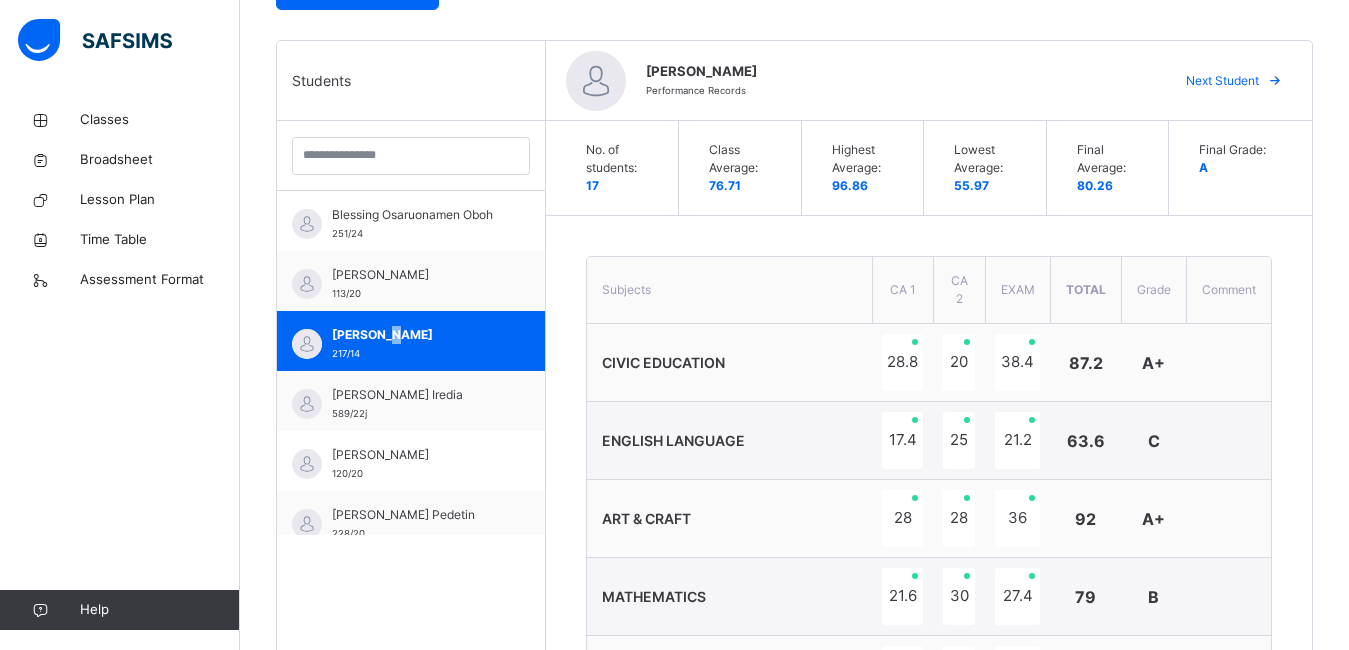 scroll, scrollTop: 626, scrollLeft: 0, axis: vertical 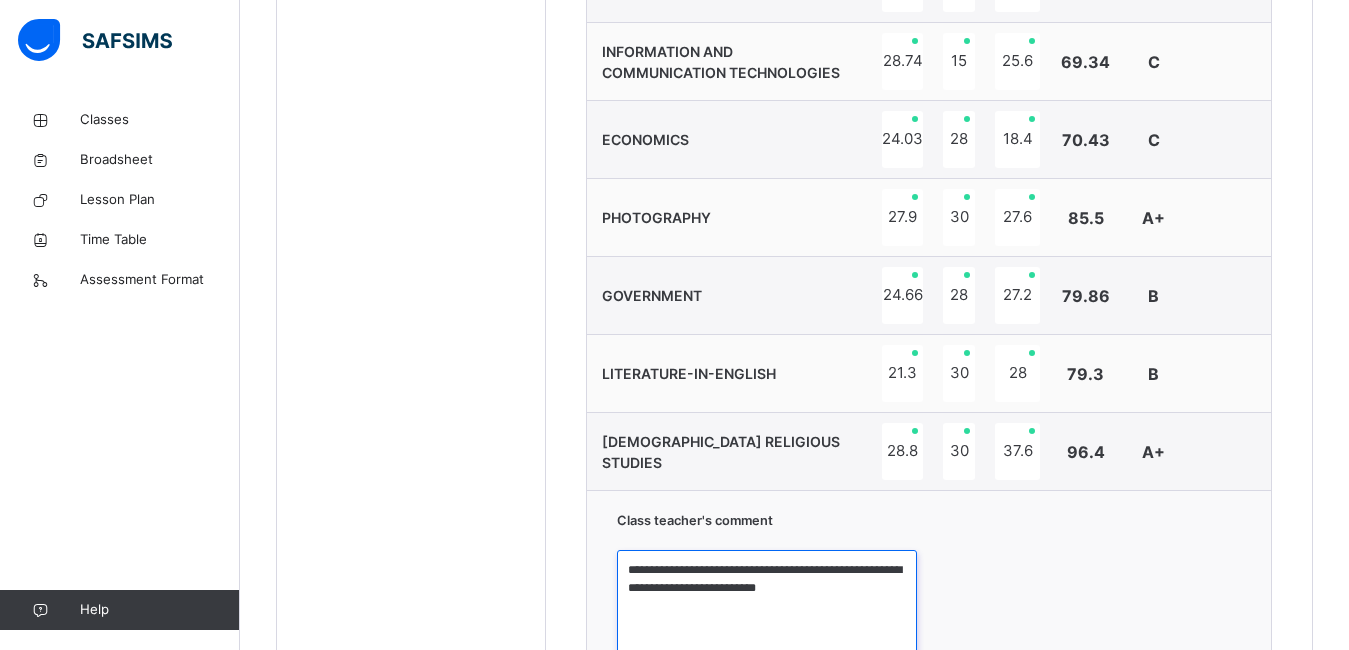click on "**********" at bounding box center [767, 625] 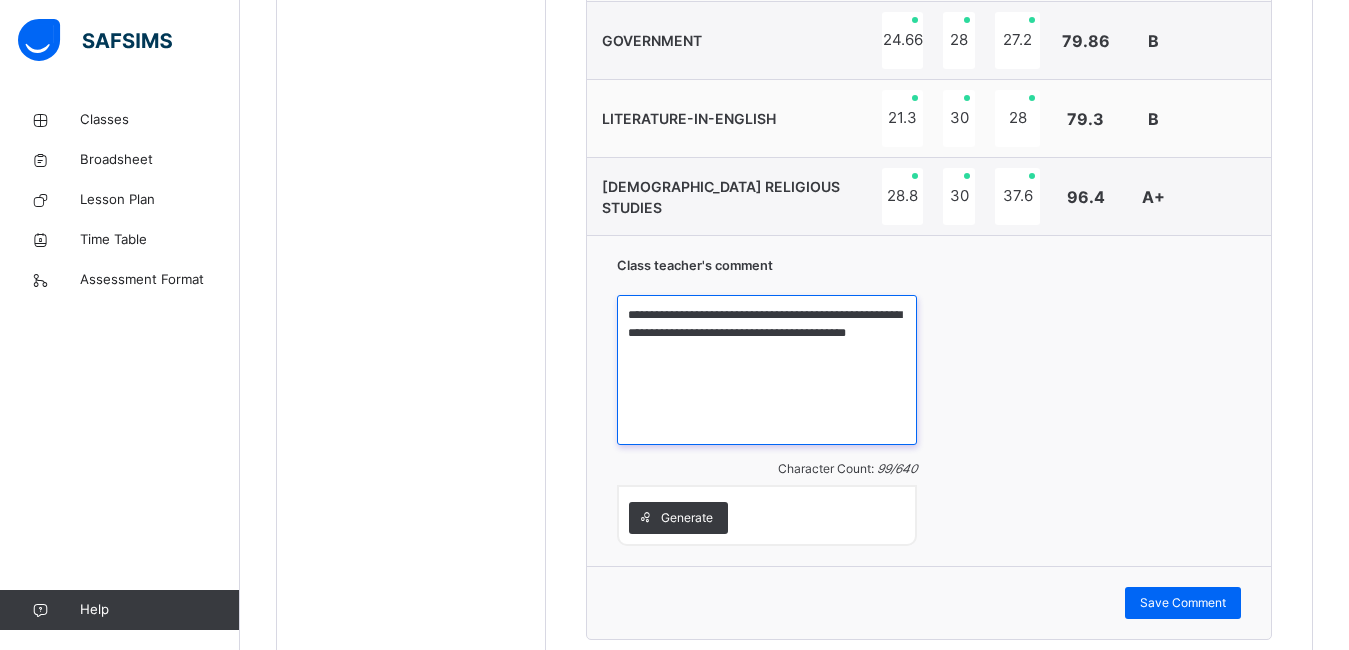 scroll, scrollTop: 1372, scrollLeft: 0, axis: vertical 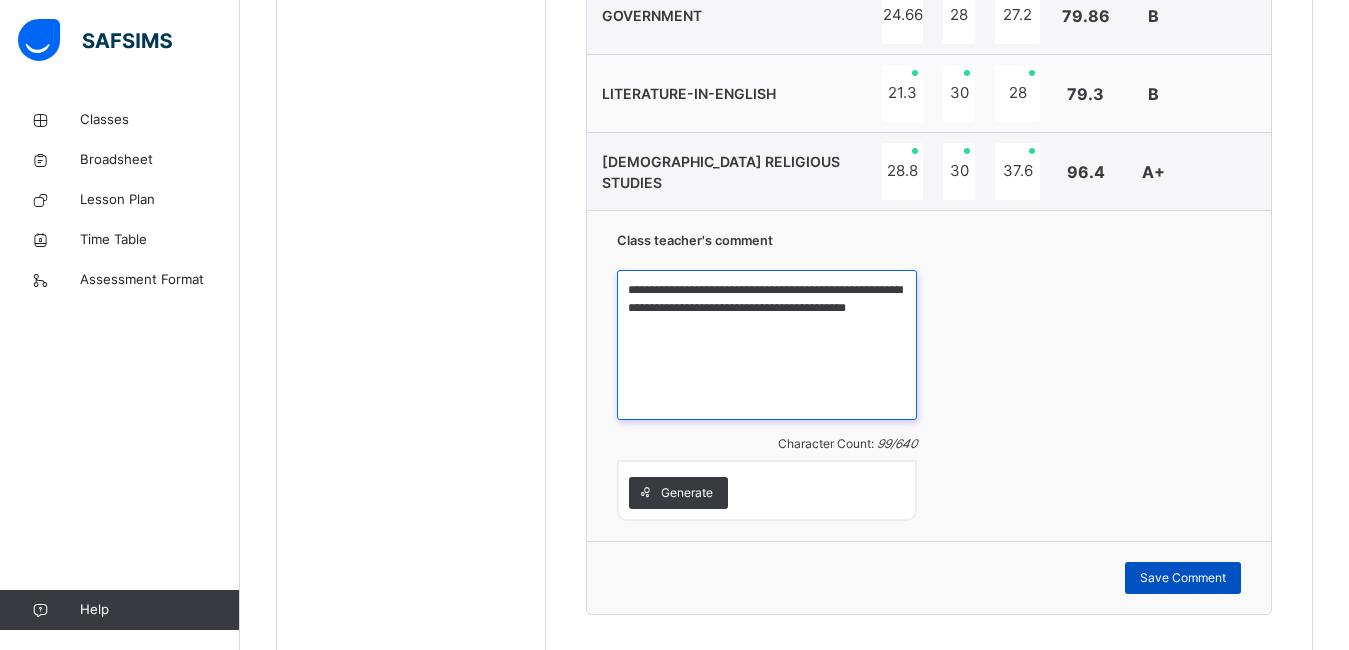 type on "**********" 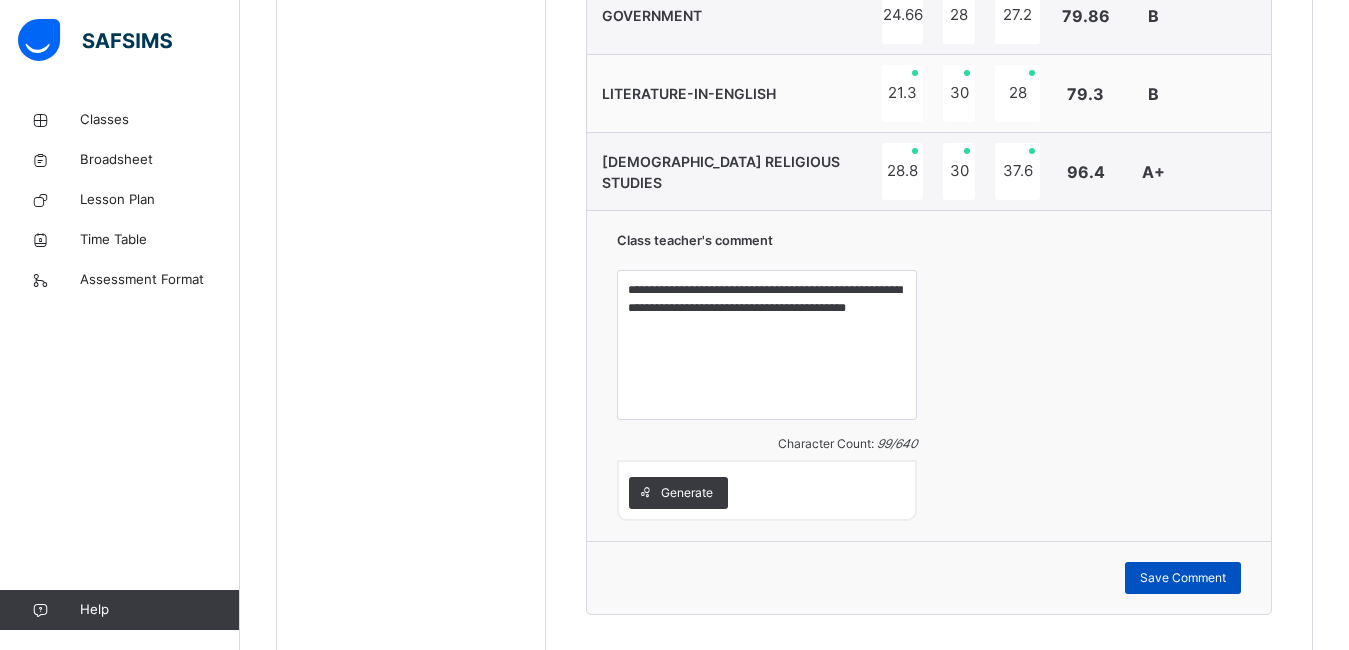 click on "Save Comment" at bounding box center [1183, 578] 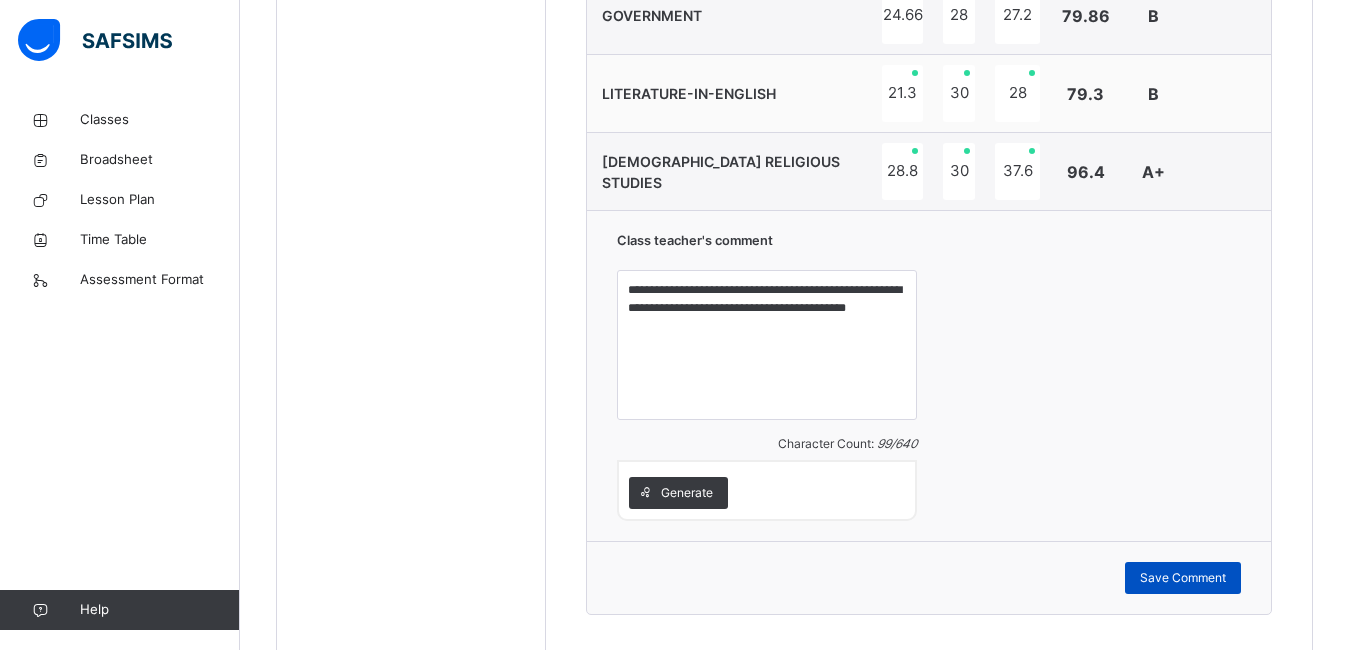 click on "Save Comment" at bounding box center [1183, 578] 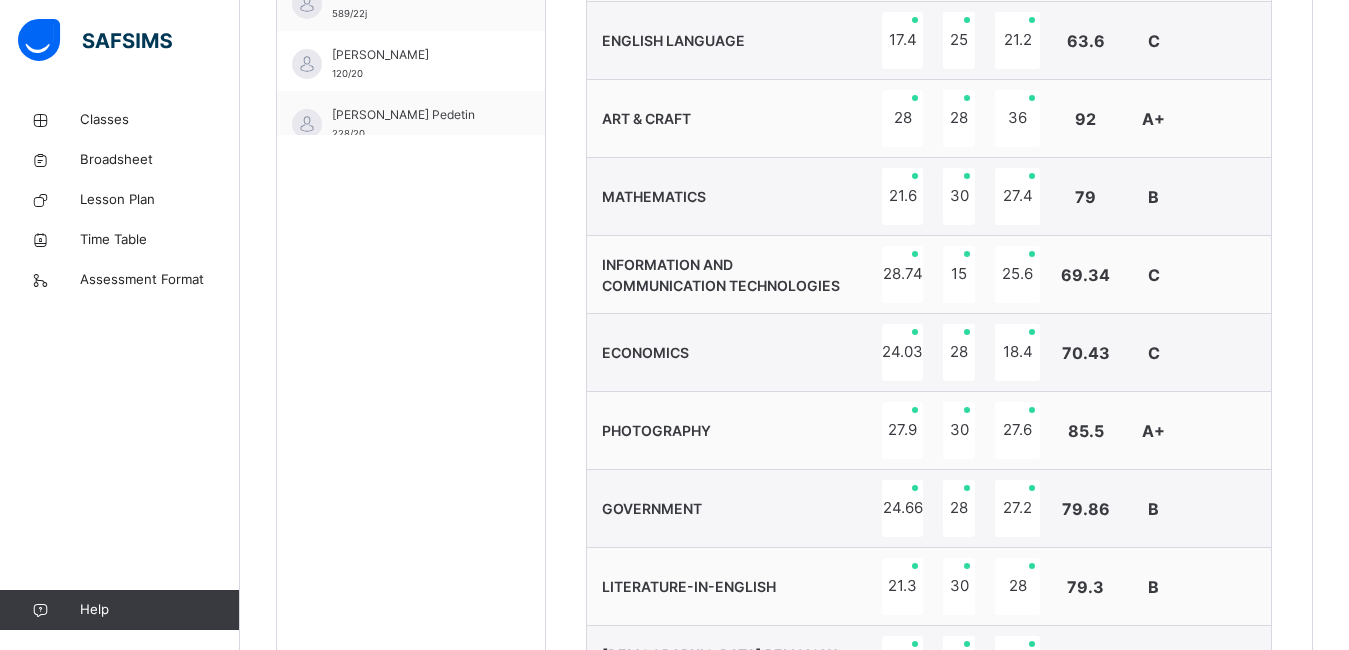 scroll, scrollTop: 732, scrollLeft: 0, axis: vertical 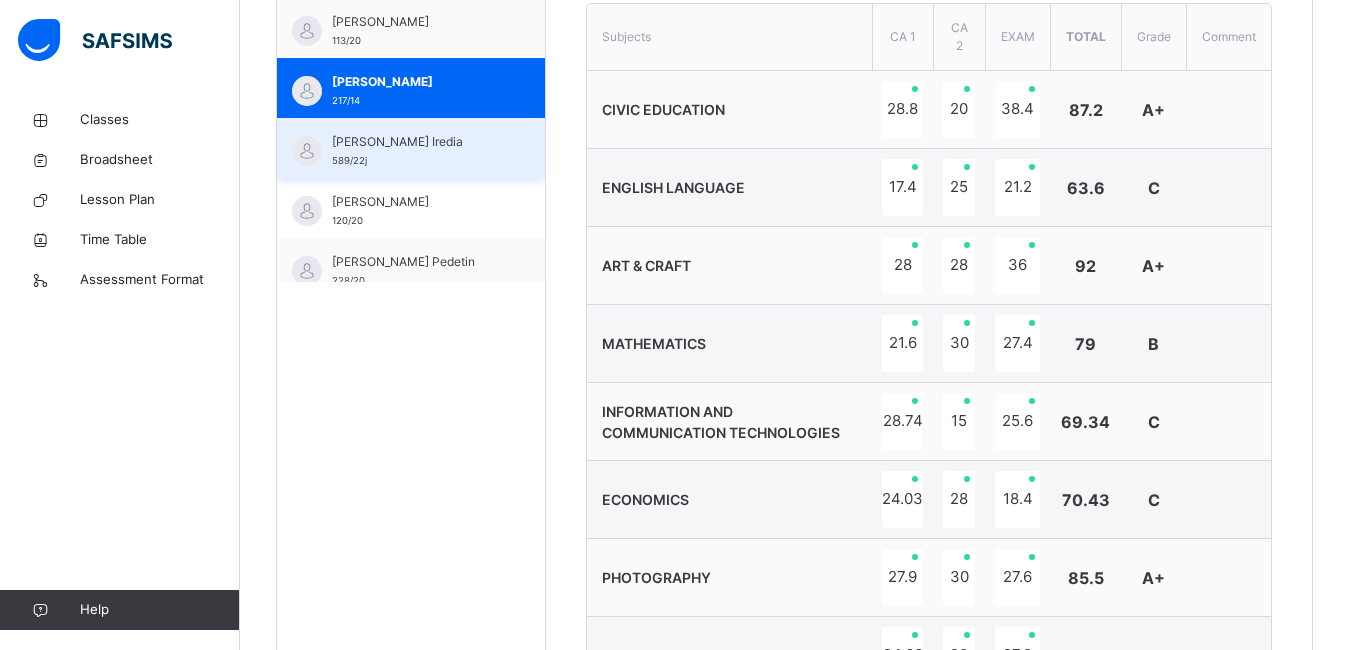 click on "Deborah  Etinose Iredia" at bounding box center (416, 142) 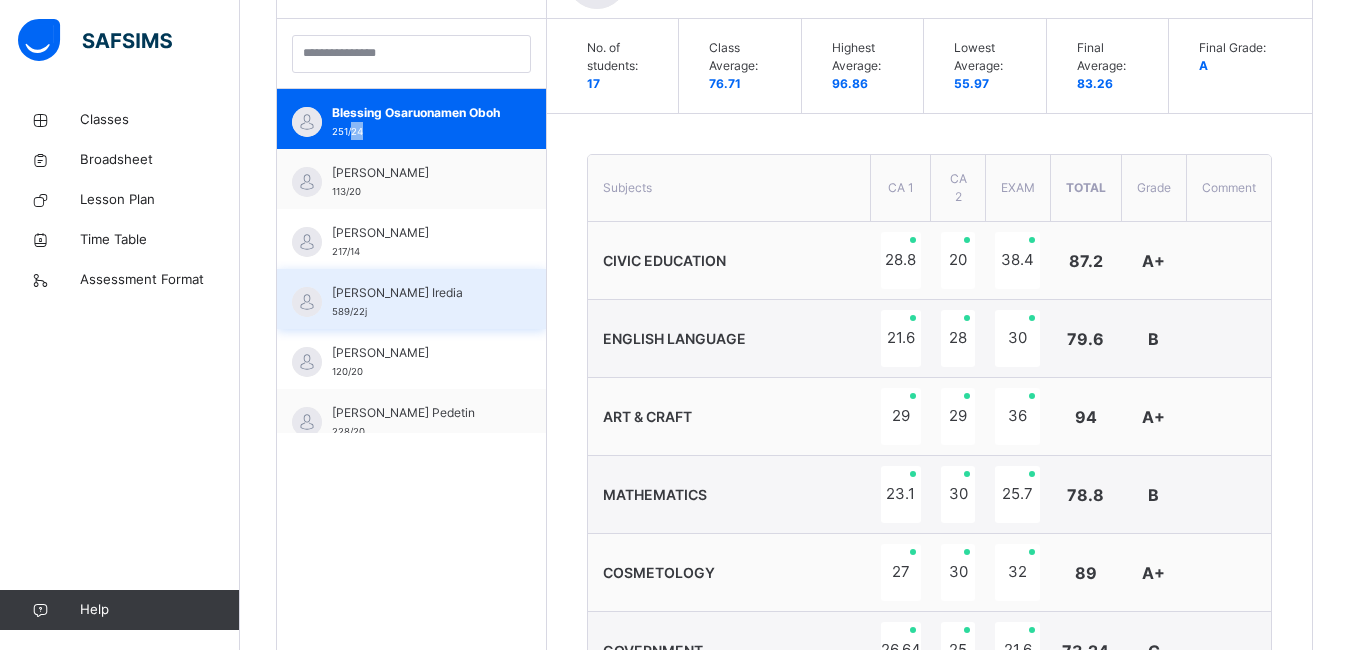 scroll, scrollTop: 732, scrollLeft: 0, axis: vertical 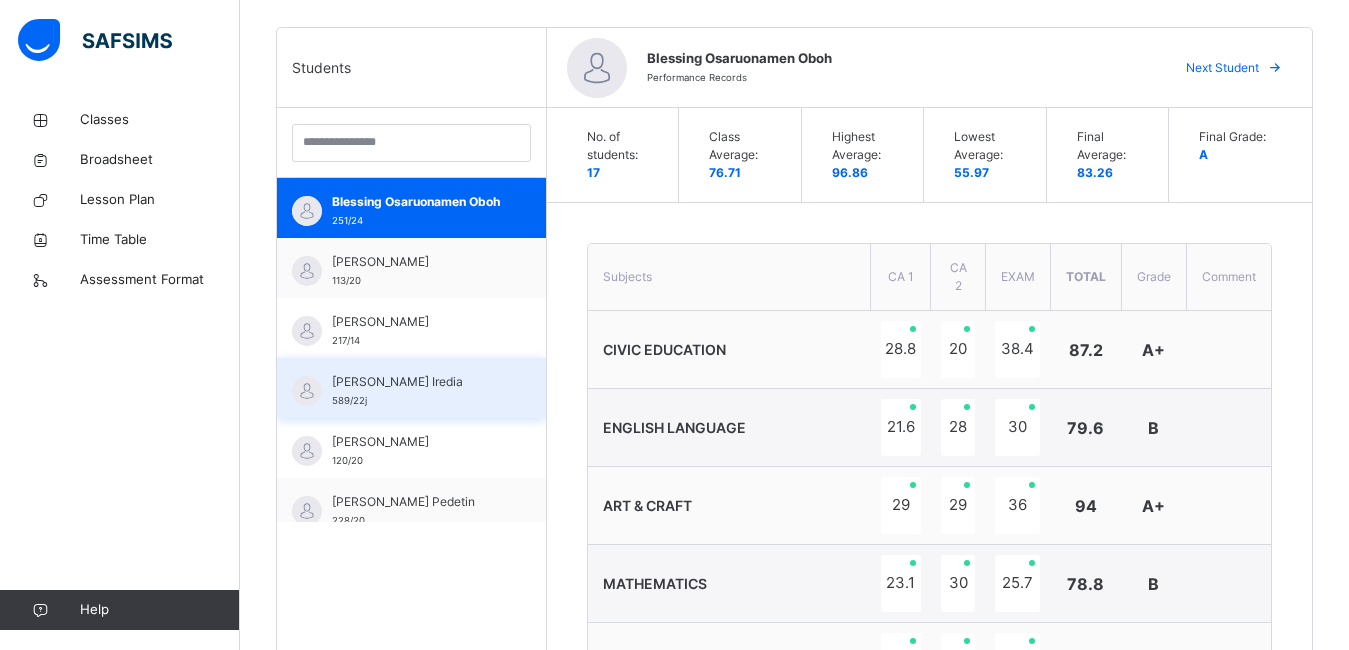 click on "Deborah  Etinose Iredia" at bounding box center [416, 382] 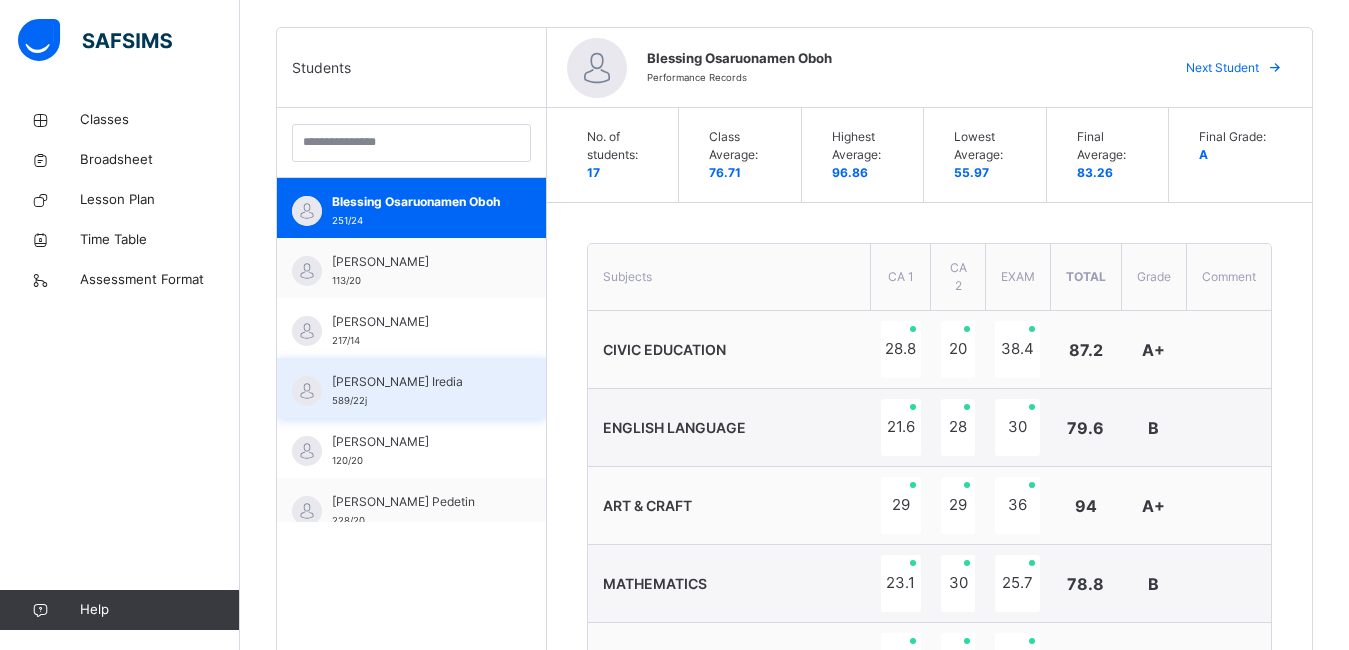 click on "Deborah  Etinose Iredia" at bounding box center [416, 382] 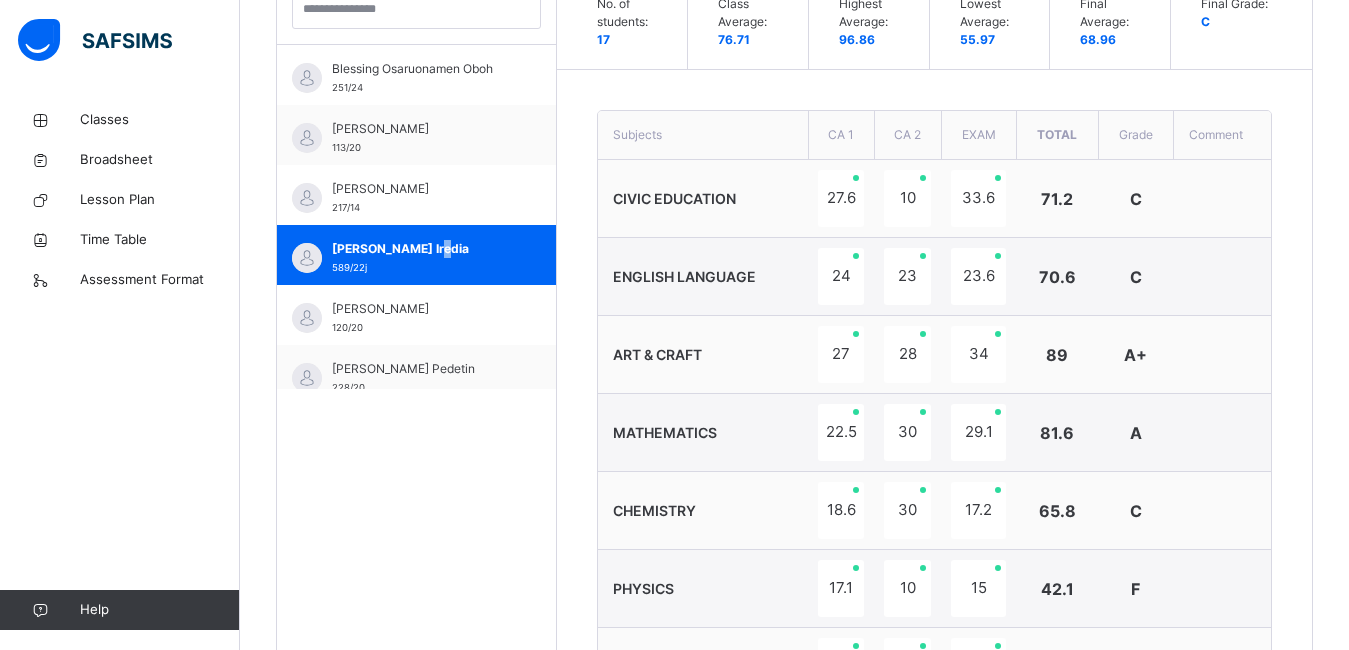 scroll, scrollTop: 799, scrollLeft: 0, axis: vertical 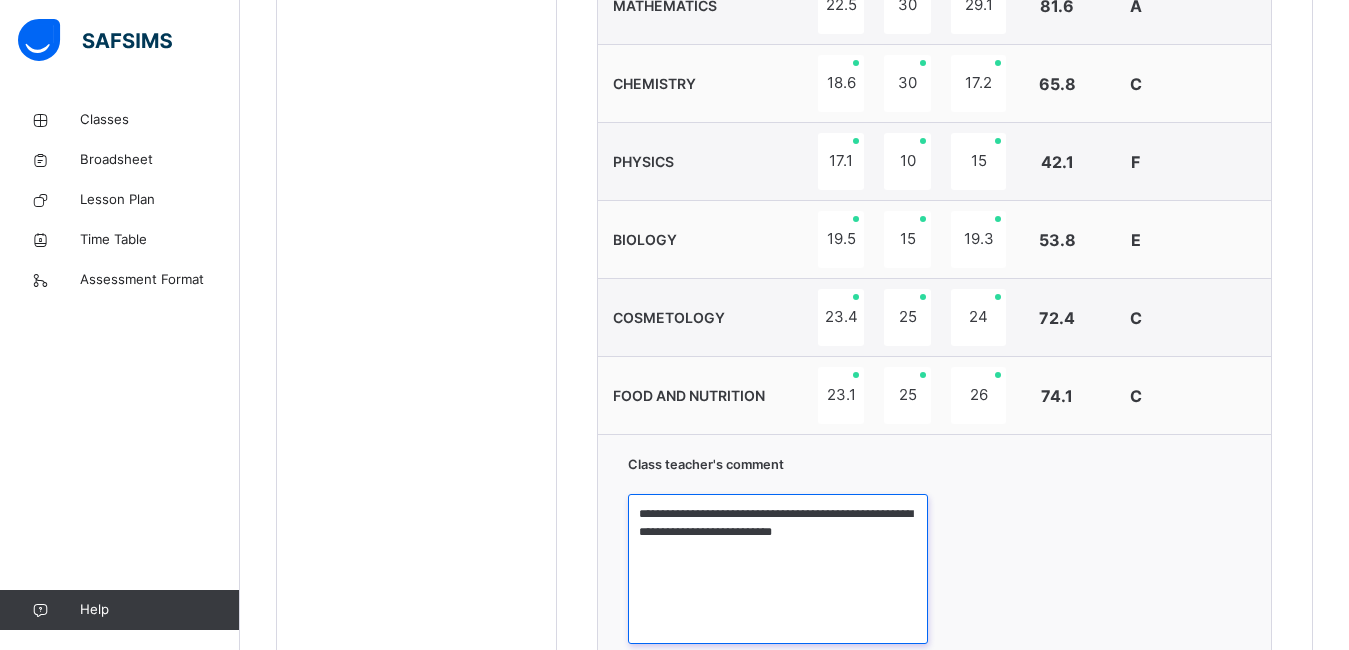 click on "**********" at bounding box center [778, 569] 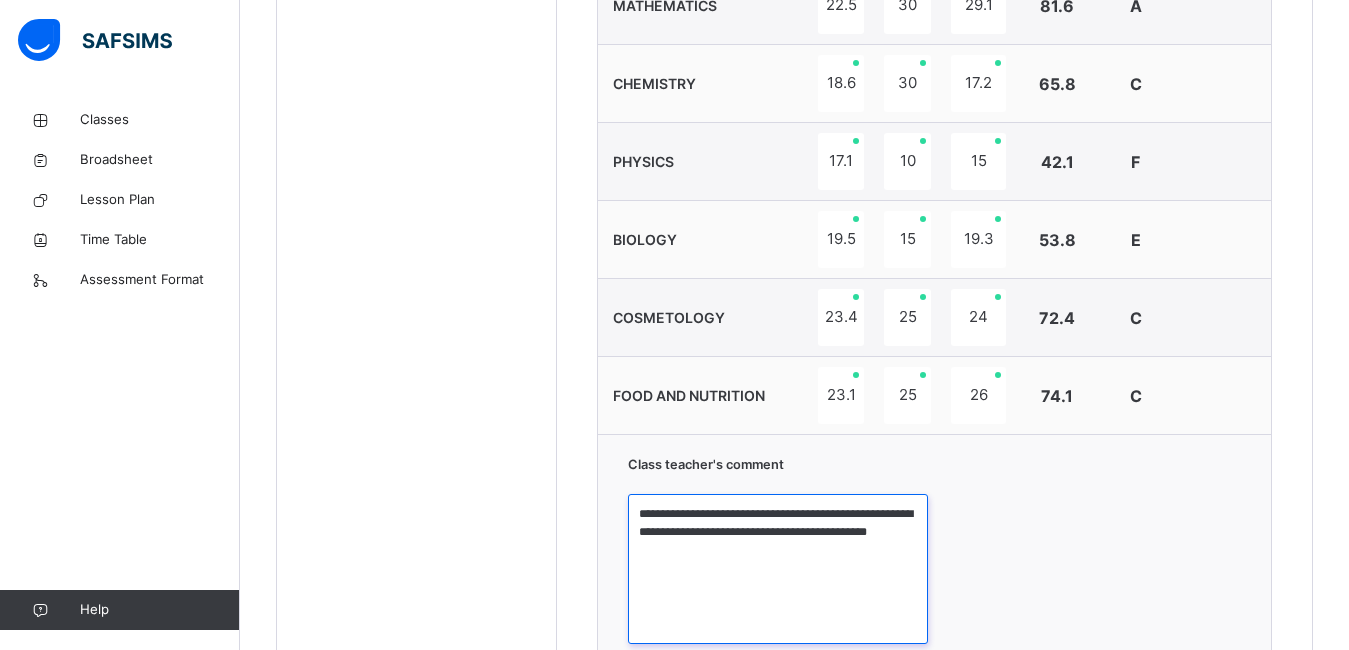 drag, startPoint x: 885, startPoint y: 551, endPoint x: 1274, endPoint y: 625, distance: 395.976 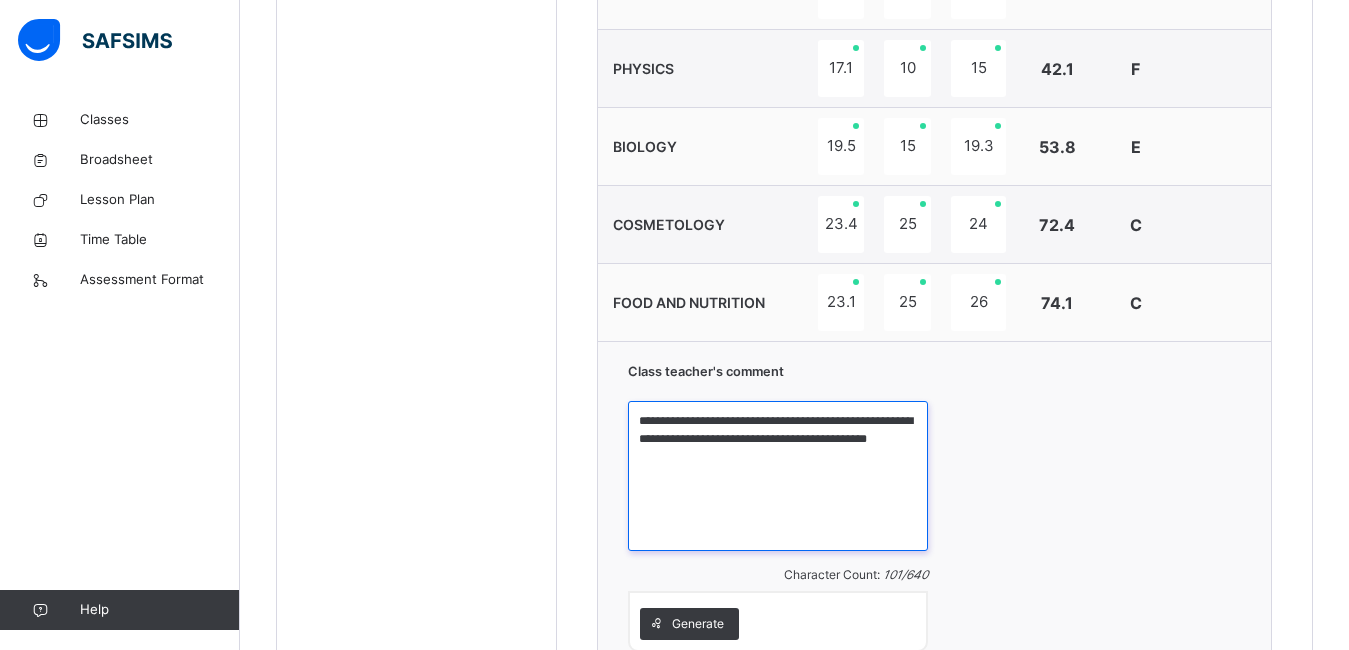 scroll, scrollTop: 1212, scrollLeft: 0, axis: vertical 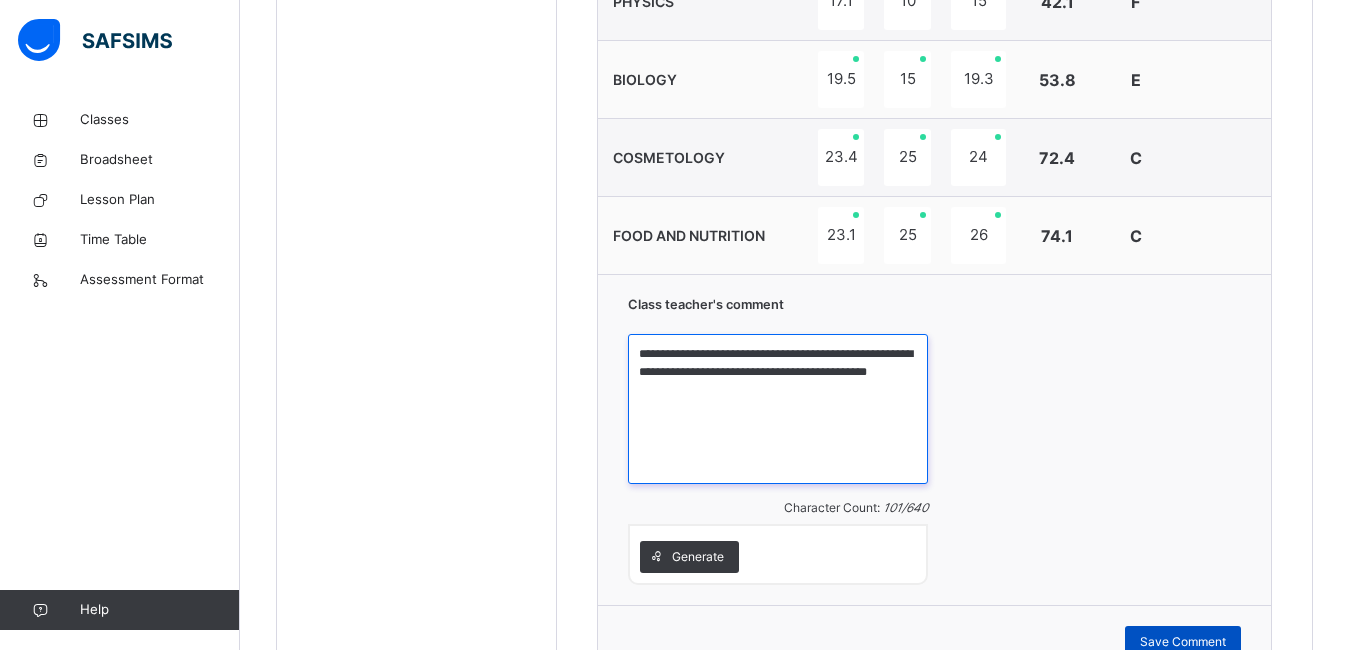 type on "**********" 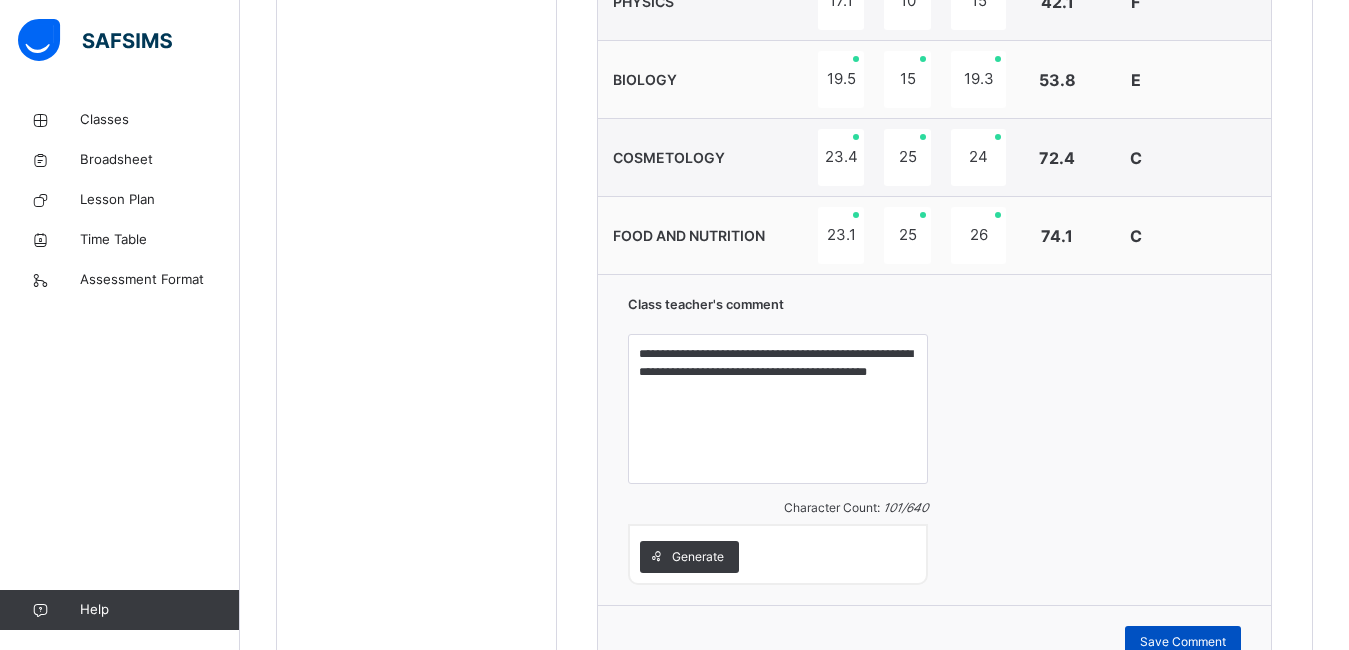 click on "Save Comment" at bounding box center (1183, 642) 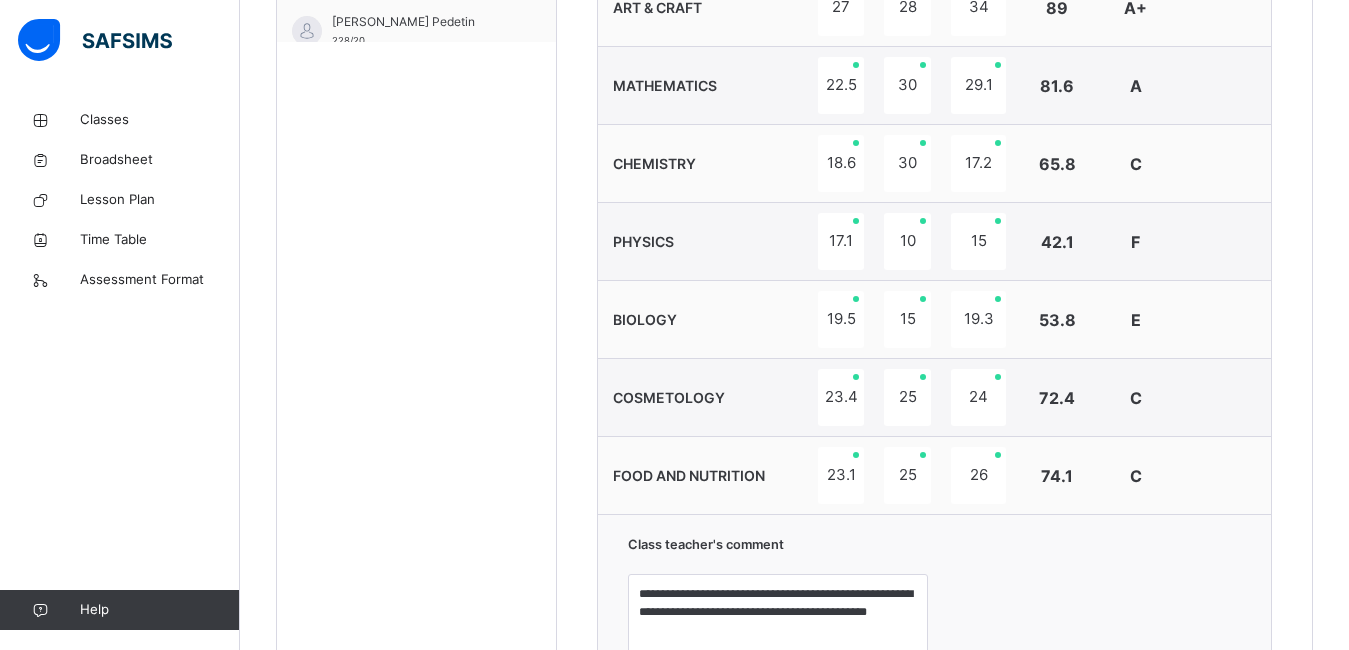 scroll, scrollTop: 679, scrollLeft: 0, axis: vertical 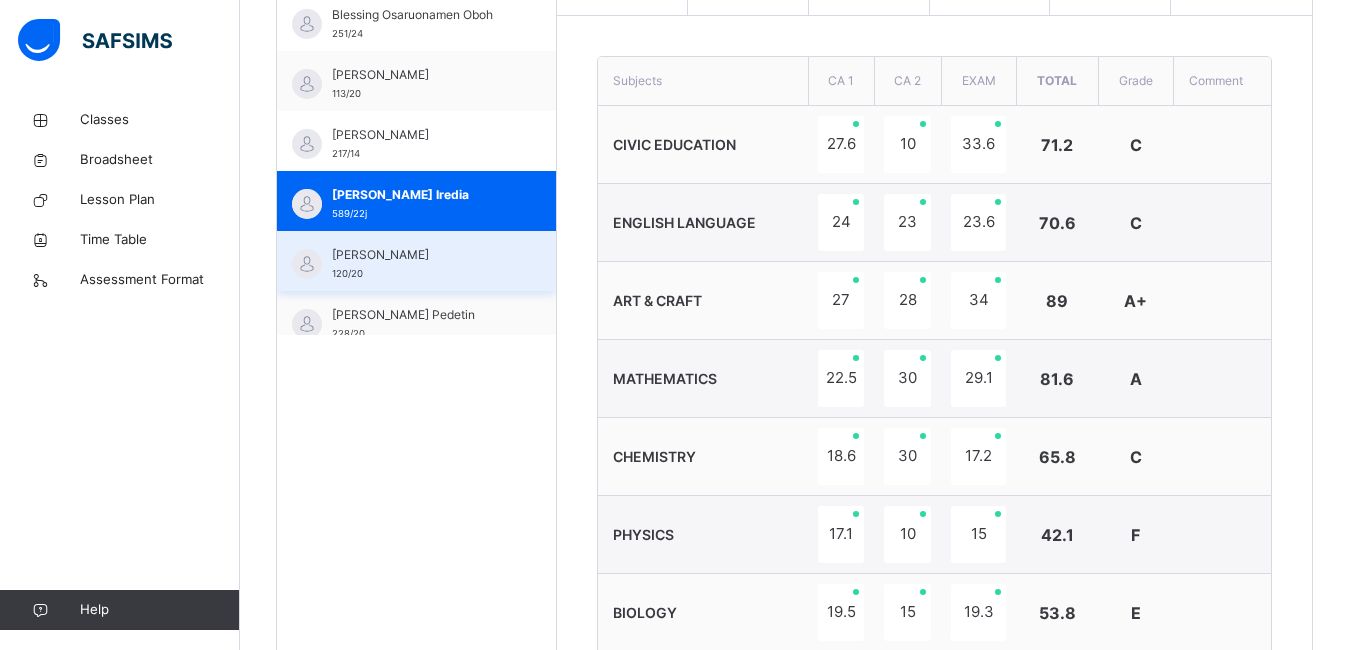click on "Deborah  Olususi 120/20" at bounding box center [421, 264] 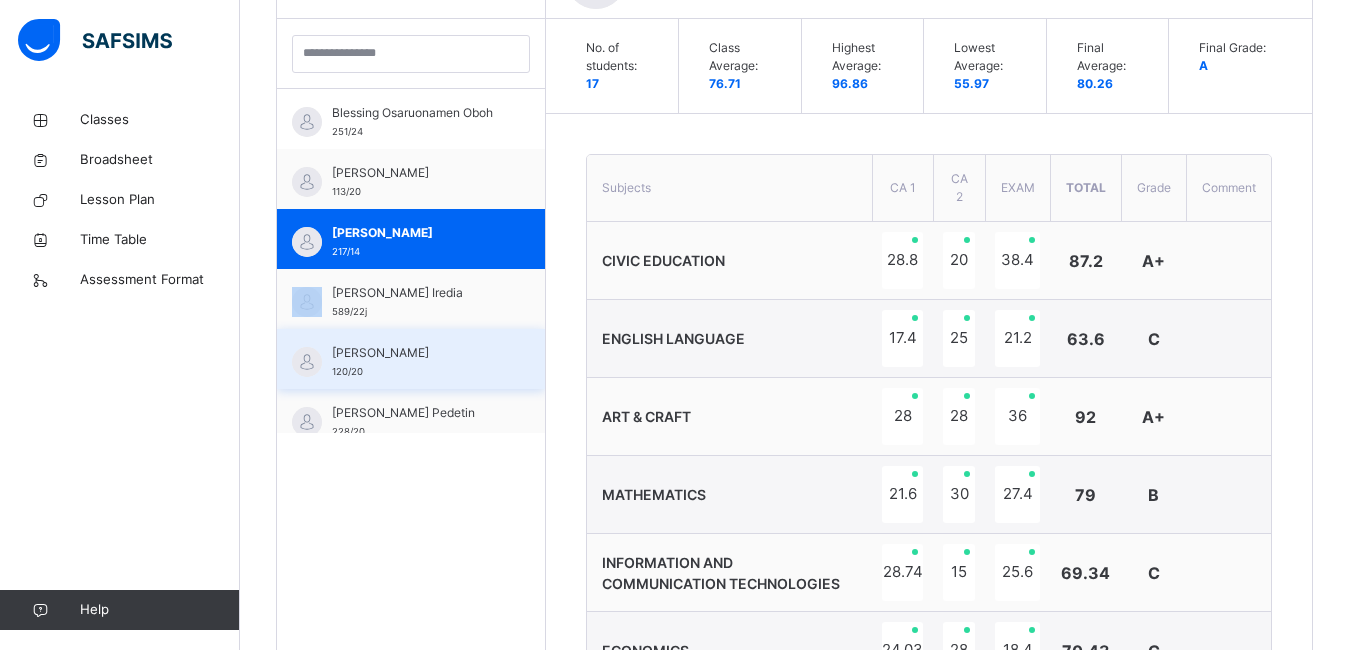 scroll, scrollTop: 679, scrollLeft: 0, axis: vertical 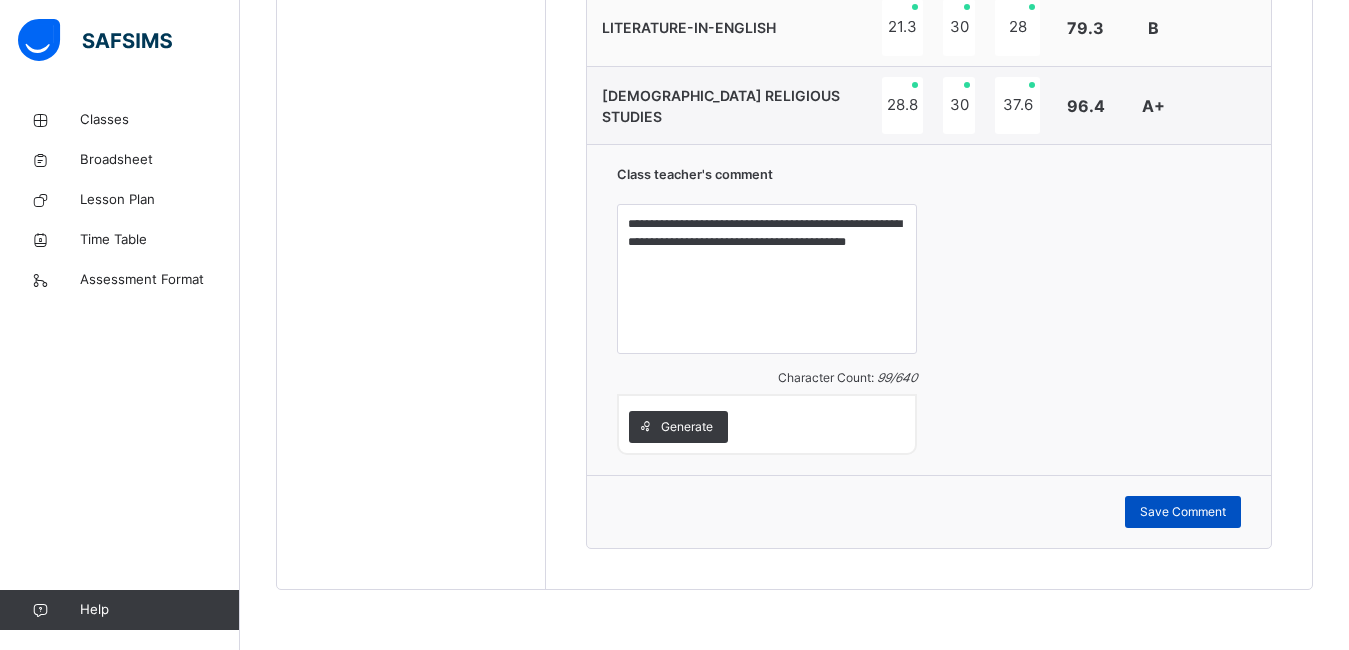 click on "Save Comment" at bounding box center (1183, 512) 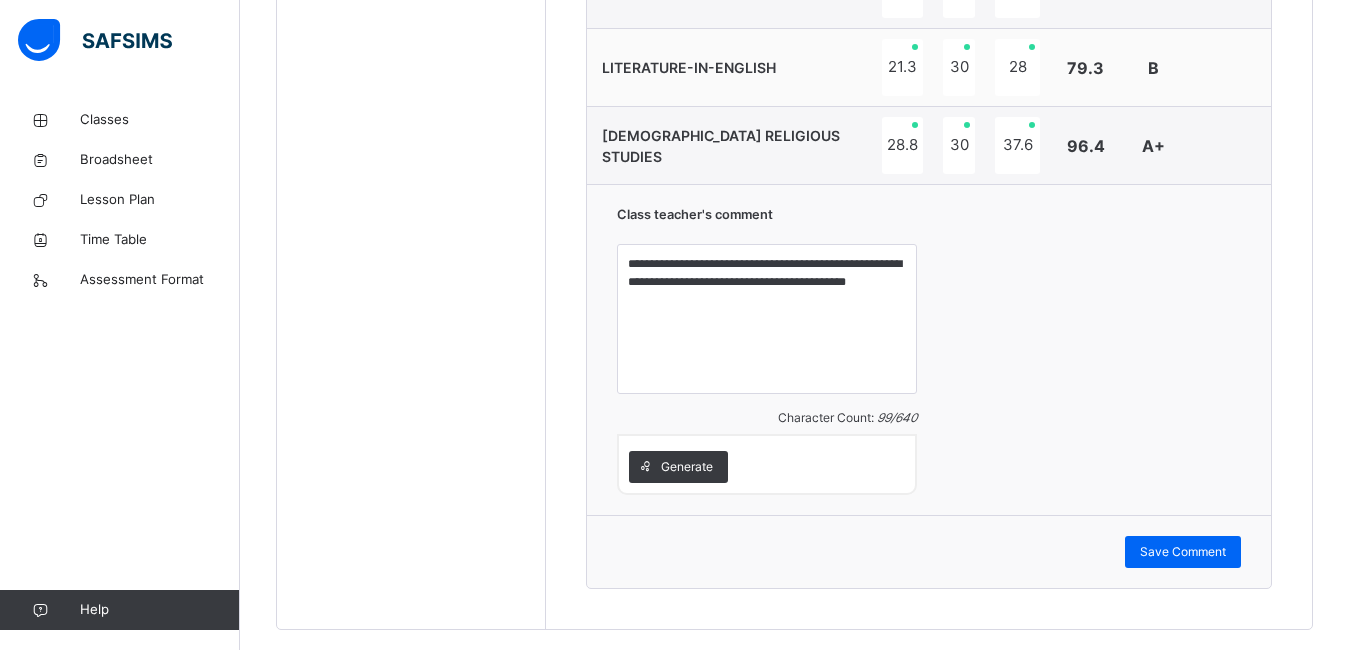 scroll, scrollTop: 1172, scrollLeft: 0, axis: vertical 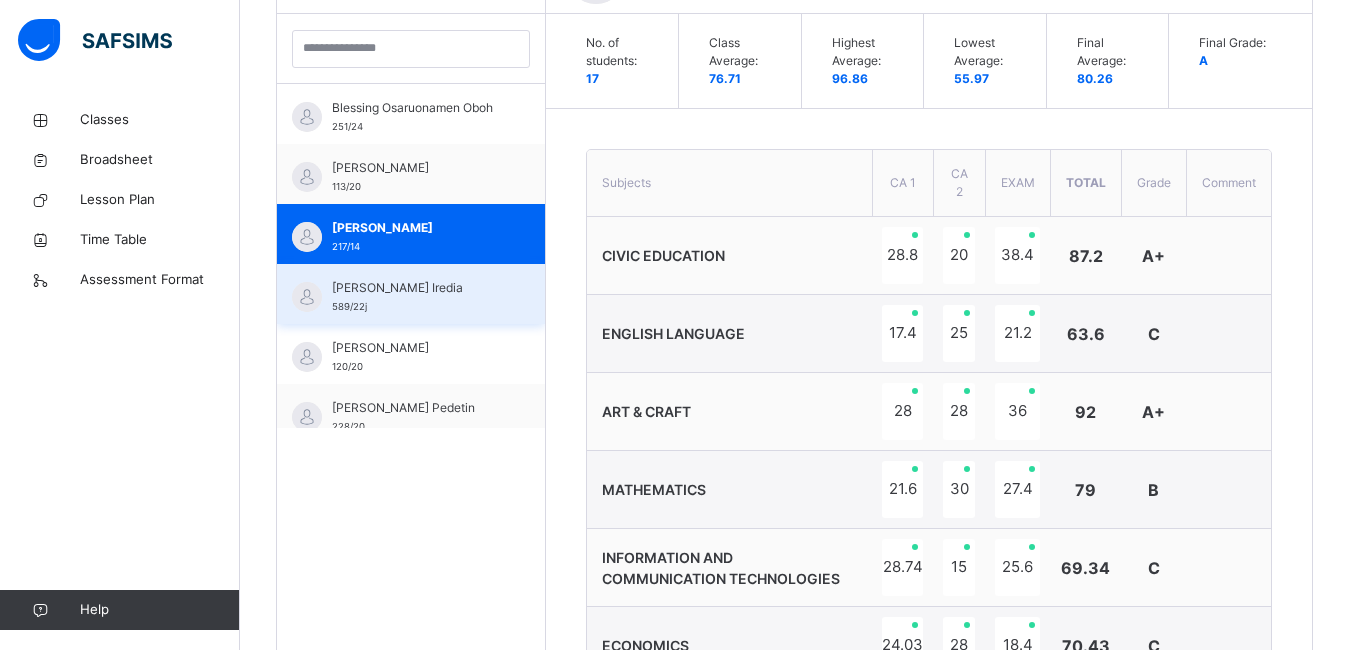 click on "Deborah  Etinose Iredia" at bounding box center (416, 288) 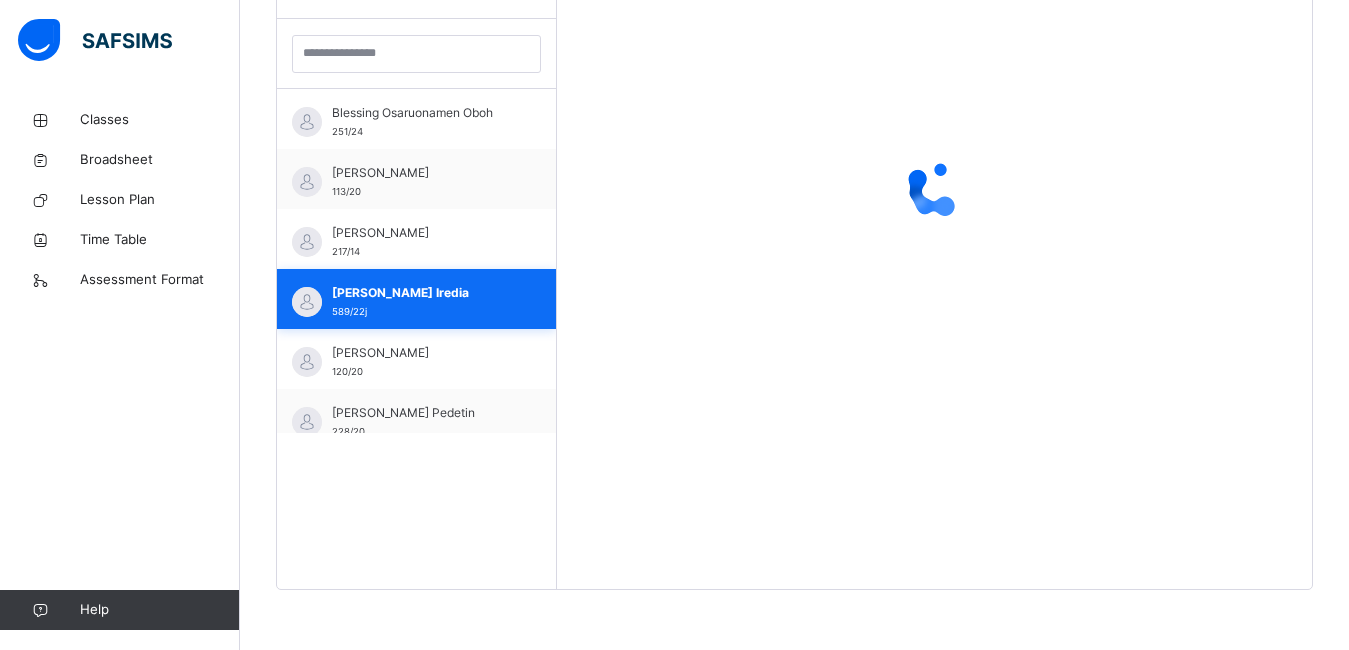 click on "Deborah  Etinose Iredia" at bounding box center [421, 293] 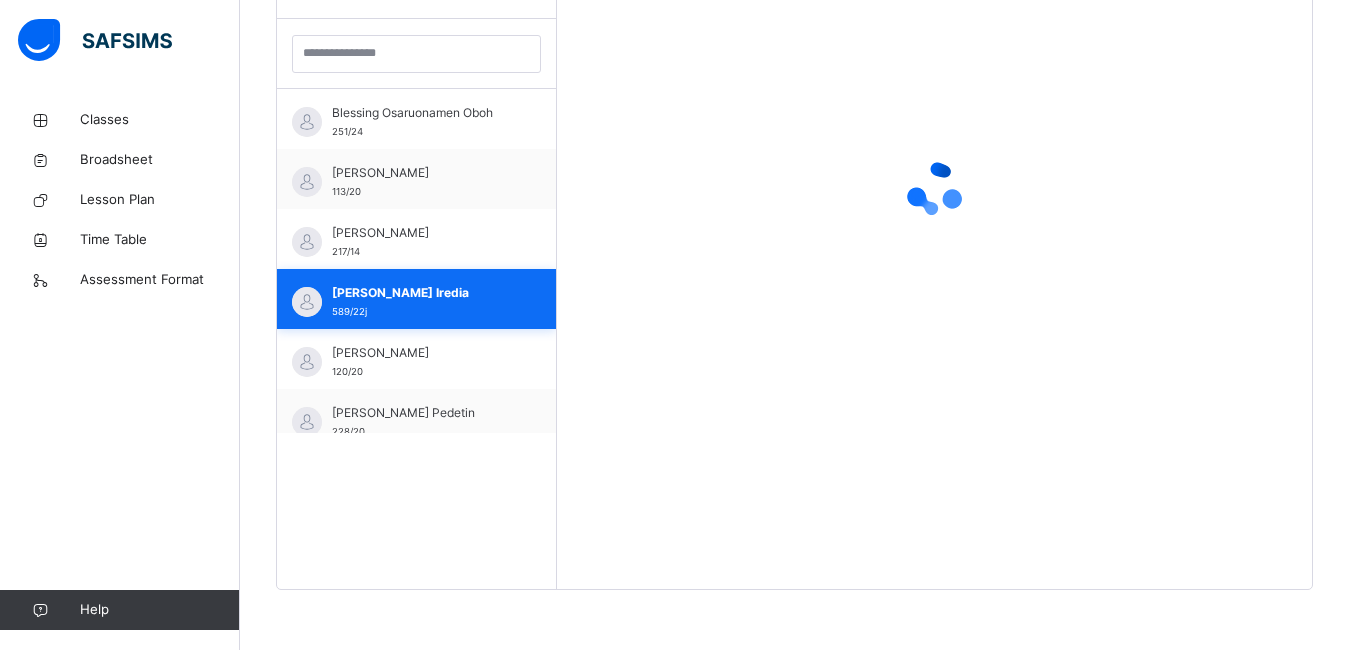 click on "Deborah  Etinose Iredia" at bounding box center (421, 293) 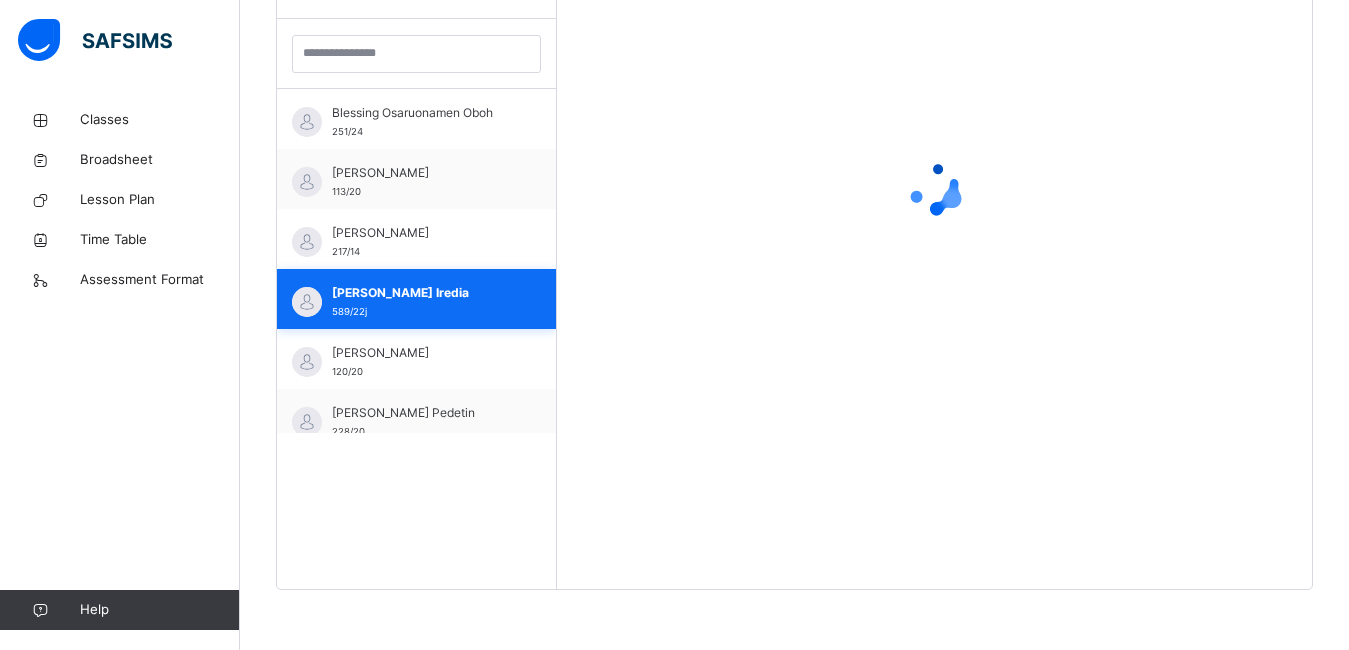 click on "Deborah  Etinose Iredia" at bounding box center [421, 293] 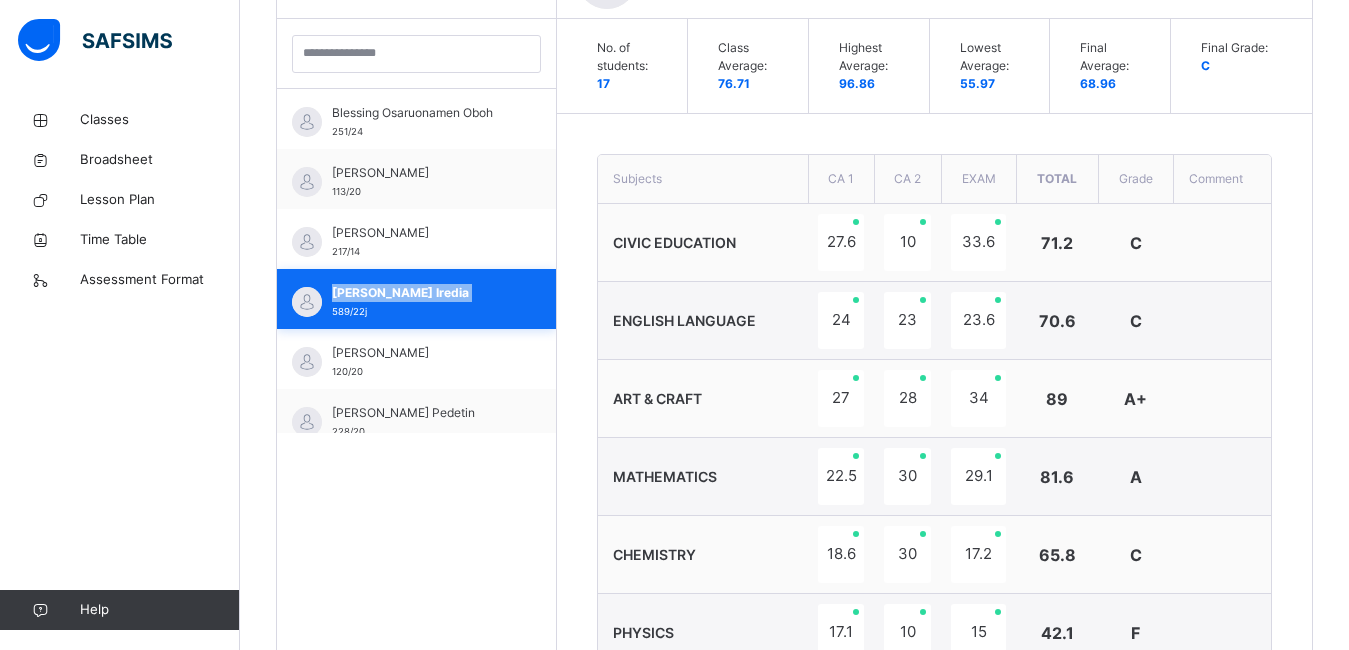 scroll, scrollTop: 586, scrollLeft: 0, axis: vertical 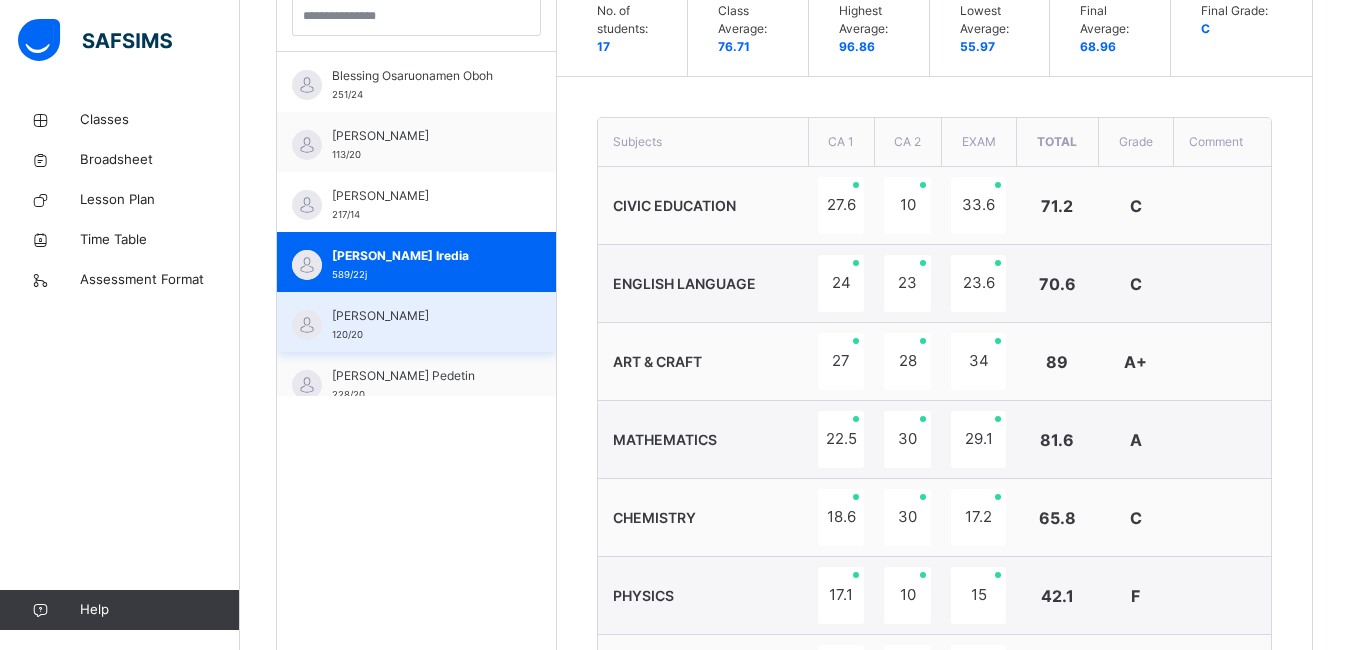 click on "Deborah  Olususi" at bounding box center [421, 316] 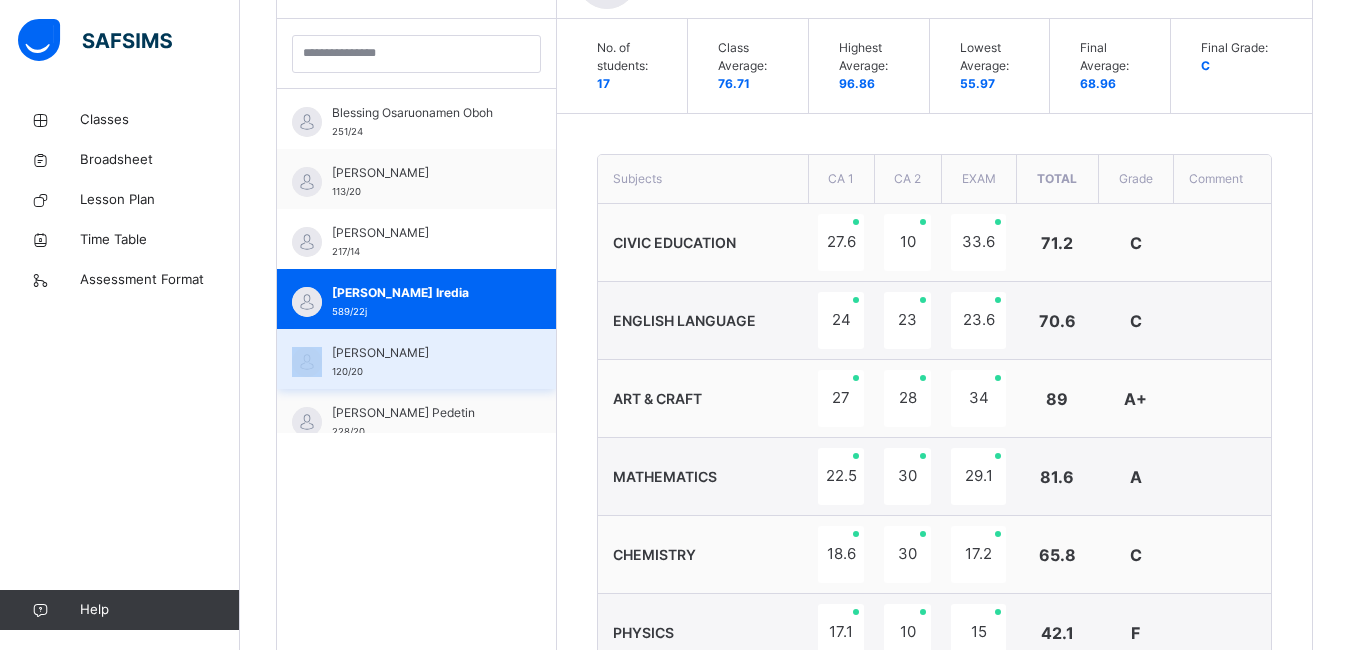 scroll, scrollTop: 618, scrollLeft: 0, axis: vertical 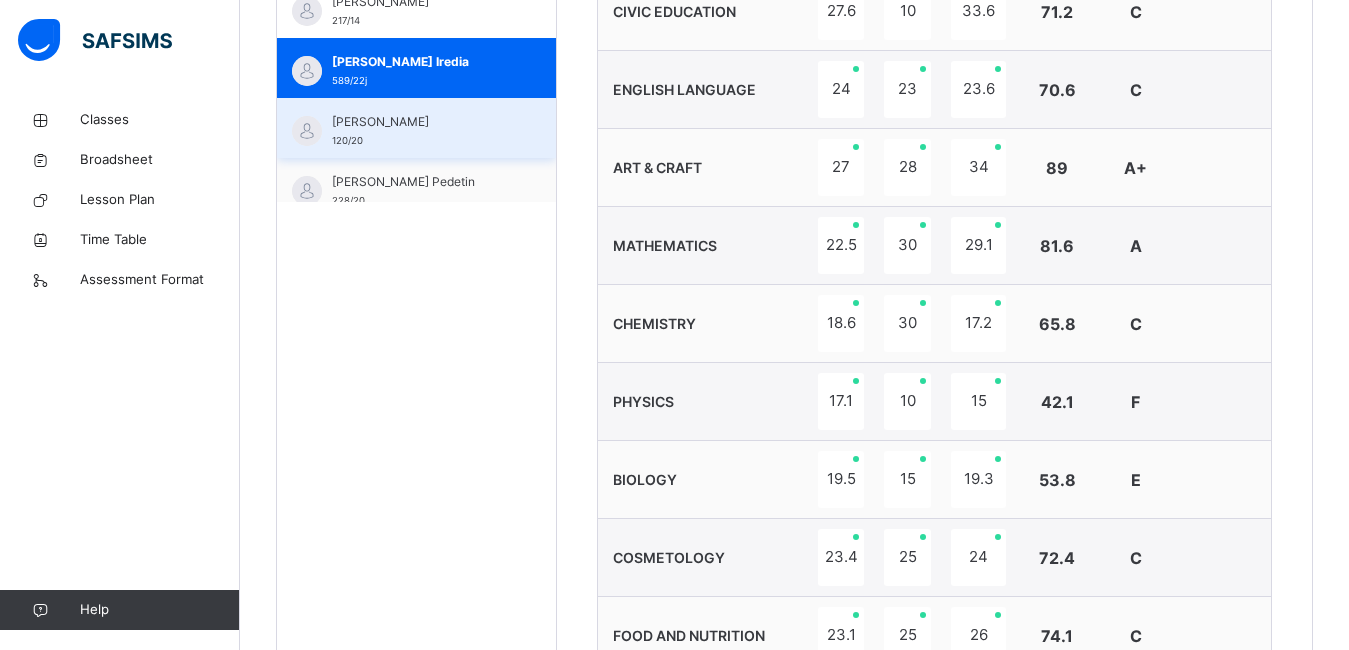 click on "Deborah  Olususi" at bounding box center (421, 122) 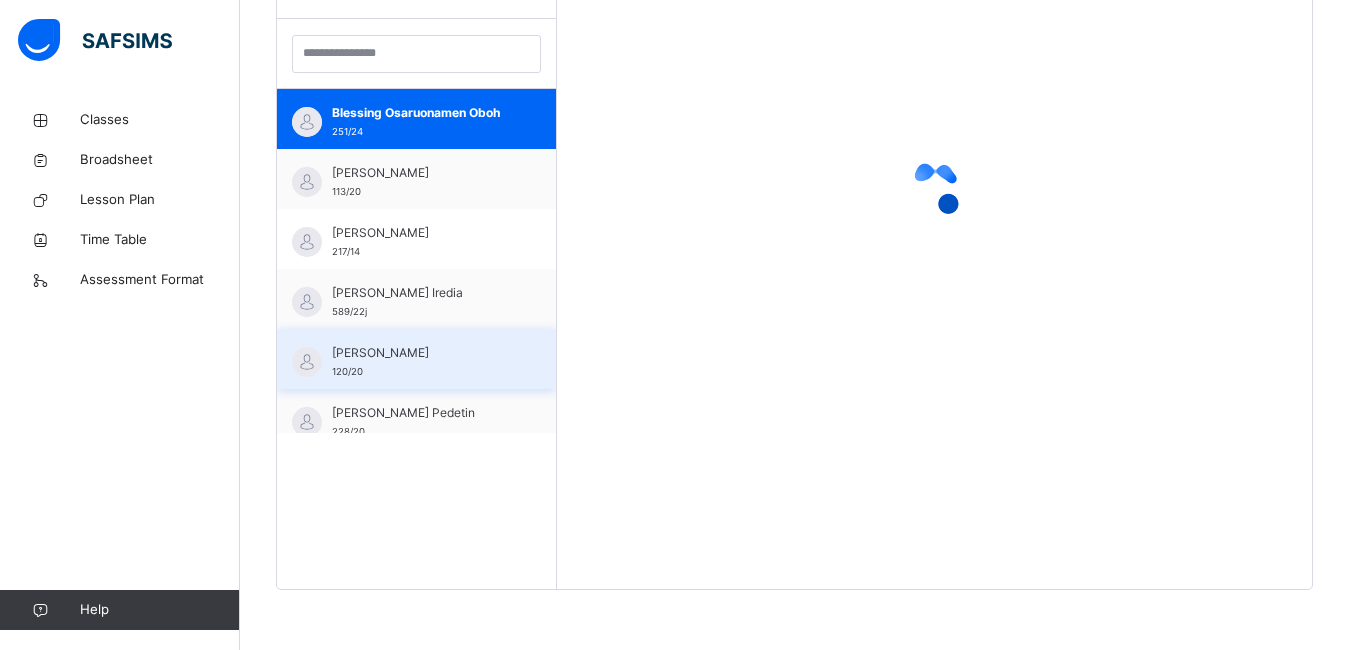click on "Blessing  Osaruonamen  Oboh" at bounding box center [421, 113] 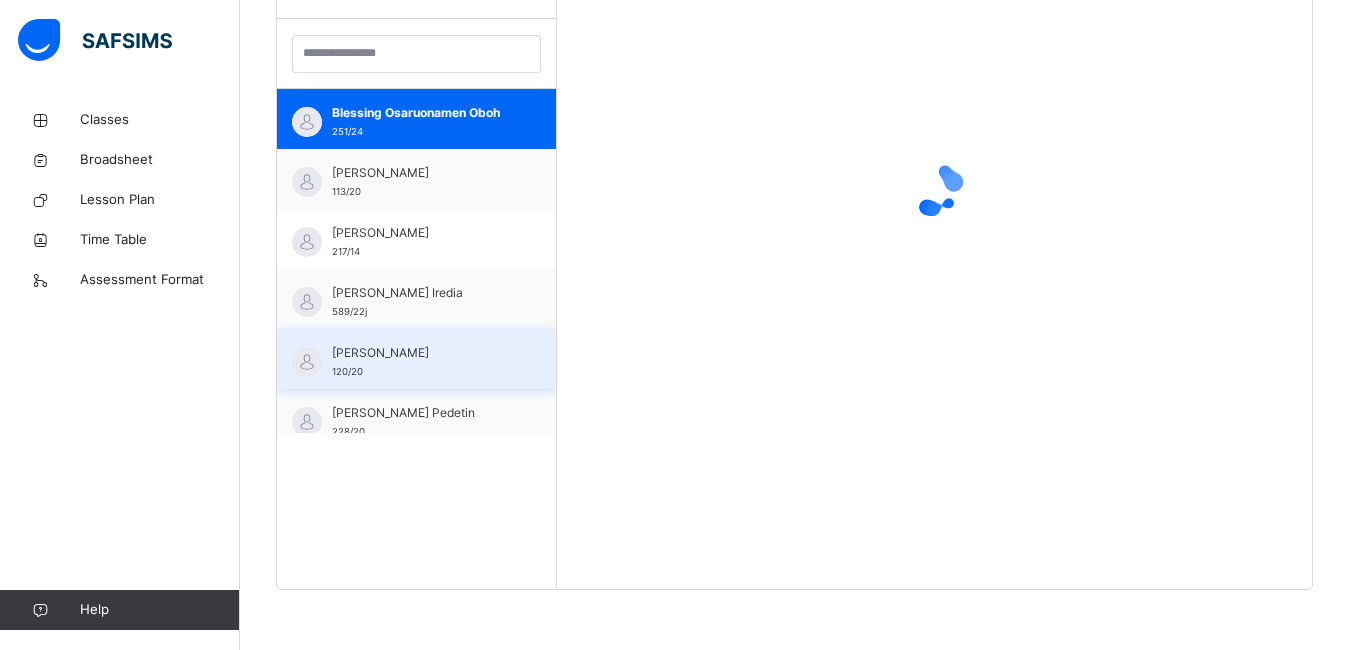 click on "Blessing  Osaruonamen  Oboh" at bounding box center (421, 113) 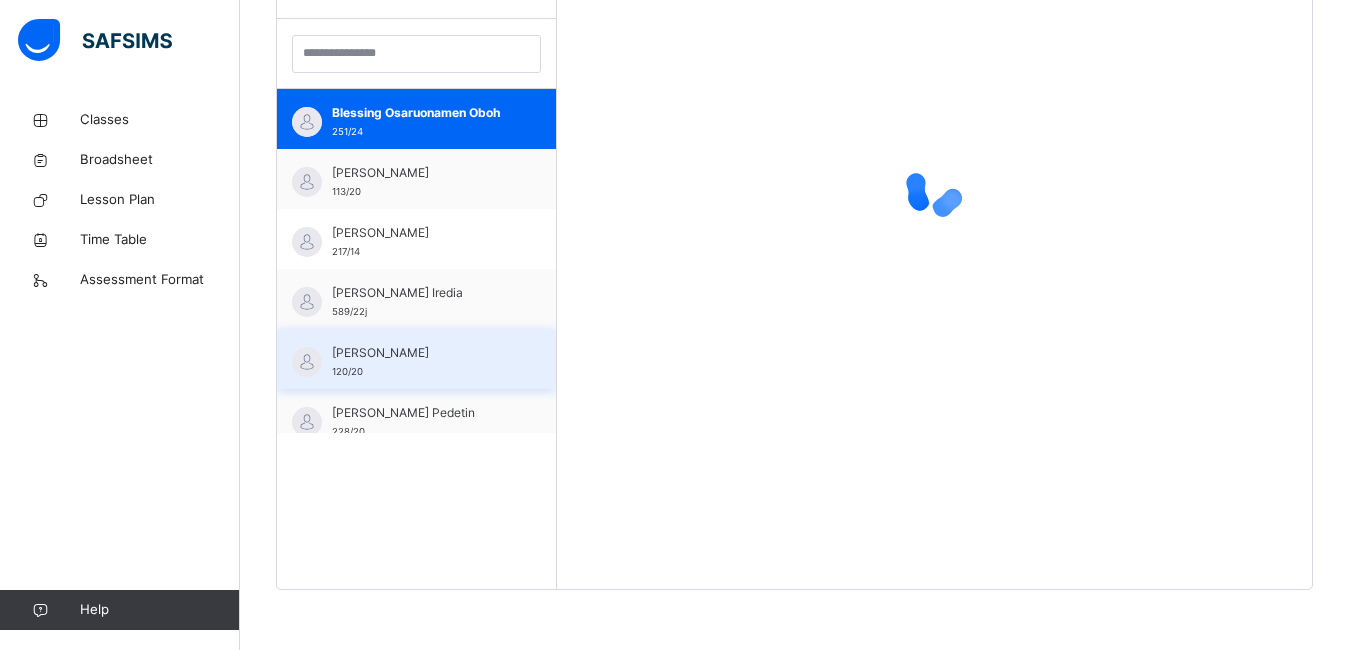 click on "Deborah  Olususi" at bounding box center [421, 353] 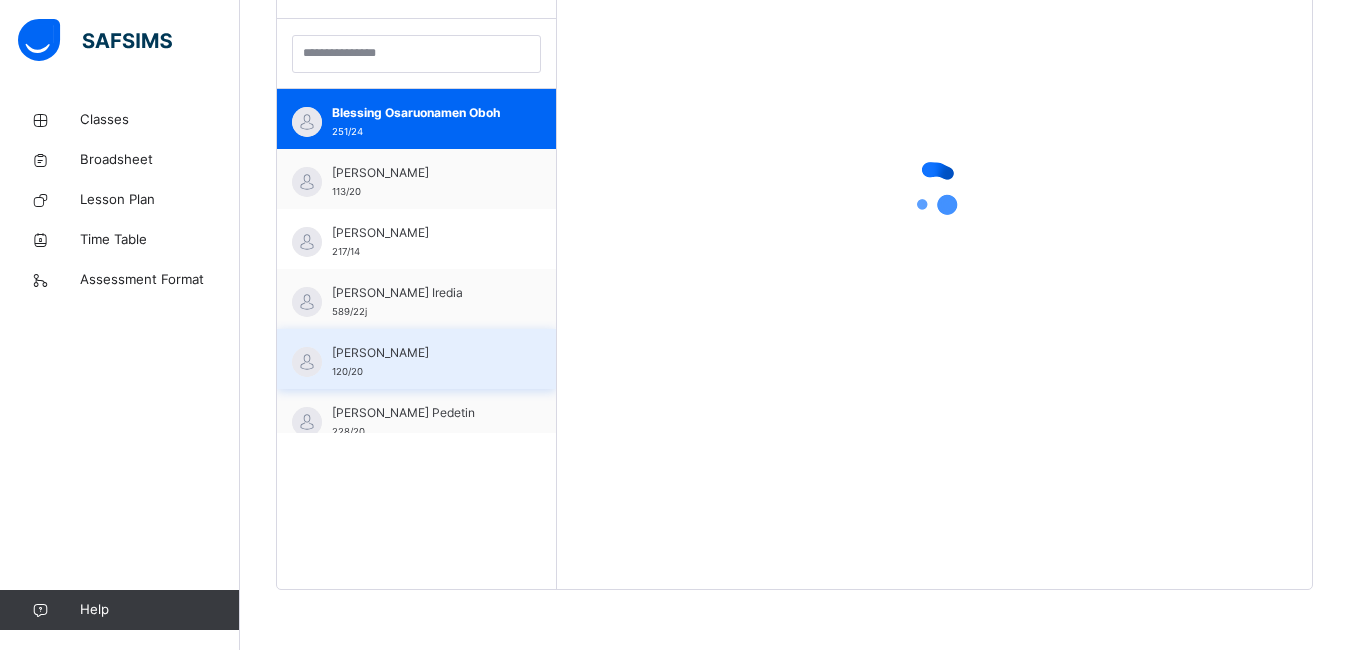 click on "Deborah  Olususi" at bounding box center [421, 353] 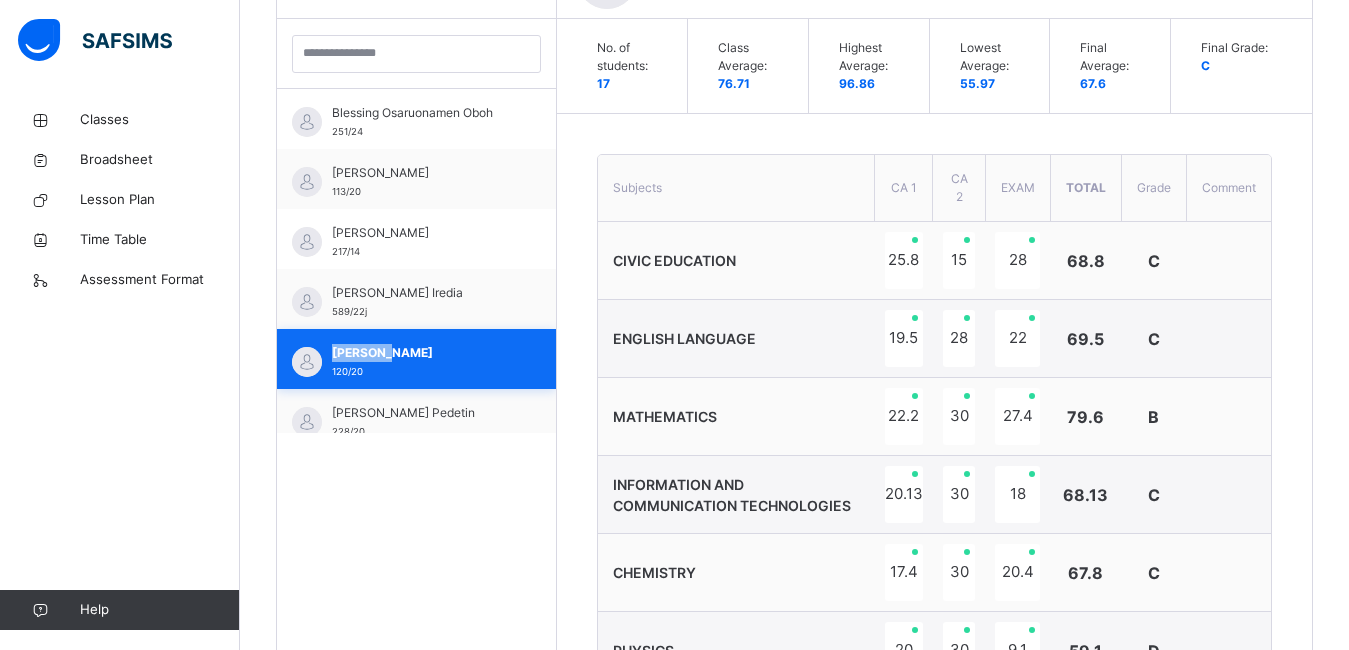 scroll, scrollTop: 812, scrollLeft: 0, axis: vertical 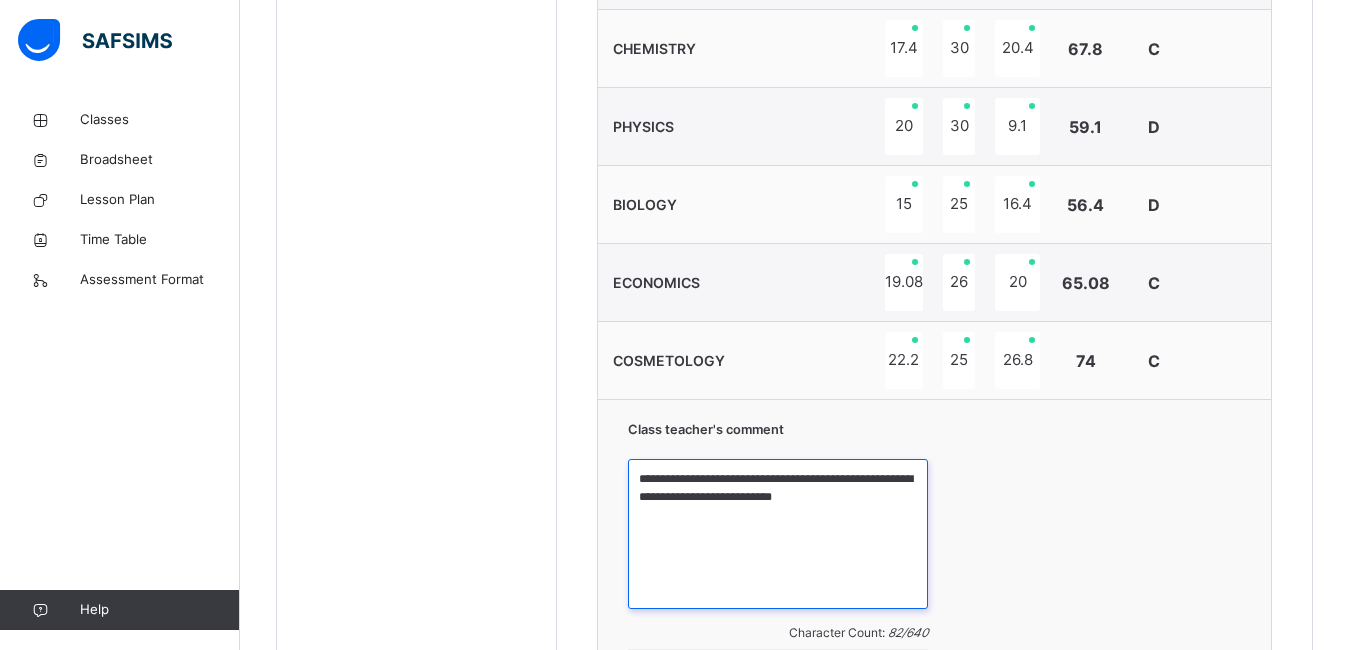 click on "**********" at bounding box center [778, 534] 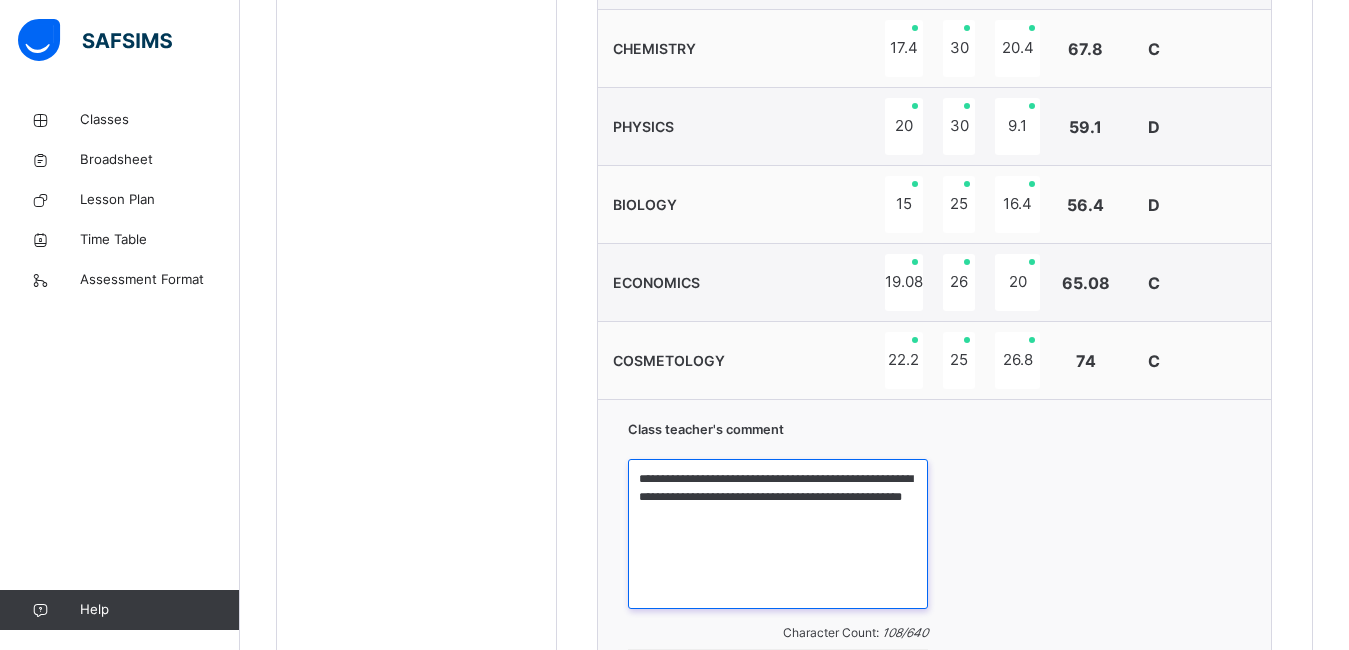 click on "**********" at bounding box center [778, 534] 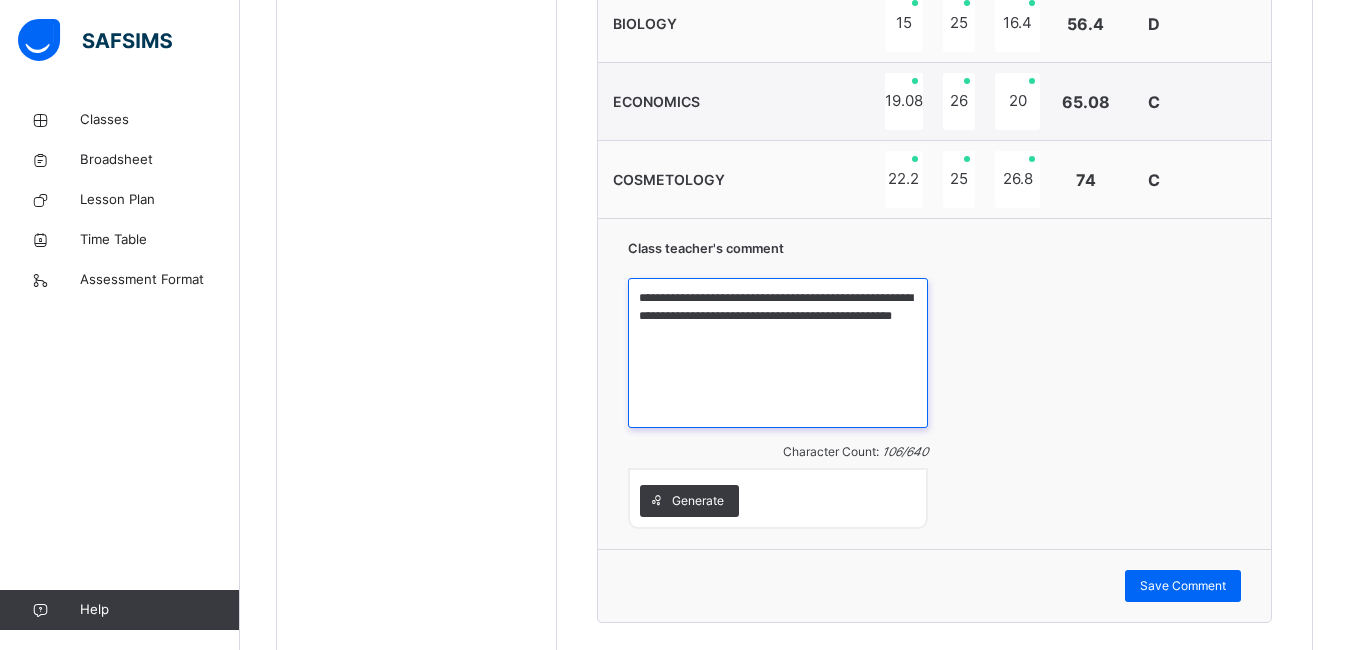 scroll, scrollTop: 1345, scrollLeft: 0, axis: vertical 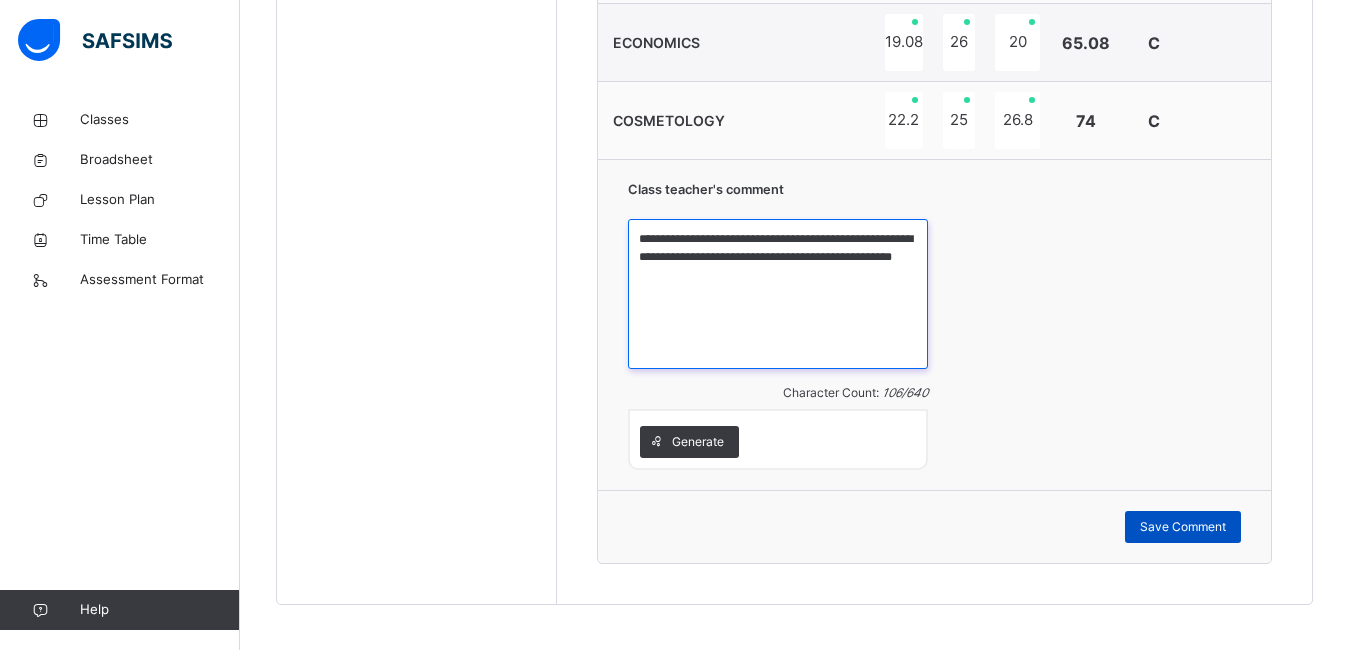 type on "**********" 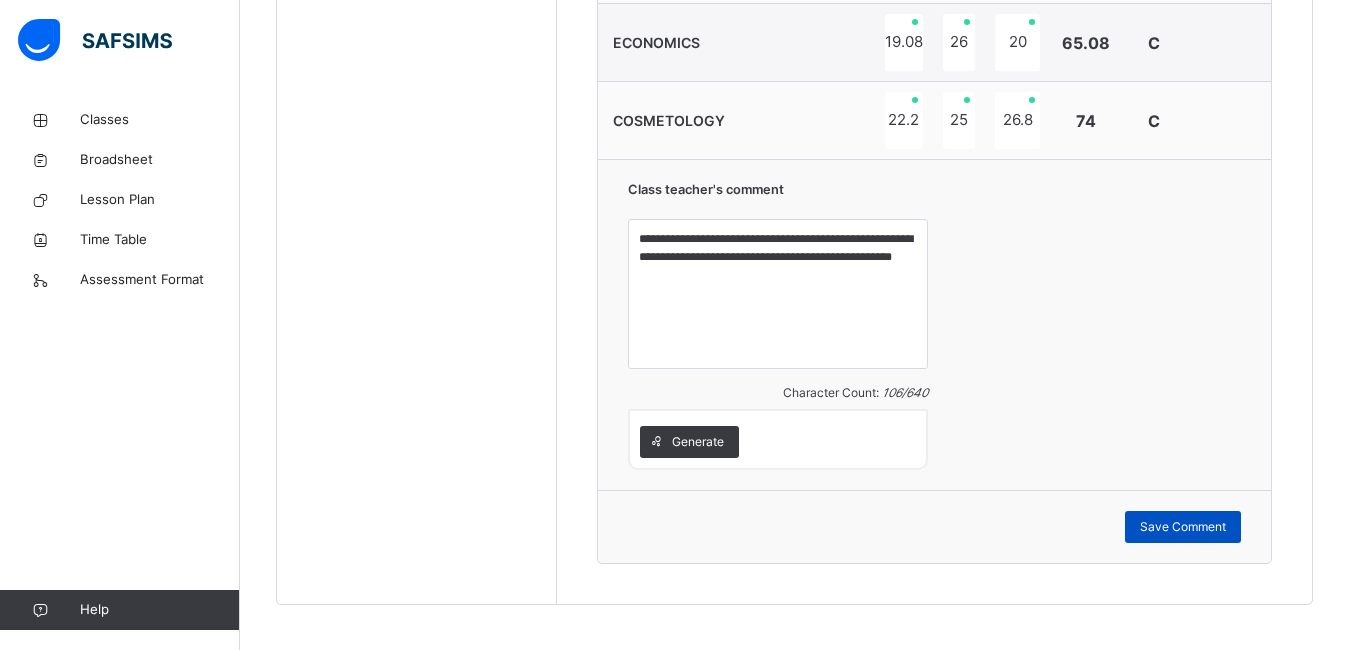 click on "Save Comment" at bounding box center (1183, 527) 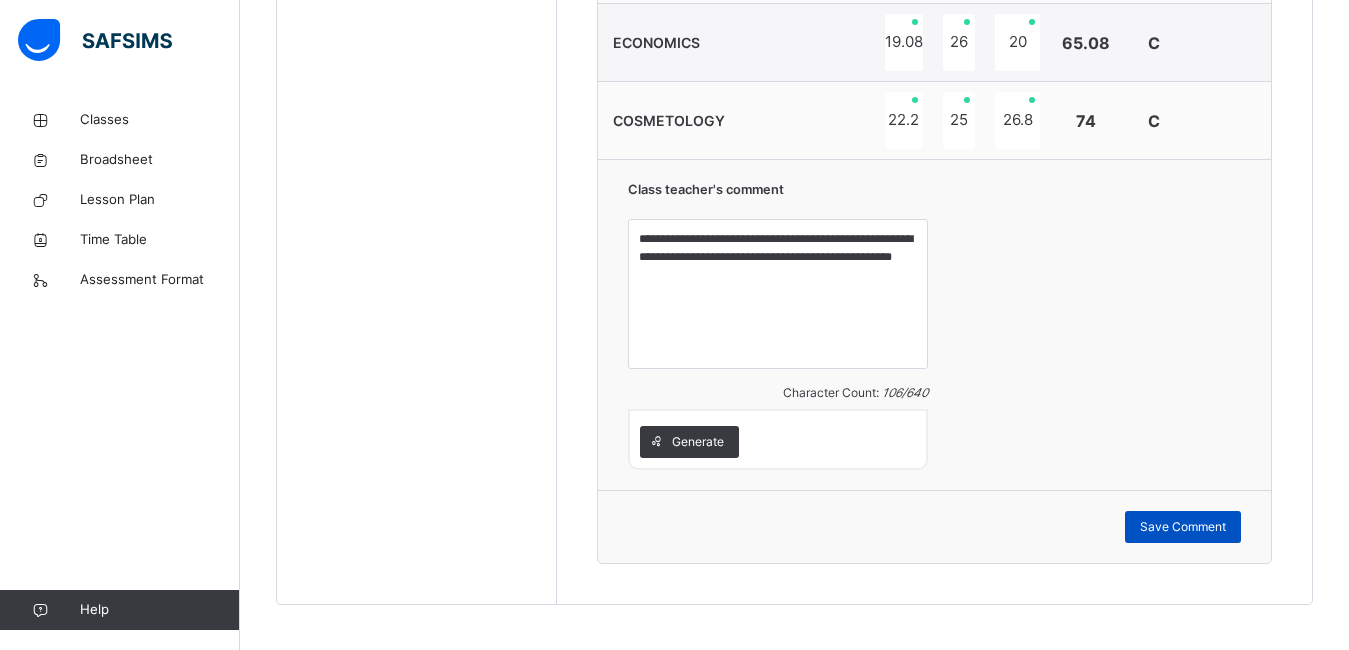 click on "Save Comment" at bounding box center (1183, 527) 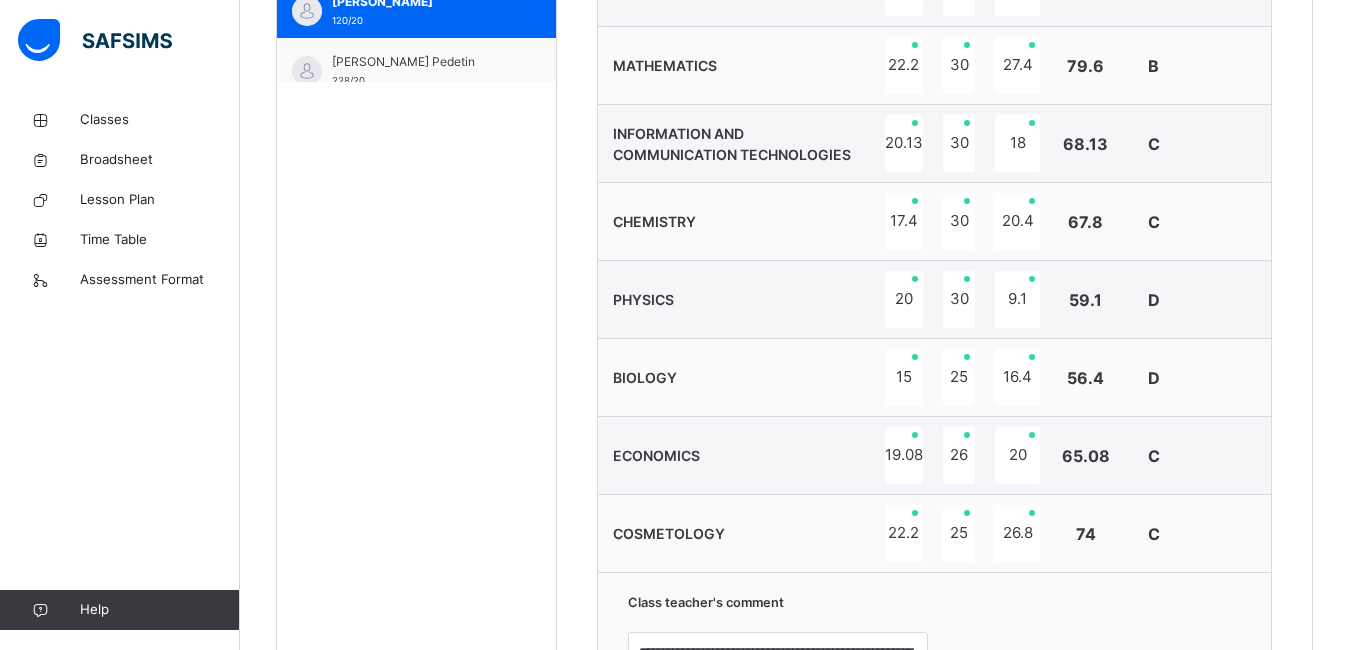 scroll, scrollTop: 732, scrollLeft: 0, axis: vertical 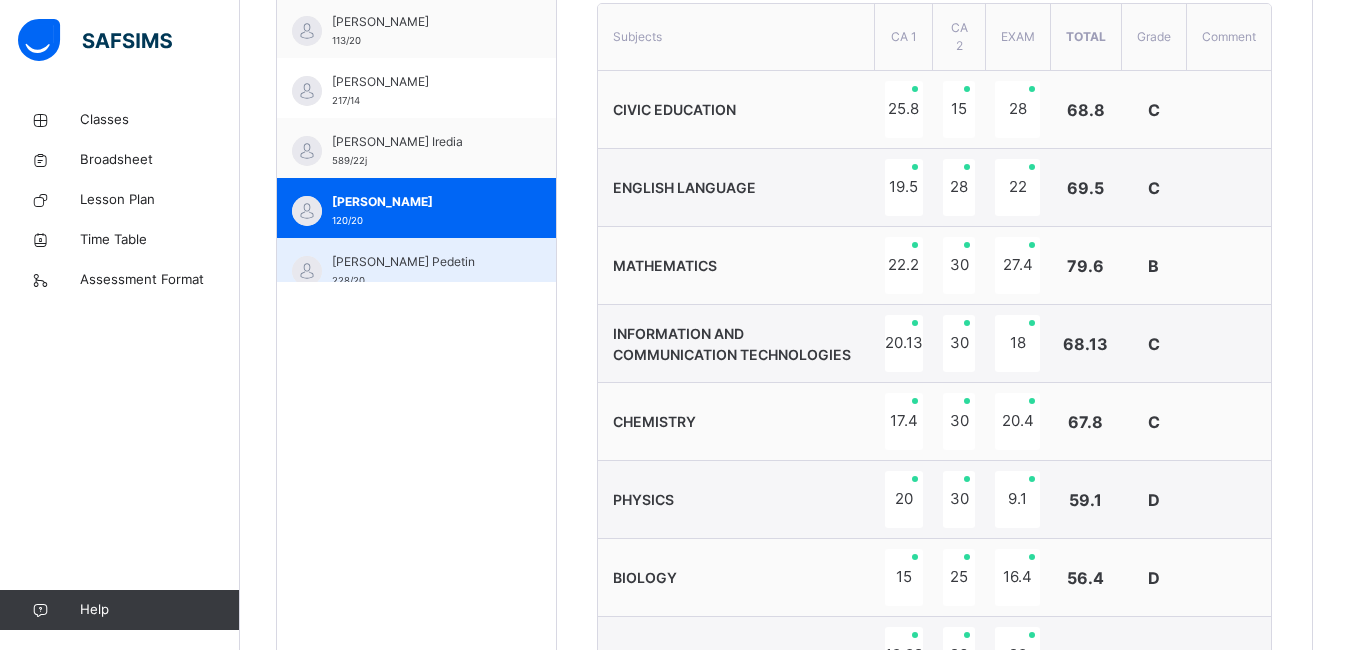 click on "Emmanuel  Mimololuwa Pedetin" at bounding box center (421, 262) 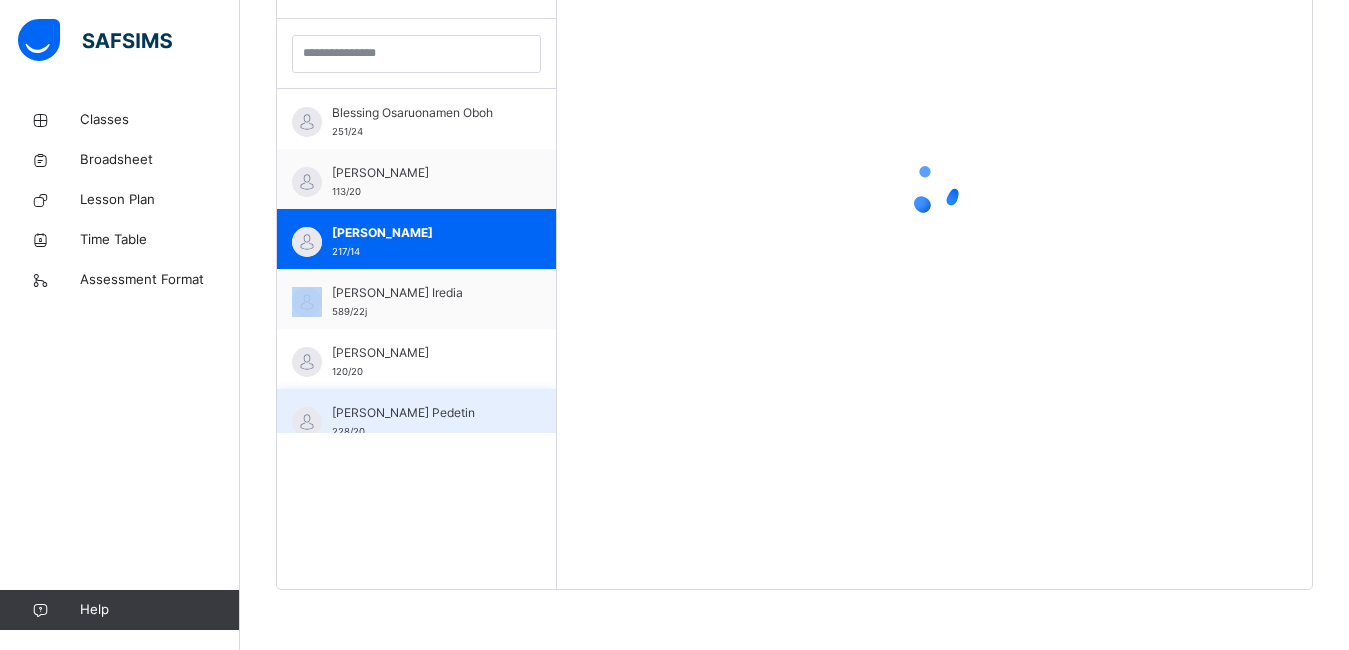 scroll, scrollTop: 581, scrollLeft: 0, axis: vertical 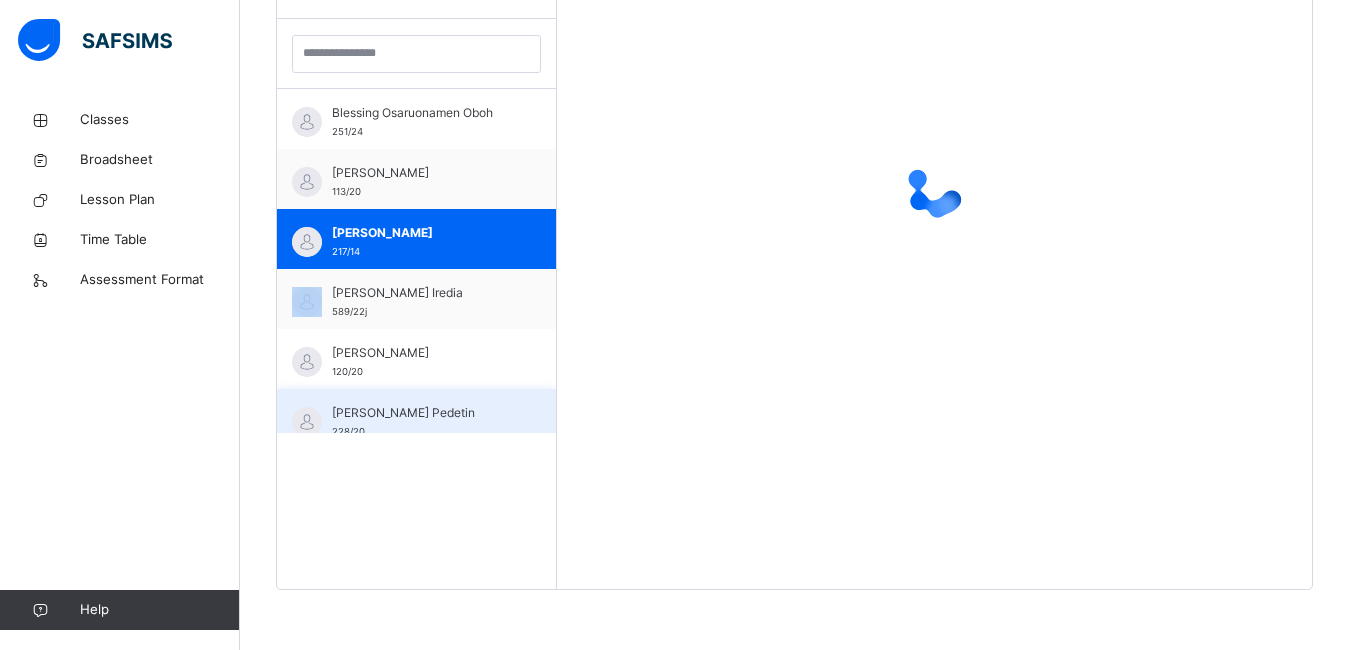 click on "Emmanuel  Mimololuwa Pedetin" at bounding box center [421, 413] 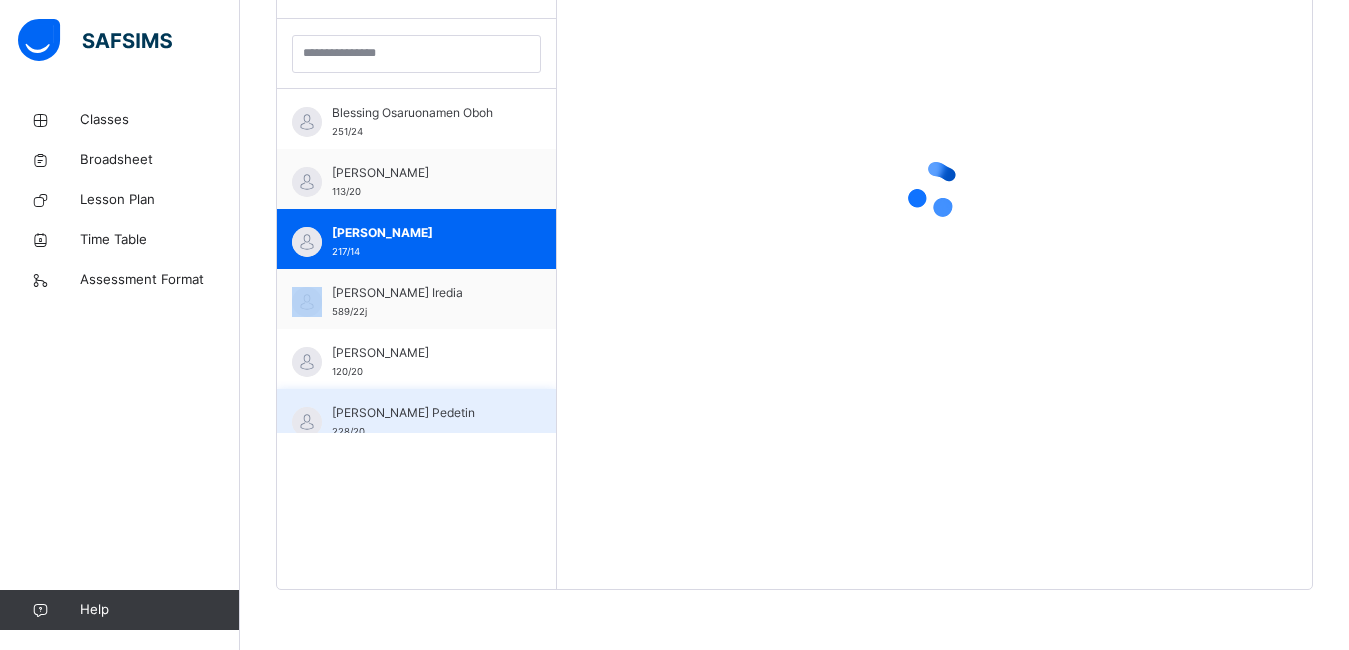 click on "Emmanuel  Mimololuwa Pedetin" at bounding box center (421, 413) 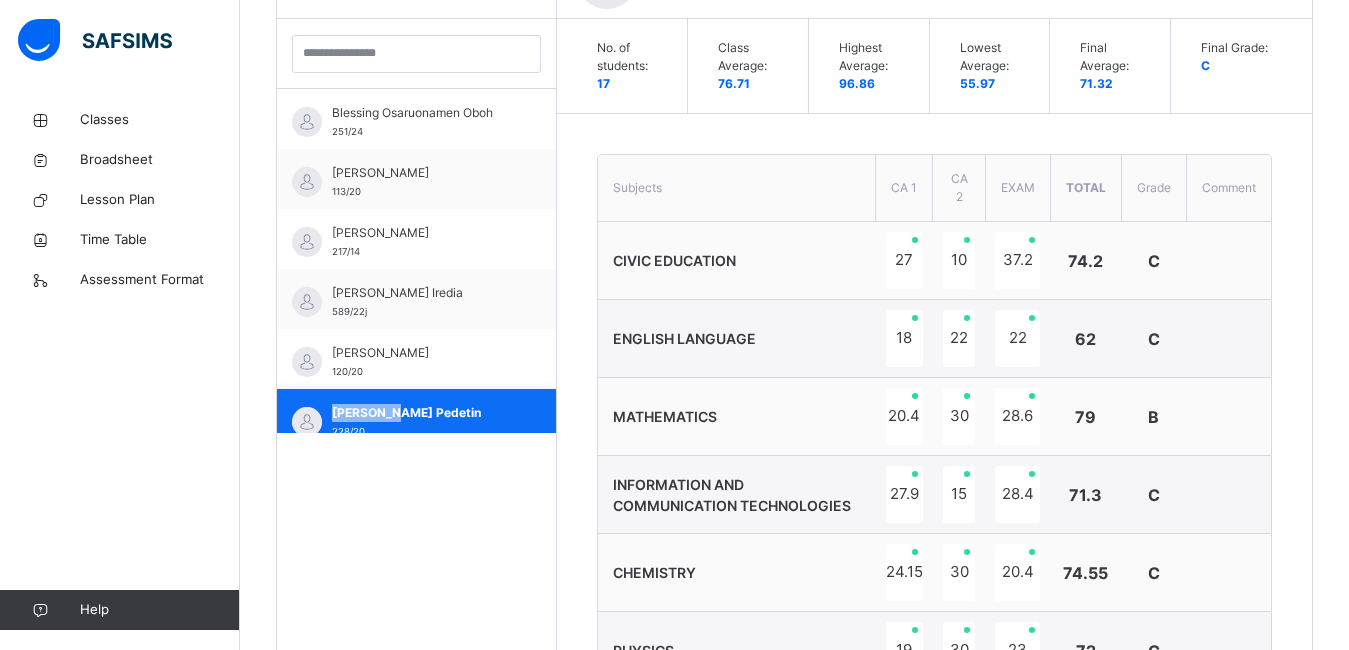 scroll, scrollTop: 732, scrollLeft: 0, axis: vertical 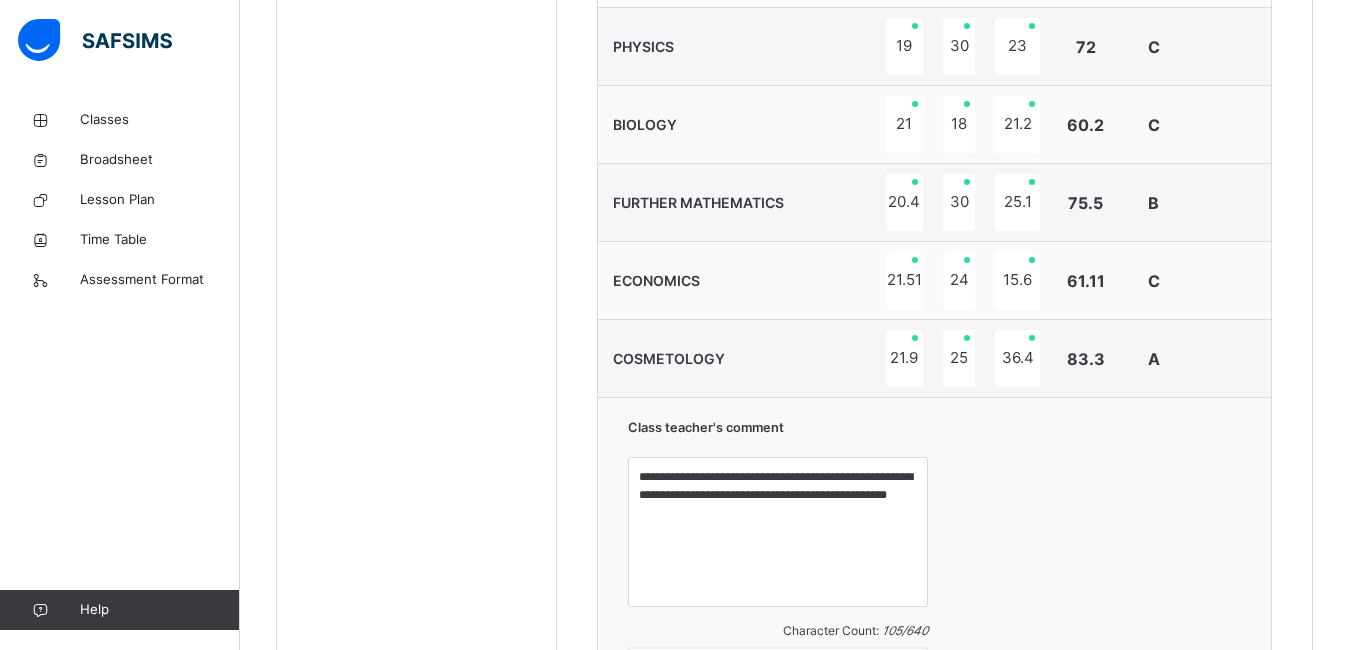 click on "Students Blessing  Osaruonamen  Oboh  251/24 Breanna Olubojo Philips - Ogala 113/20 CHIDOZIE  ORIAKU 217/14 Deborah  Etinose Iredia 589/22j Deborah  Olususi 120/20 Emmanuel  Mimololuwa Pedetin 228/20 Esther Iyawuoluwa Bakare 225/20 Habebat Boluwatife  Olumegbon 215/20 IBUCHIM EBUBECHUKWU EZEOBI 008/12 JAMES EJEMBI OKEWU 467/19 Joseph  Dabrinze 115/20 Josephine Nkeseabasi  Uboh 259/21 Juliet Ochuwa  Agiamoh 273/21 Nonyalim Chukwudi Emmanuel 230/23s Oryah Omokorede  Johnson 727/23j Samuel  Olususi 211/20 Sylvester Oyare Agada 0233/24 Victor  Saduwa 239/21" at bounding box center (417, 88) 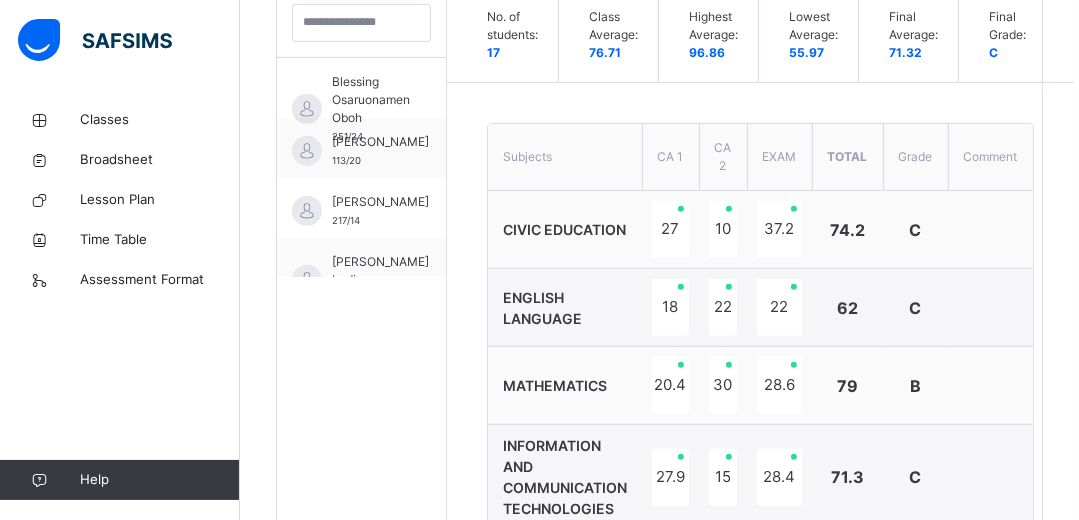 scroll, scrollTop: 609, scrollLeft: 0, axis: vertical 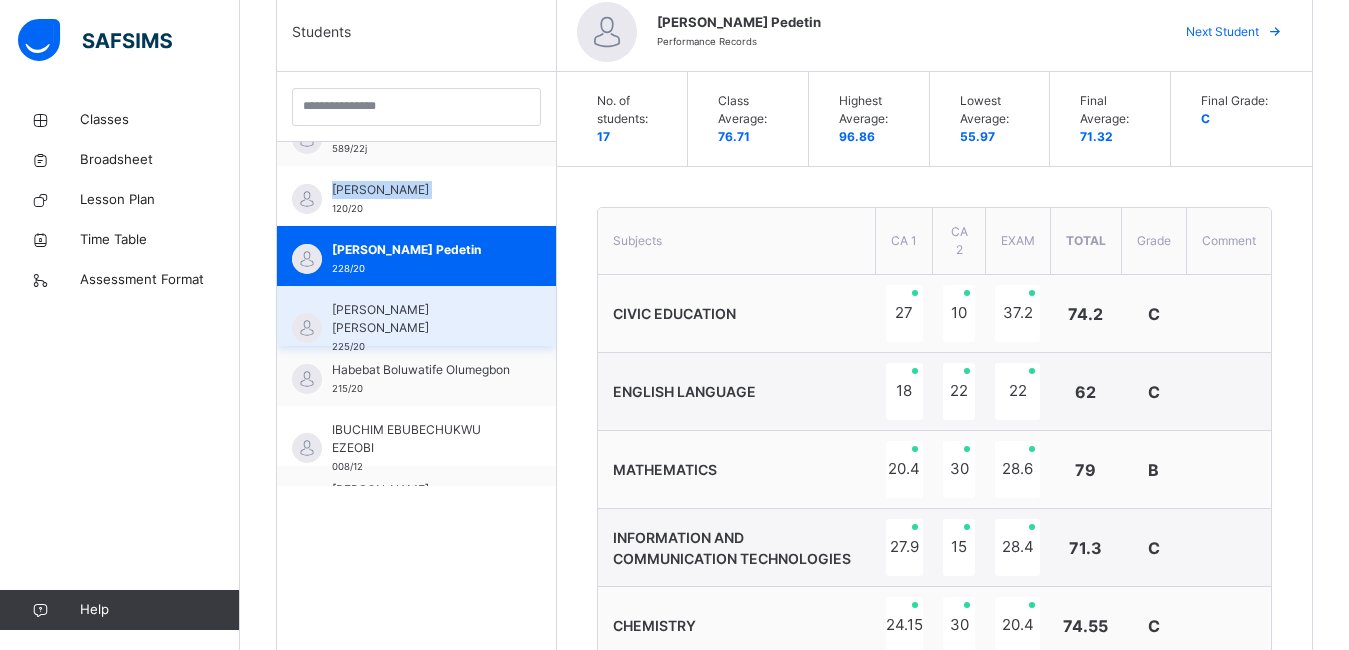 click on "Esther Iyawuoluwa Bakare" at bounding box center [421, 319] 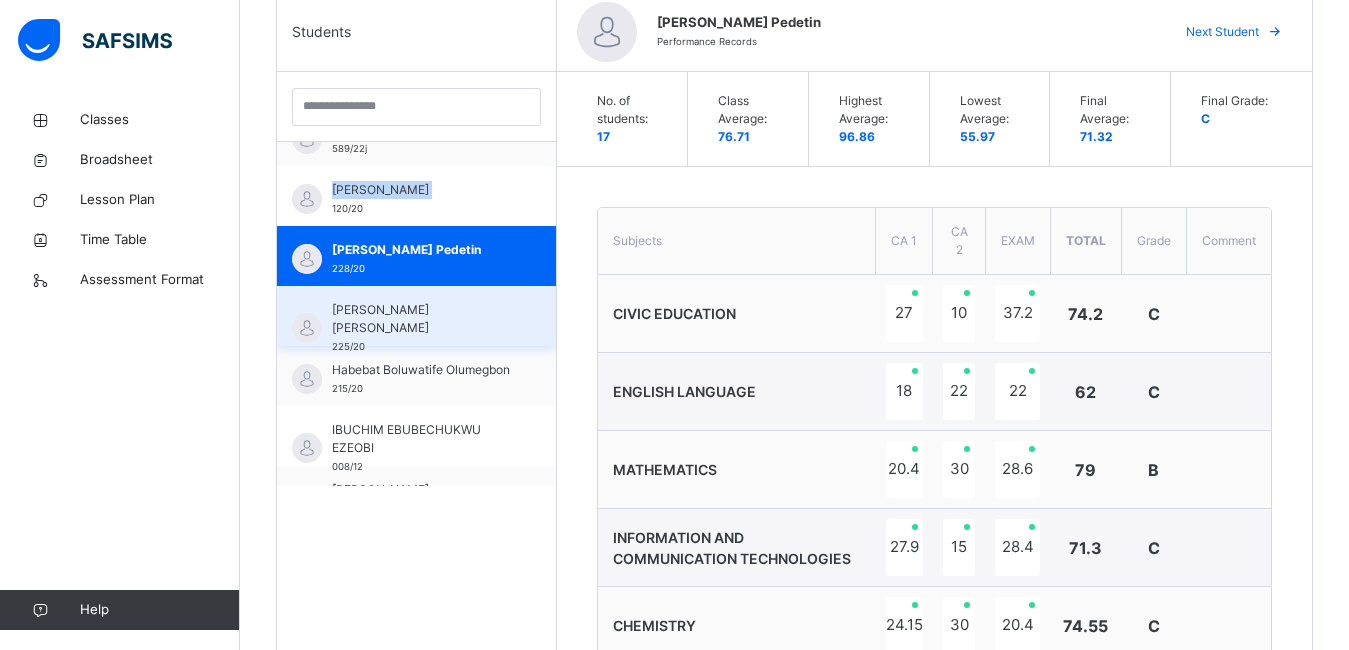 click on "Esther Iyawuoluwa Bakare" at bounding box center [421, 319] 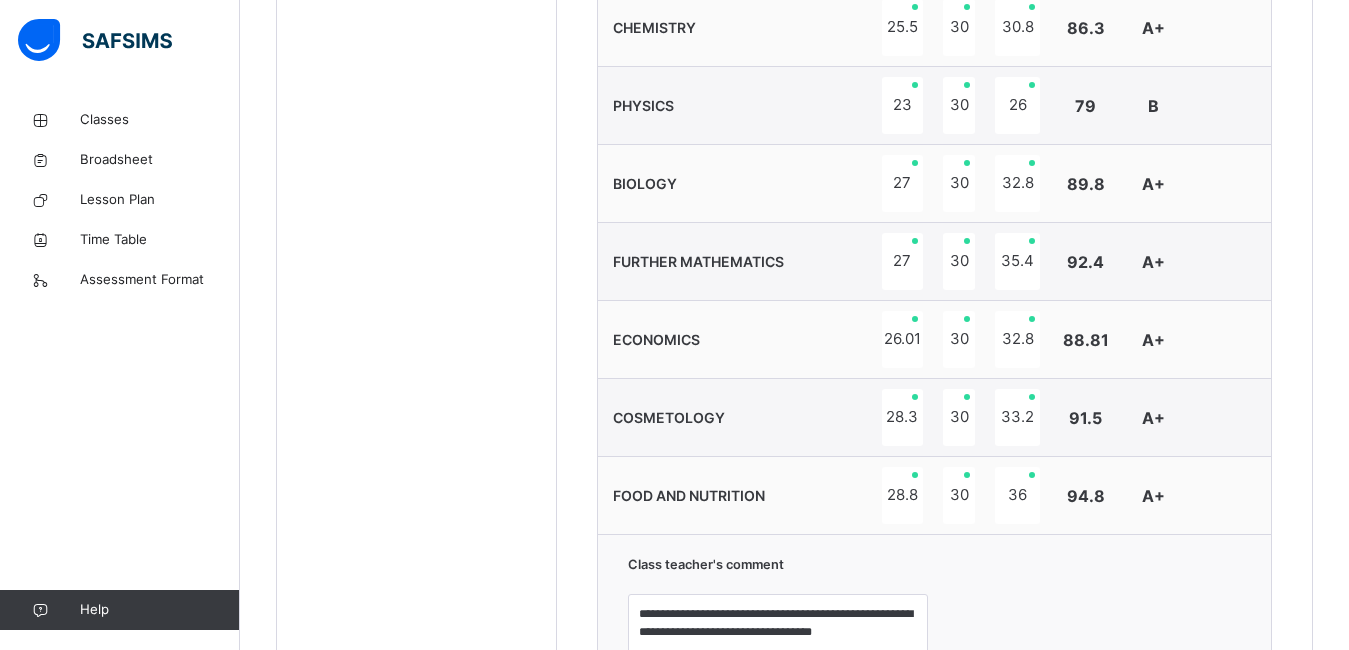 scroll, scrollTop: 1386, scrollLeft: 0, axis: vertical 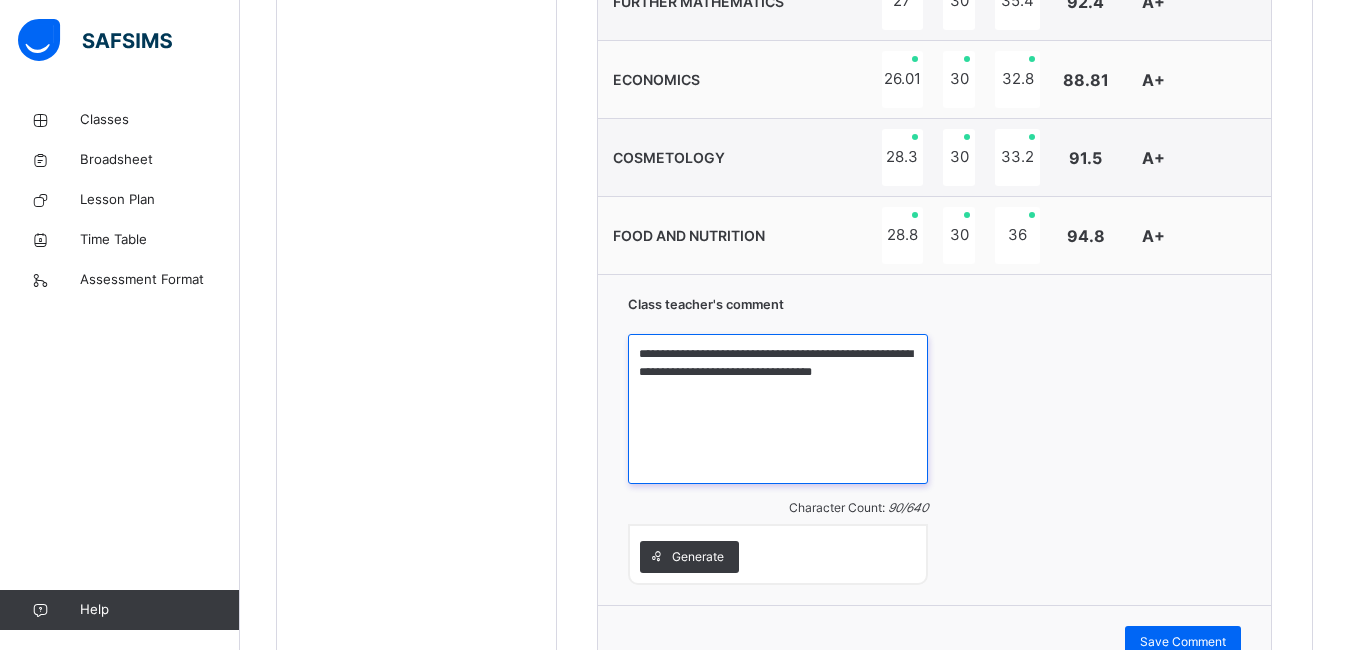 click on "**********" at bounding box center [778, 409] 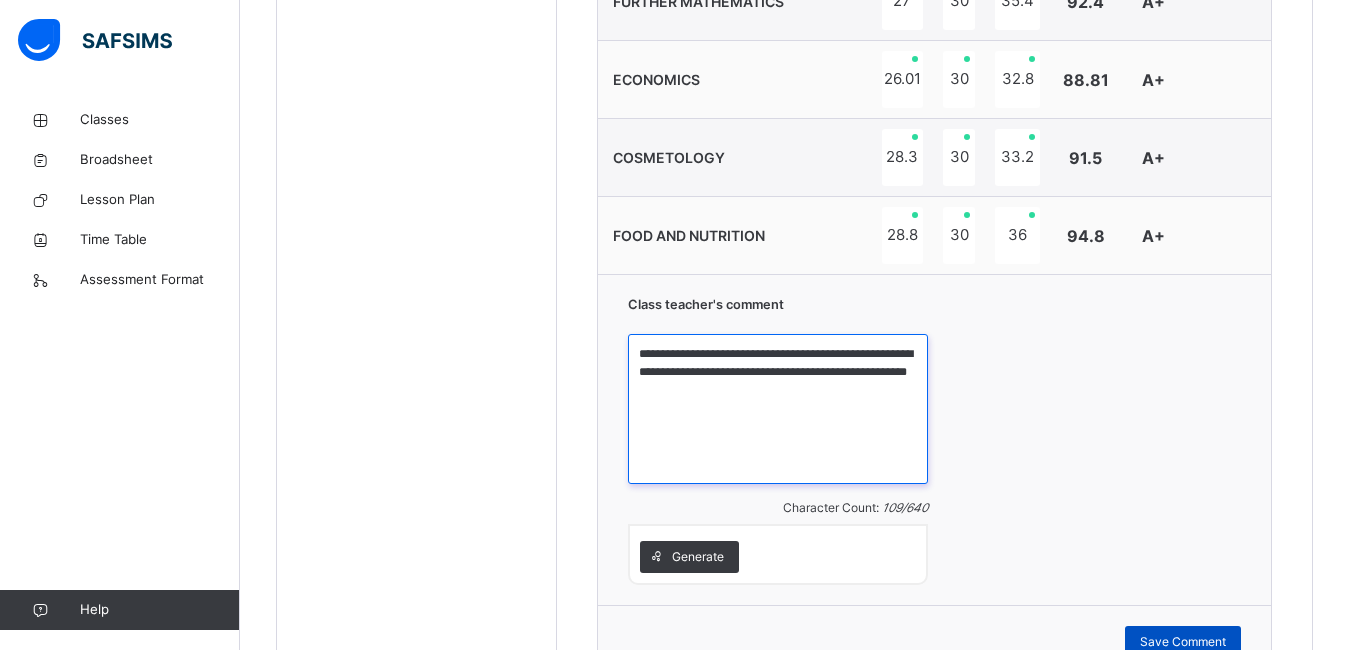 type on "**********" 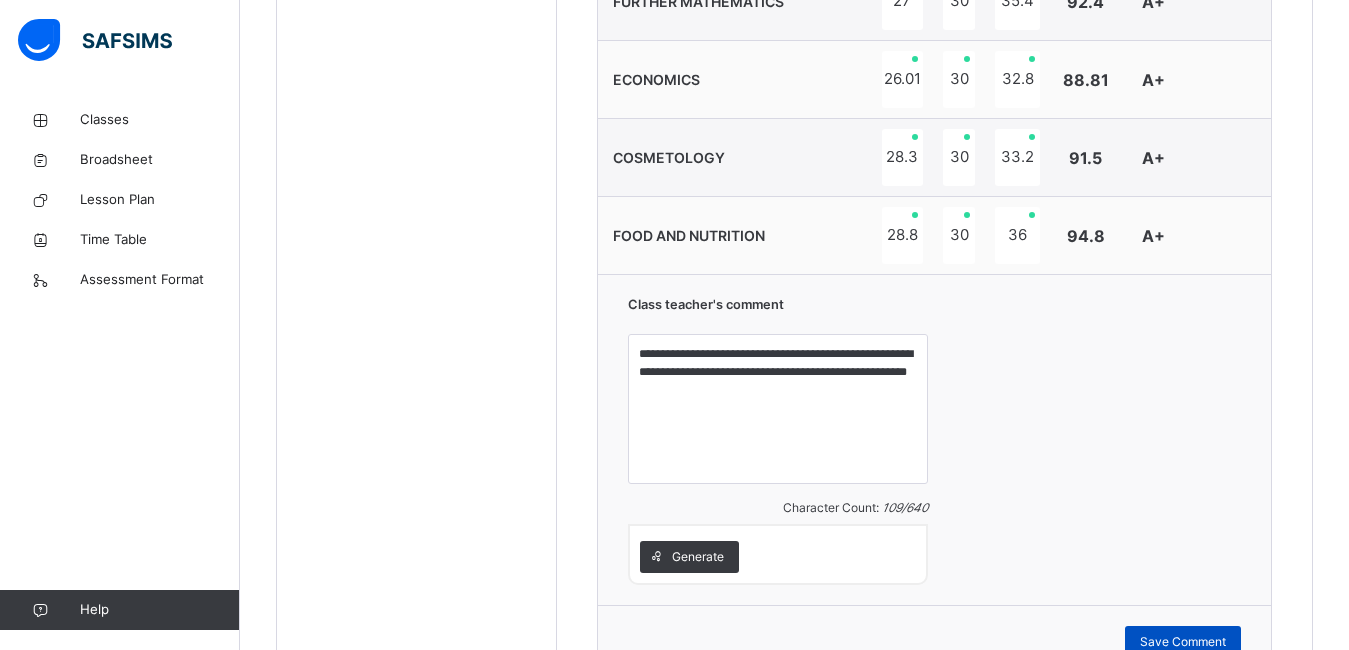 click on "Save Comment" at bounding box center [1183, 642] 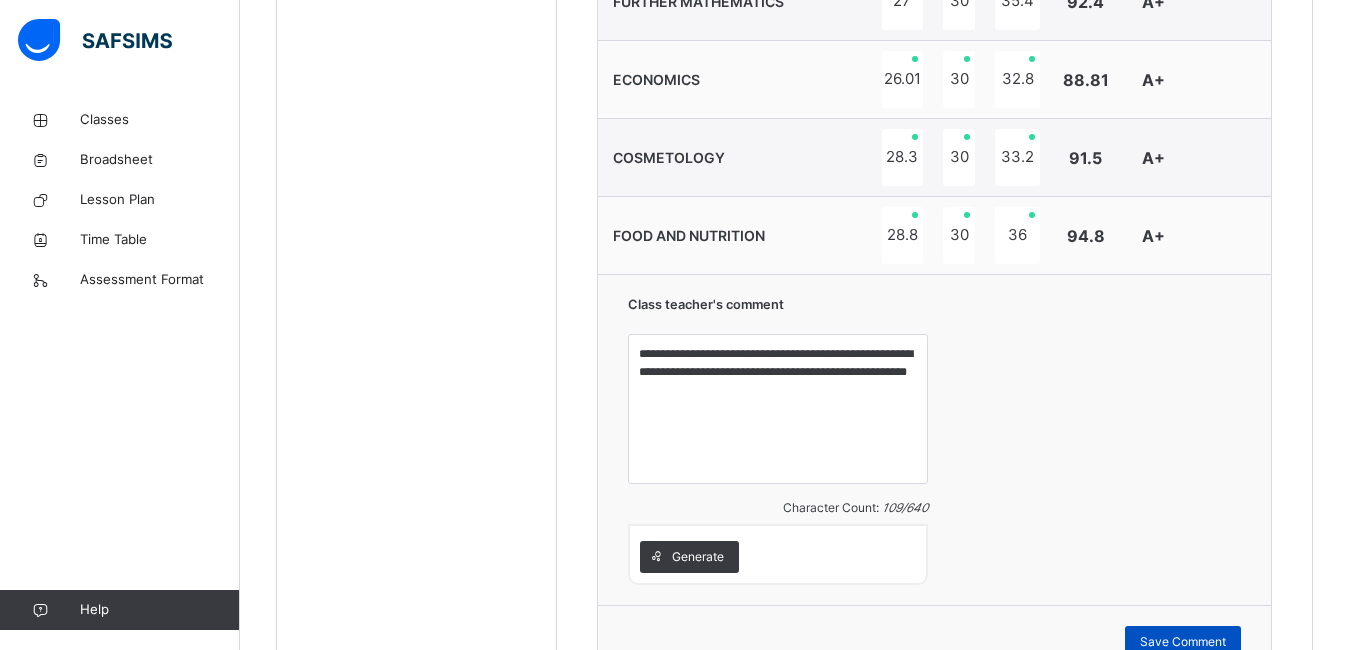 click on "Save Comment" at bounding box center [1183, 642] 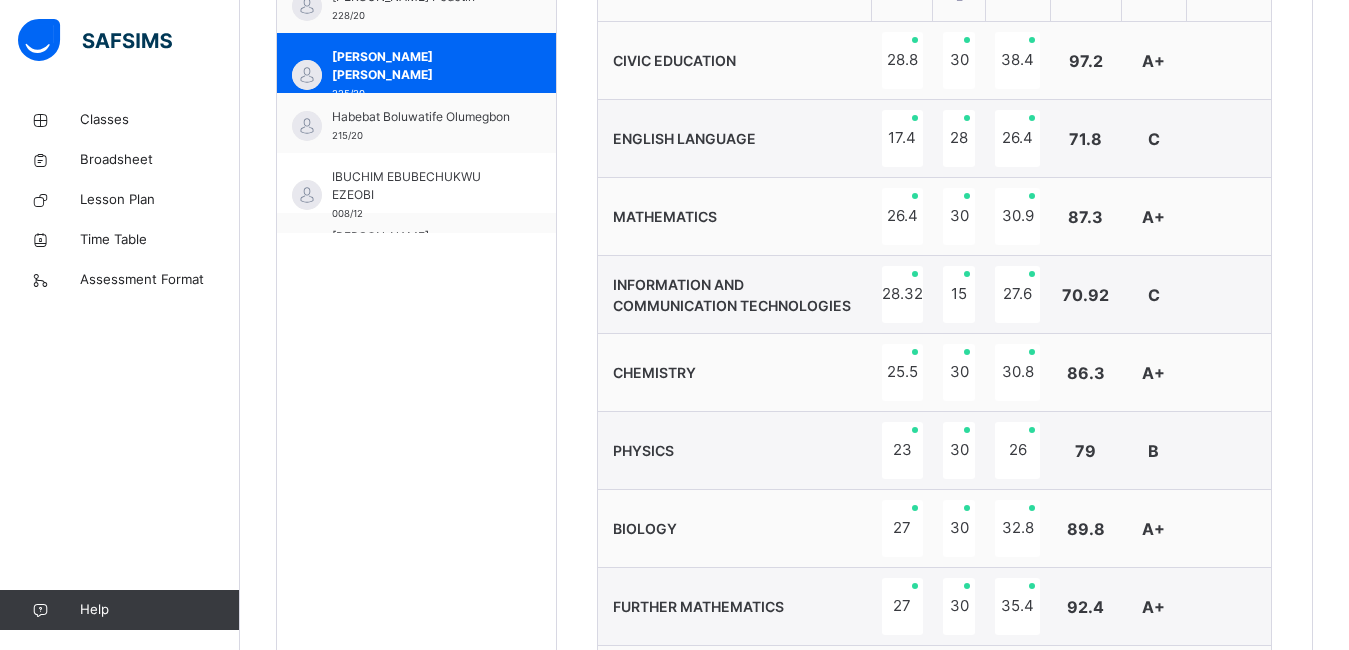 scroll, scrollTop: 778, scrollLeft: 0, axis: vertical 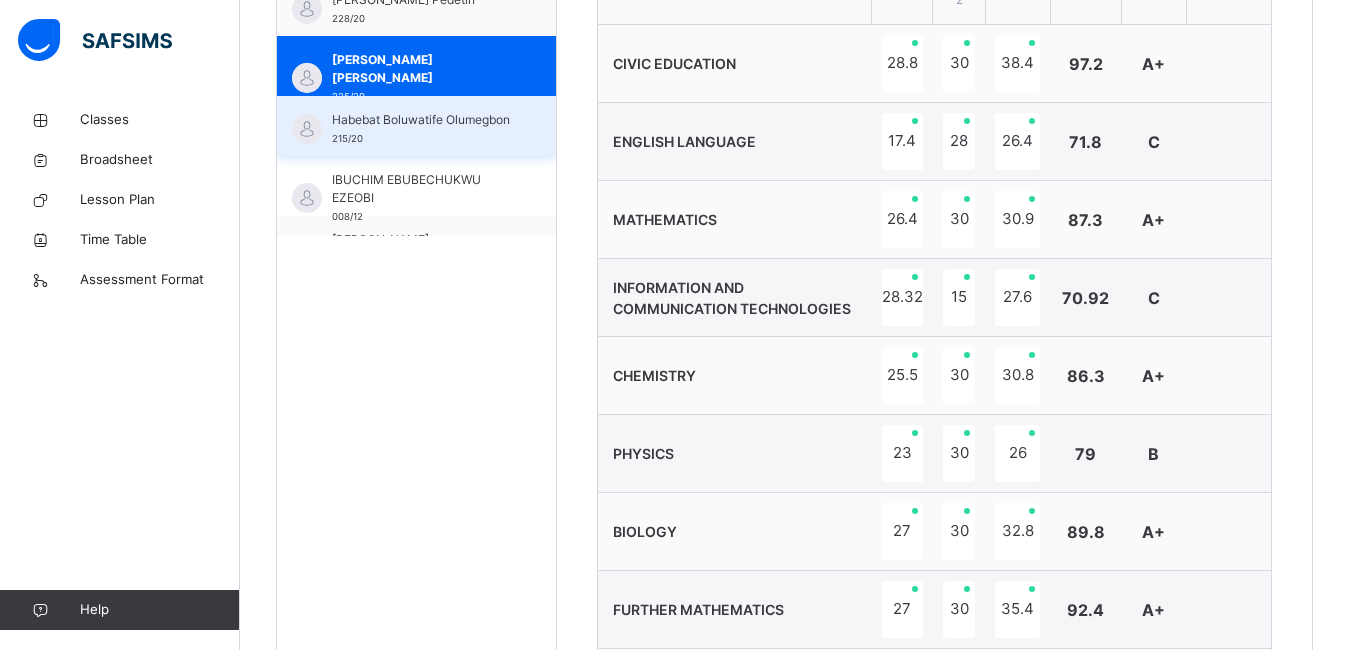 click on "Habebat Boluwatife  Olumegbon" at bounding box center (421, 120) 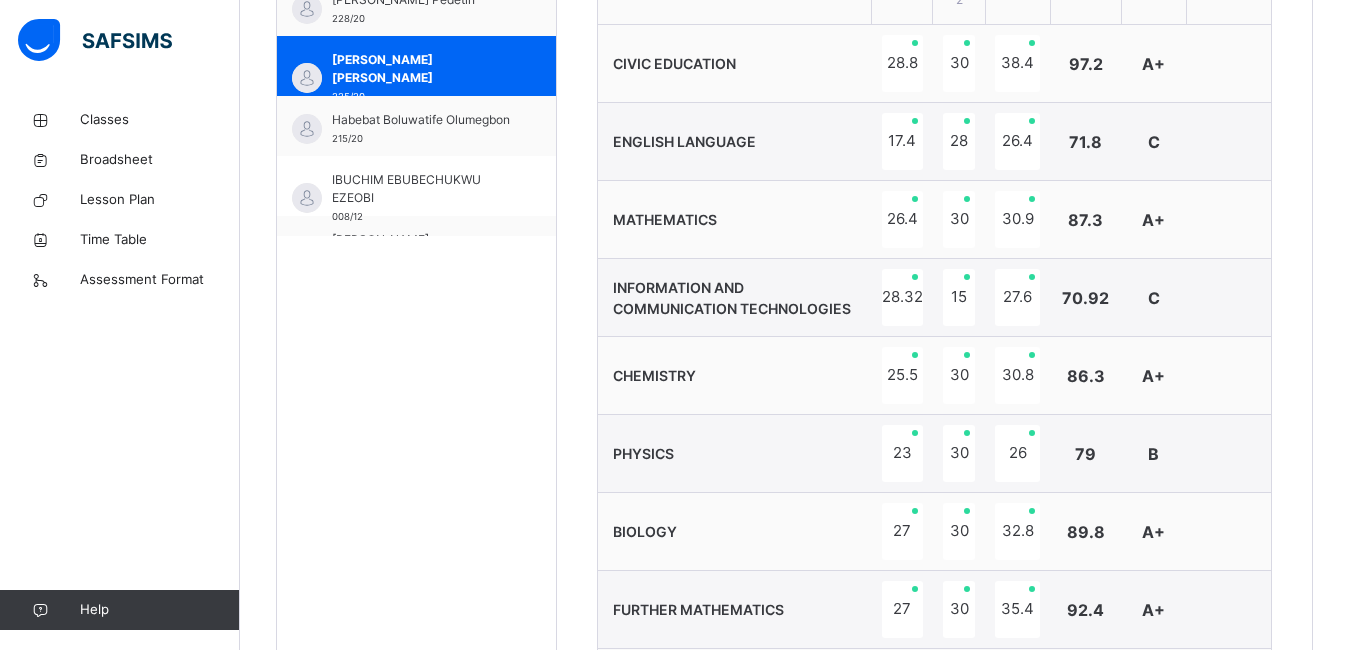 click on "Deborah  Olususi 120/20" at bounding box center [416, -54] 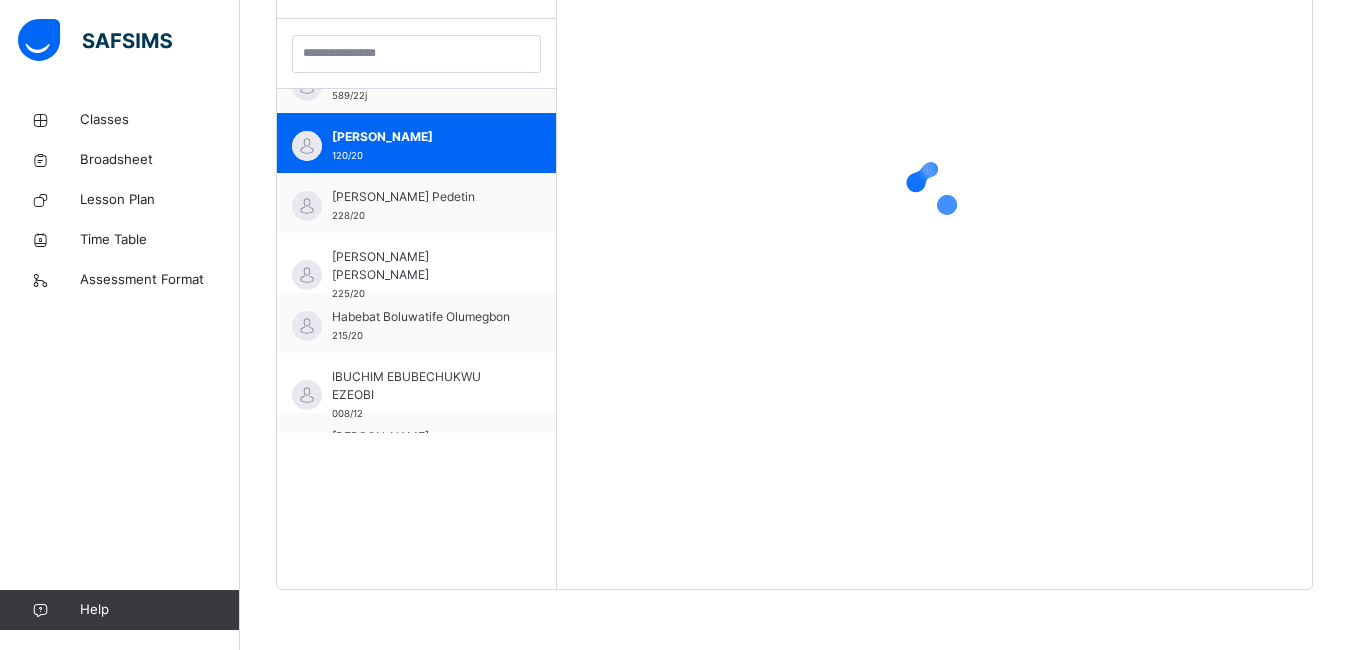 scroll, scrollTop: 581, scrollLeft: 0, axis: vertical 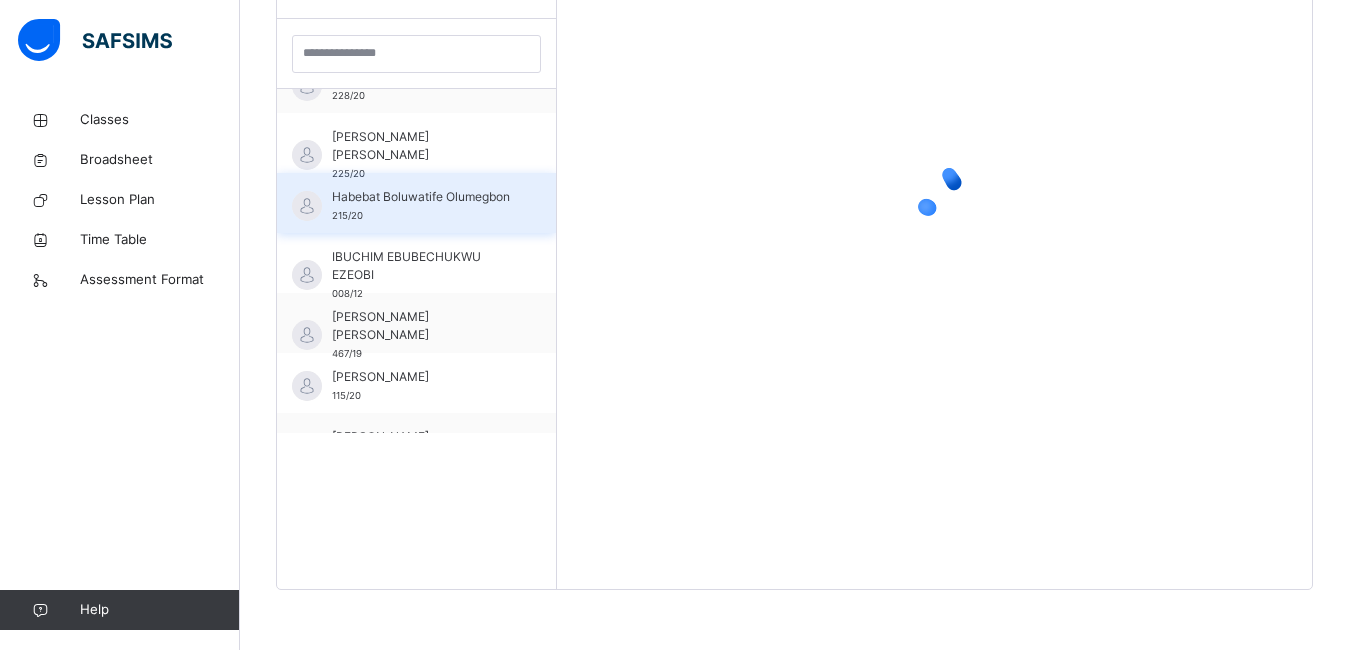 click on "Habebat Boluwatife  Olumegbon" at bounding box center [421, 197] 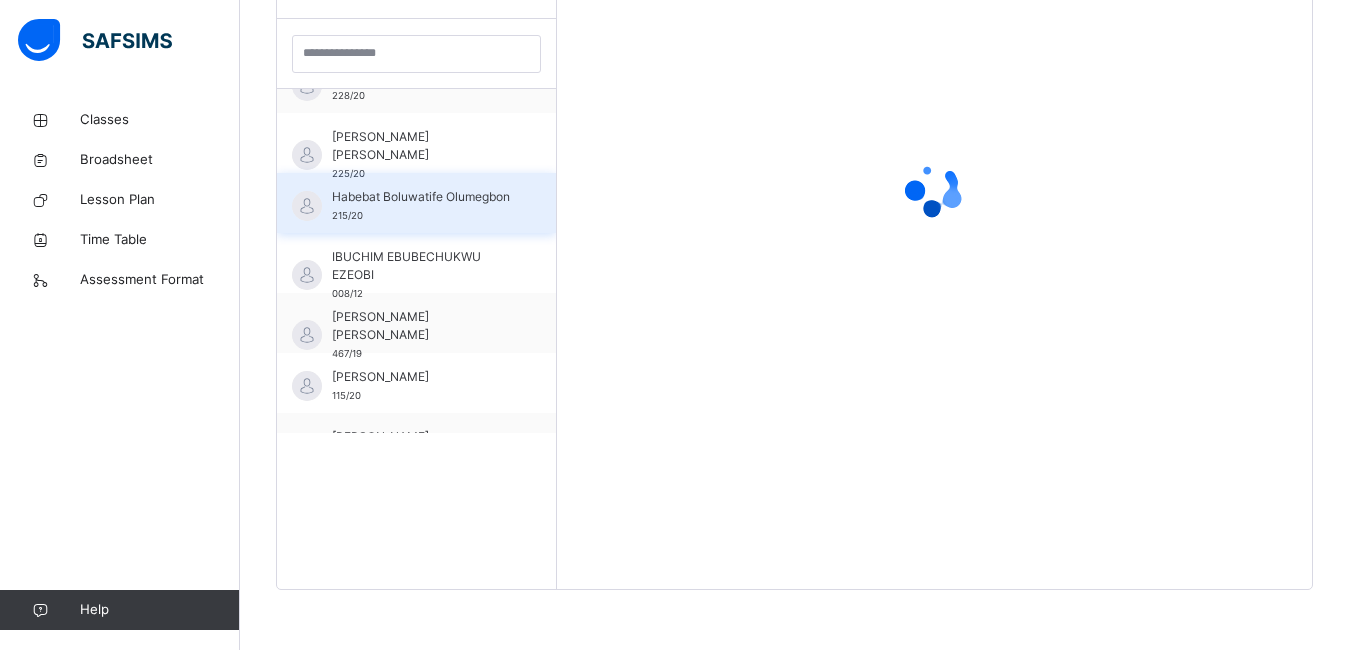 click on "Habebat Boluwatife  Olumegbon" at bounding box center (421, 197) 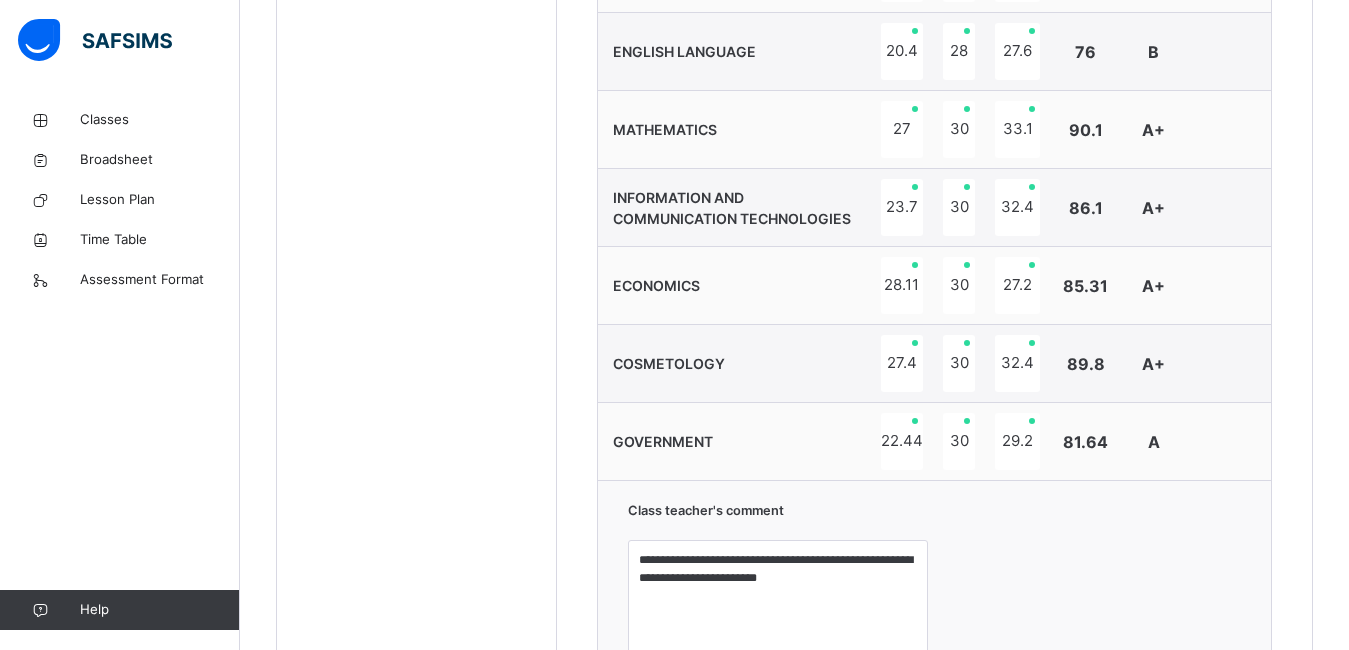 scroll, scrollTop: 1099, scrollLeft: 0, axis: vertical 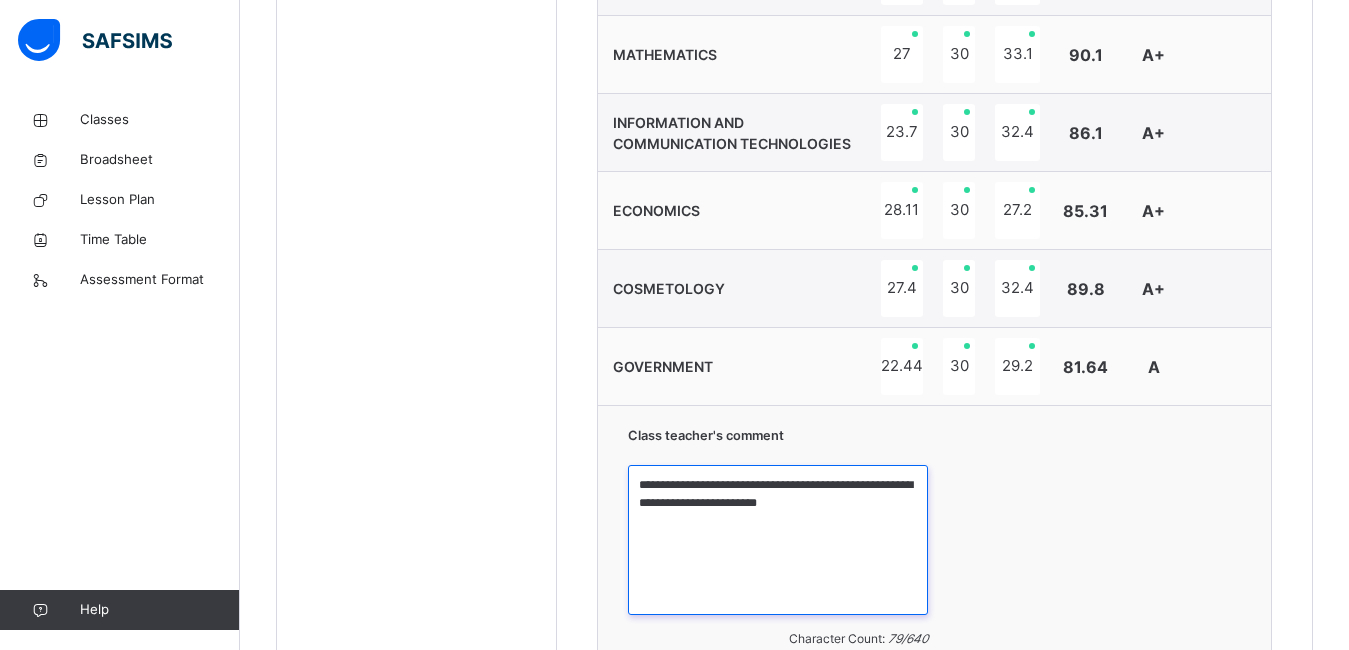click on "**********" at bounding box center [778, 540] 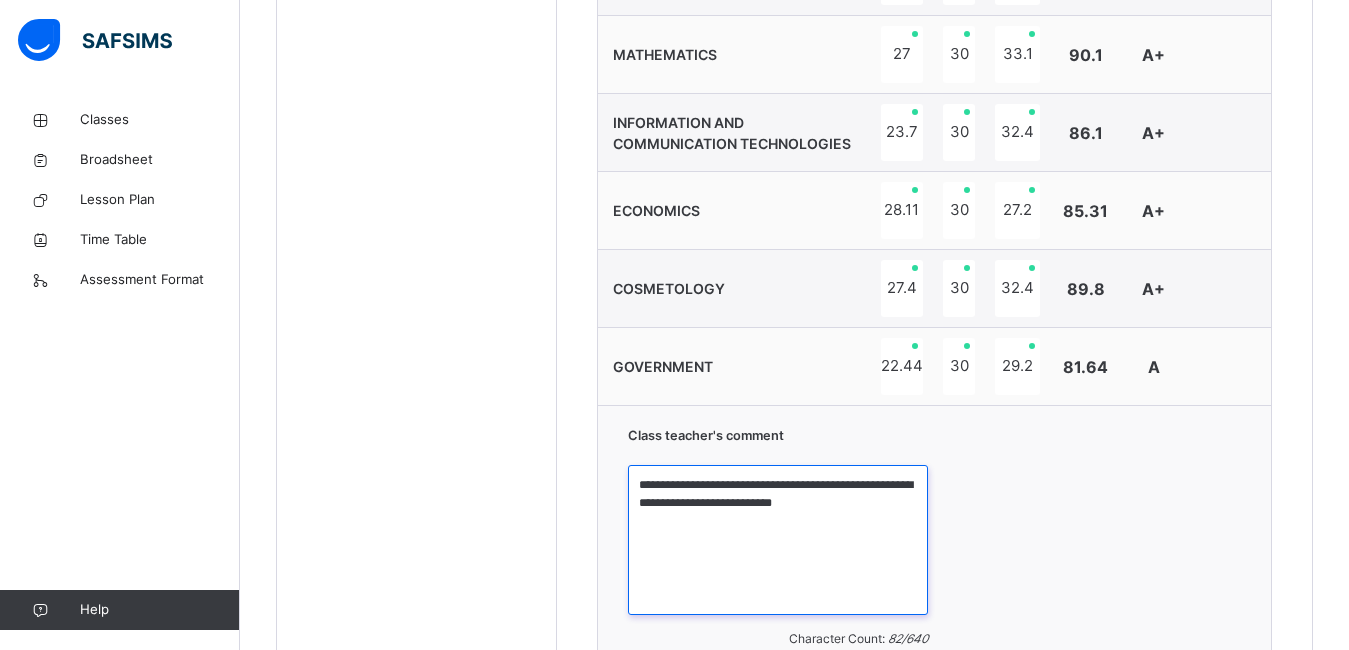 click on "**********" at bounding box center (778, 540) 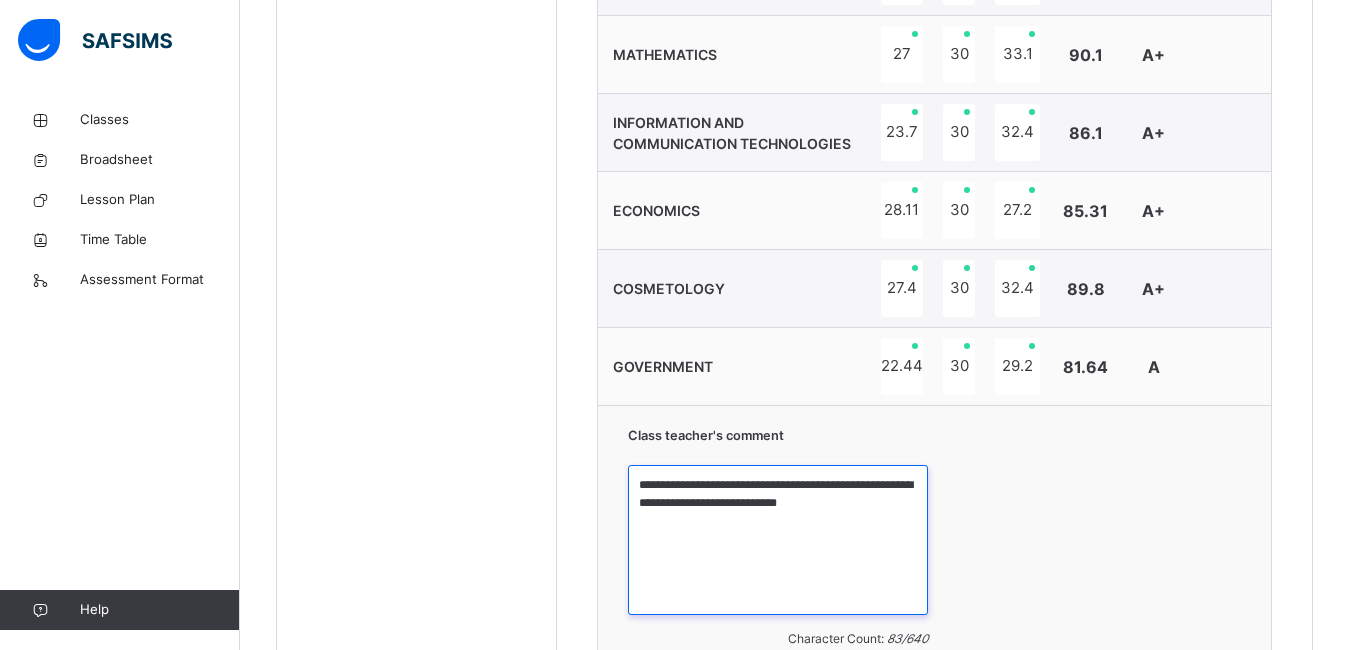 click on "**********" at bounding box center [778, 540] 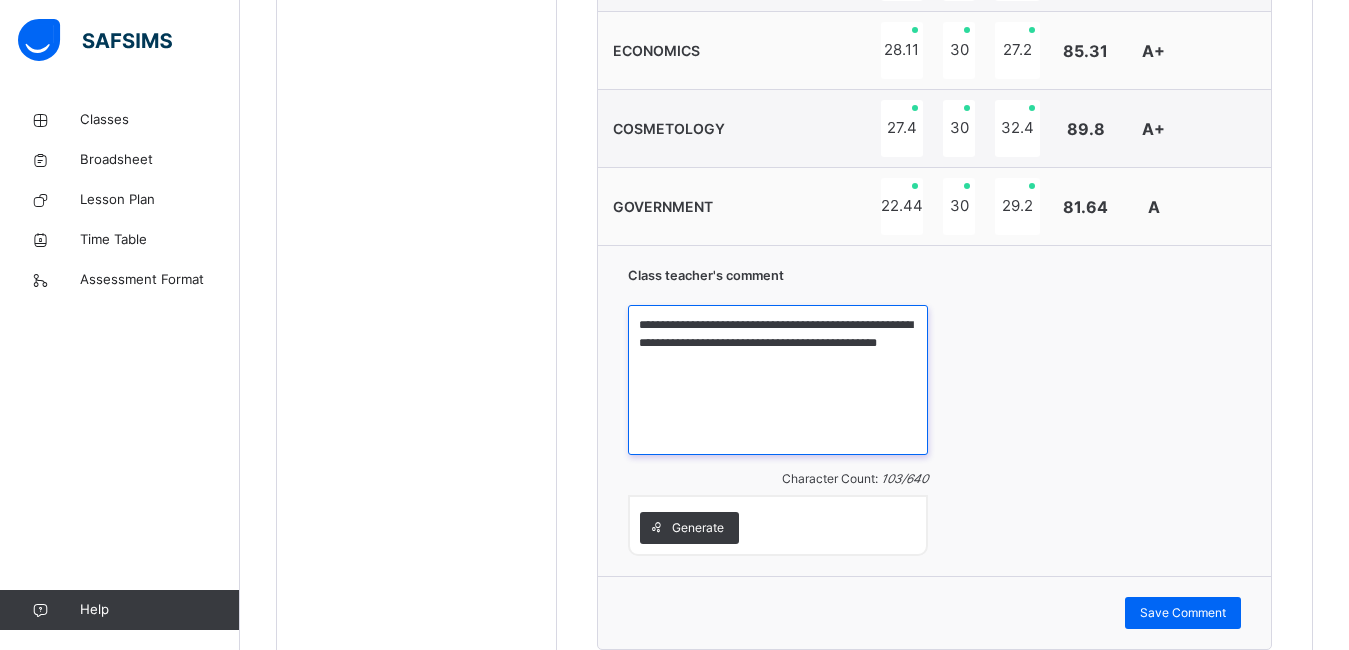 scroll, scrollTop: 1360, scrollLeft: 0, axis: vertical 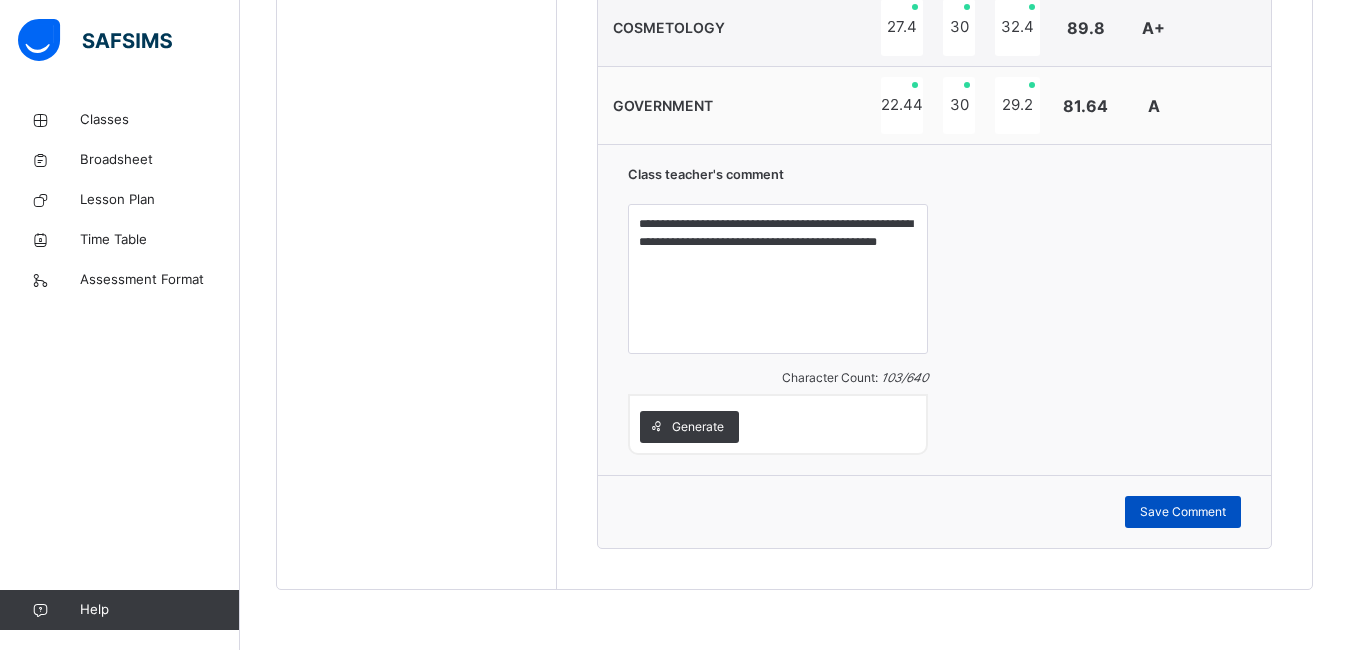 click on "Save Comment" at bounding box center (1183, 512) 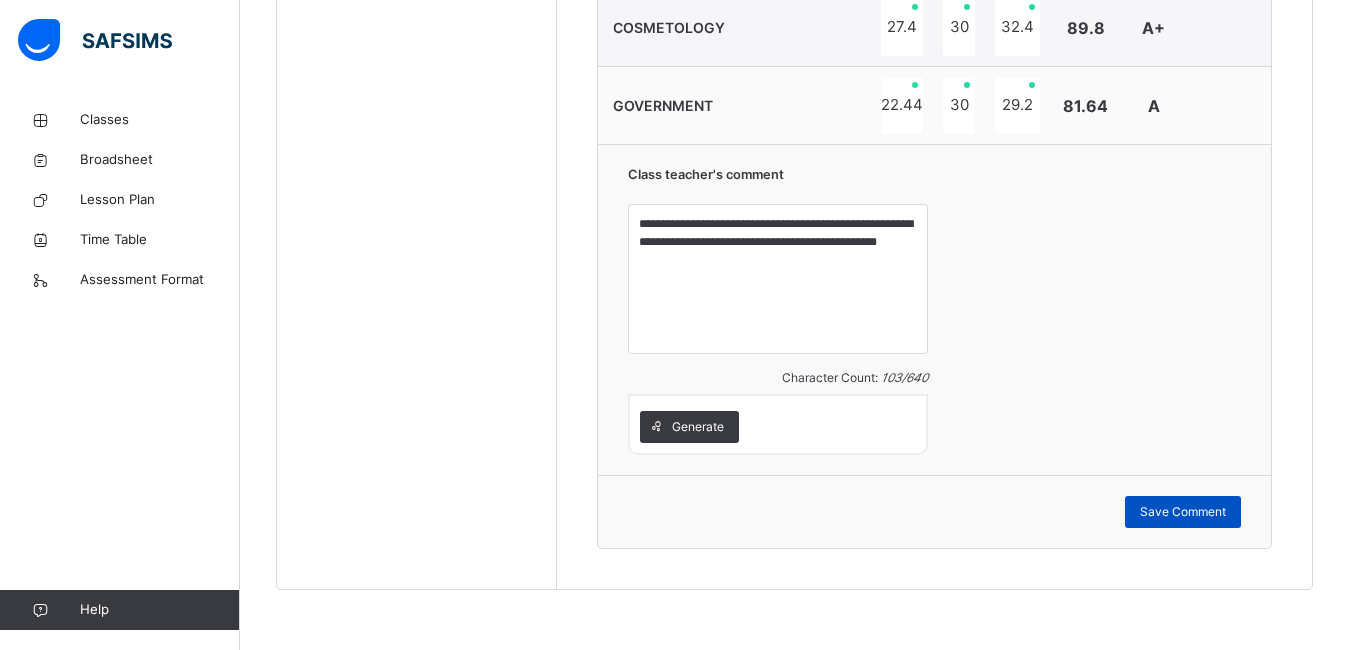 click on "Save Comment" at bounding box center (1183, 512) 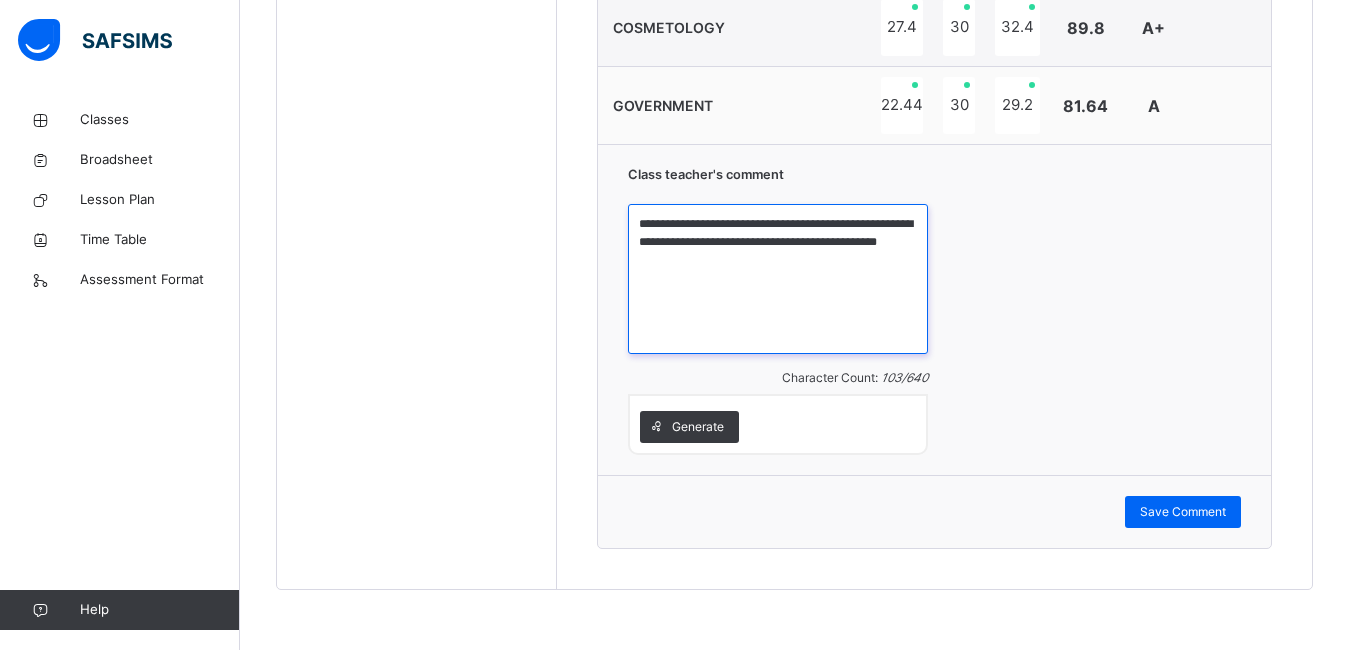 click on "**********" at bounding box center (778, 279) 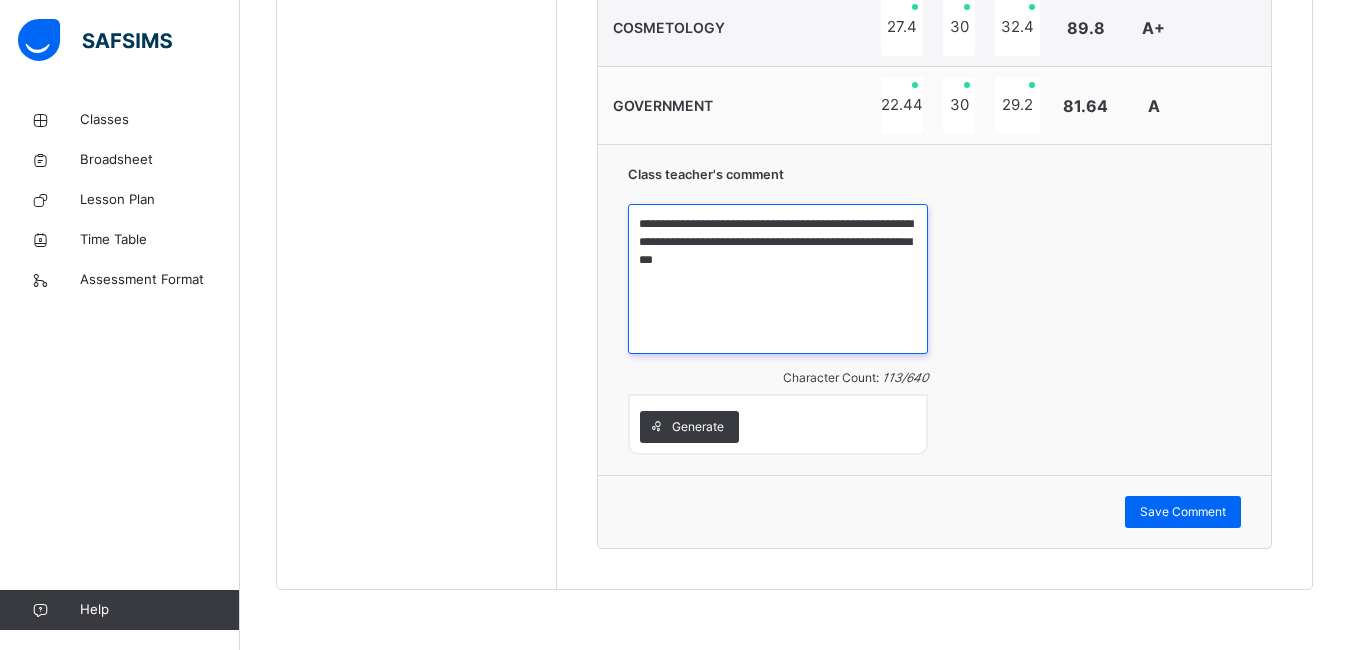click on "**********" at bounding box center (778, 279) 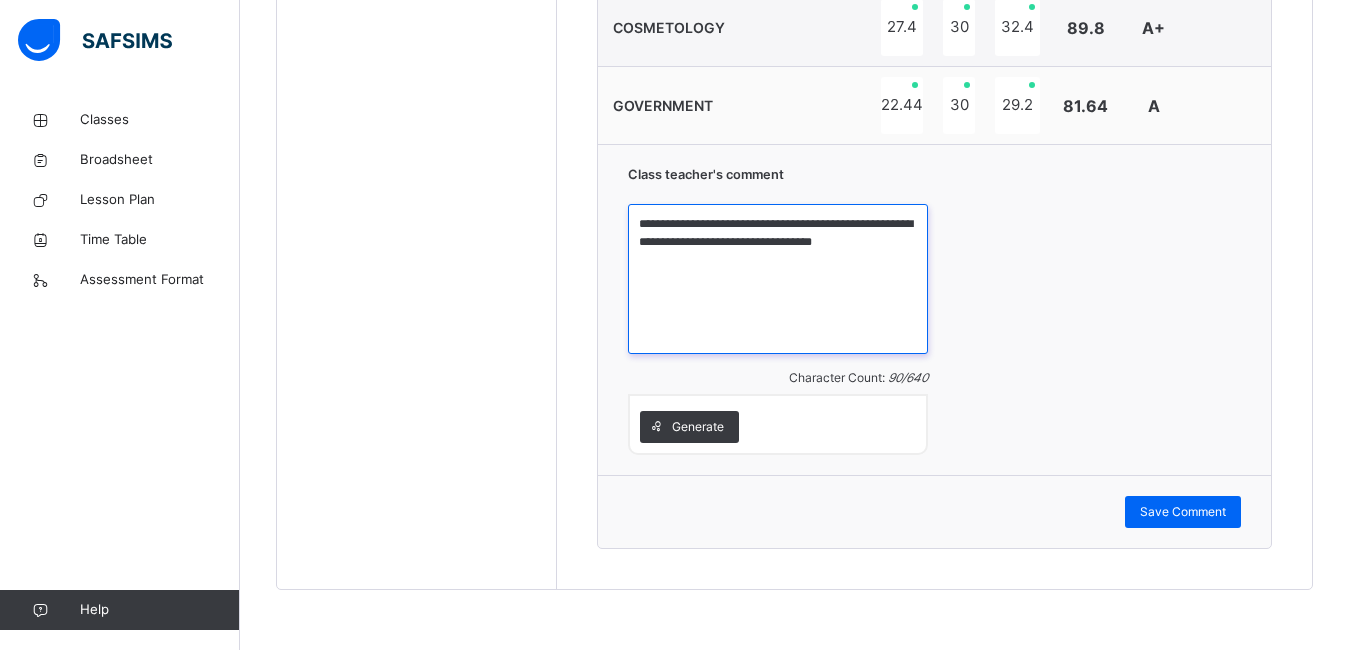 click on "**********" at bounding box center [778, 279] 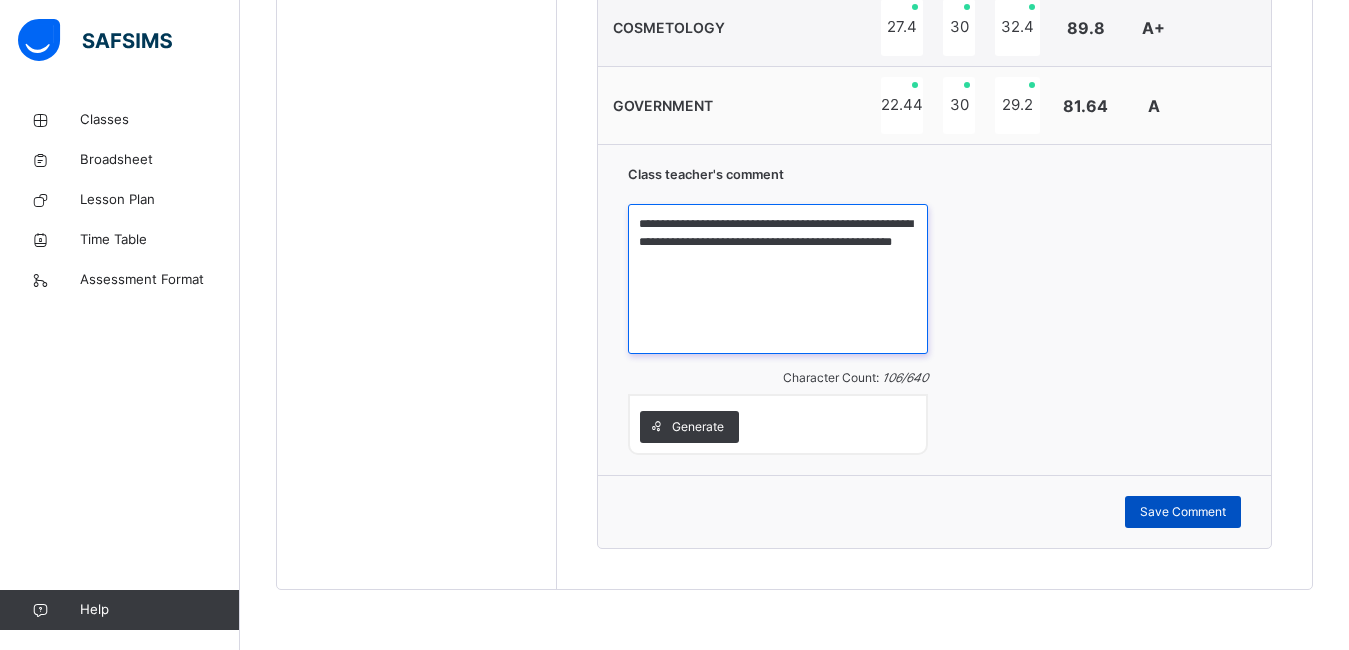 type on "**********" 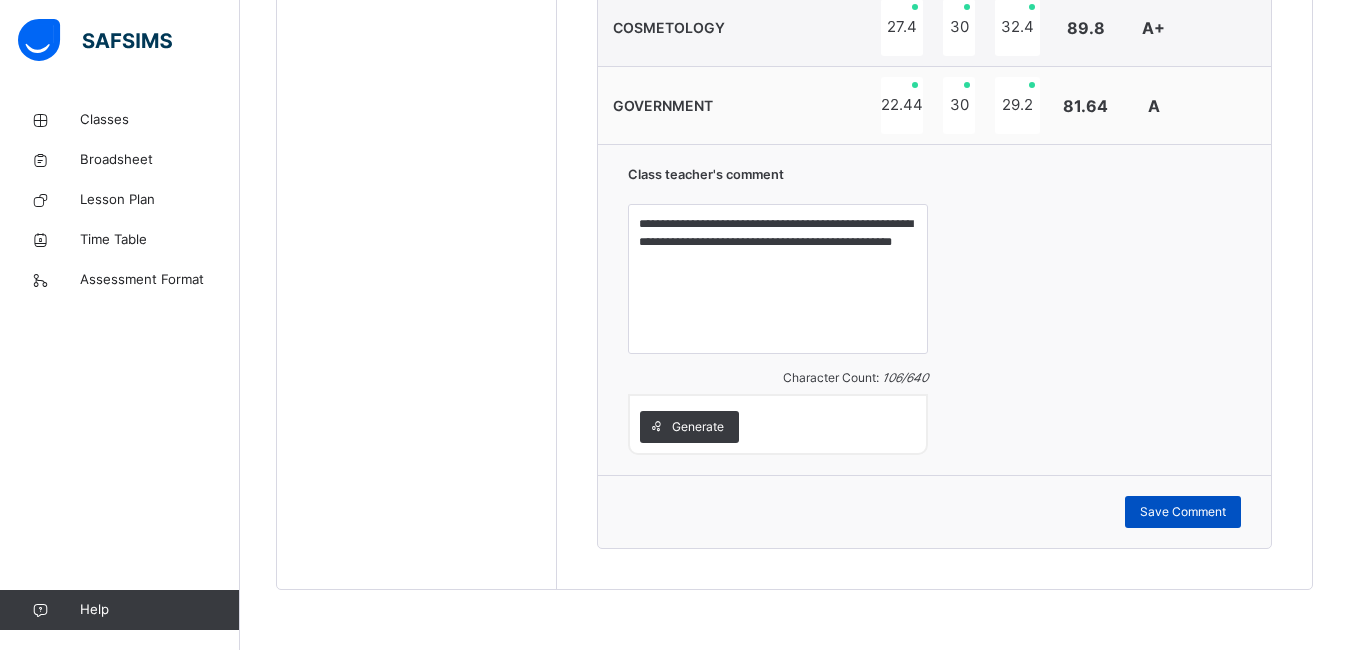 click on "Save Comment" at bounding box center [1183, 512] 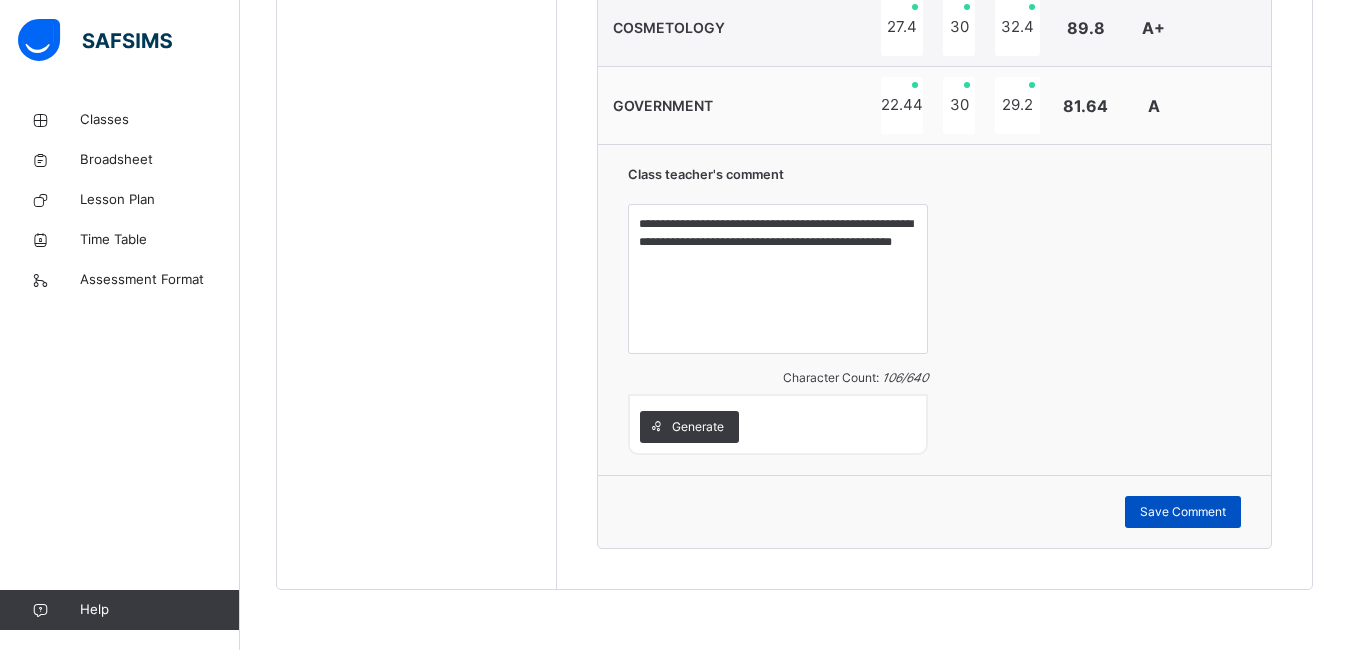click on "Save Comment" at bounding box center [1183, 512] 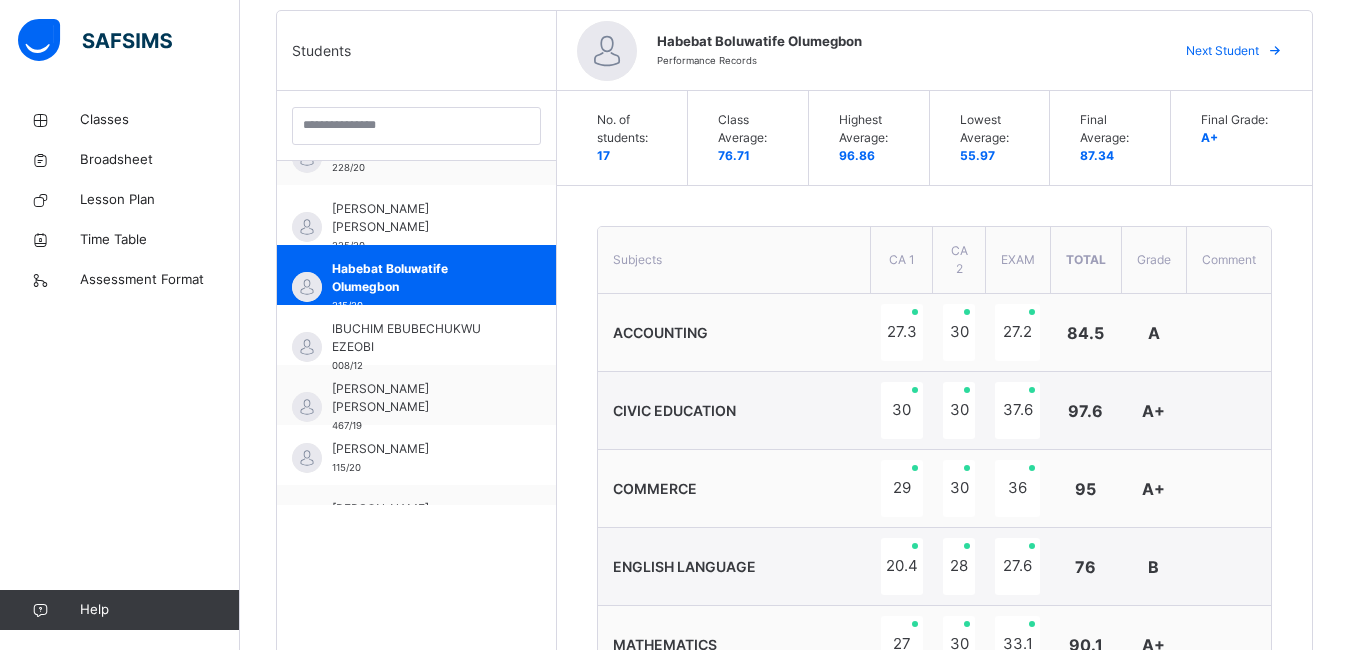 scroll, scrollTop: 574, scrollLeft: 0, axis: vertical 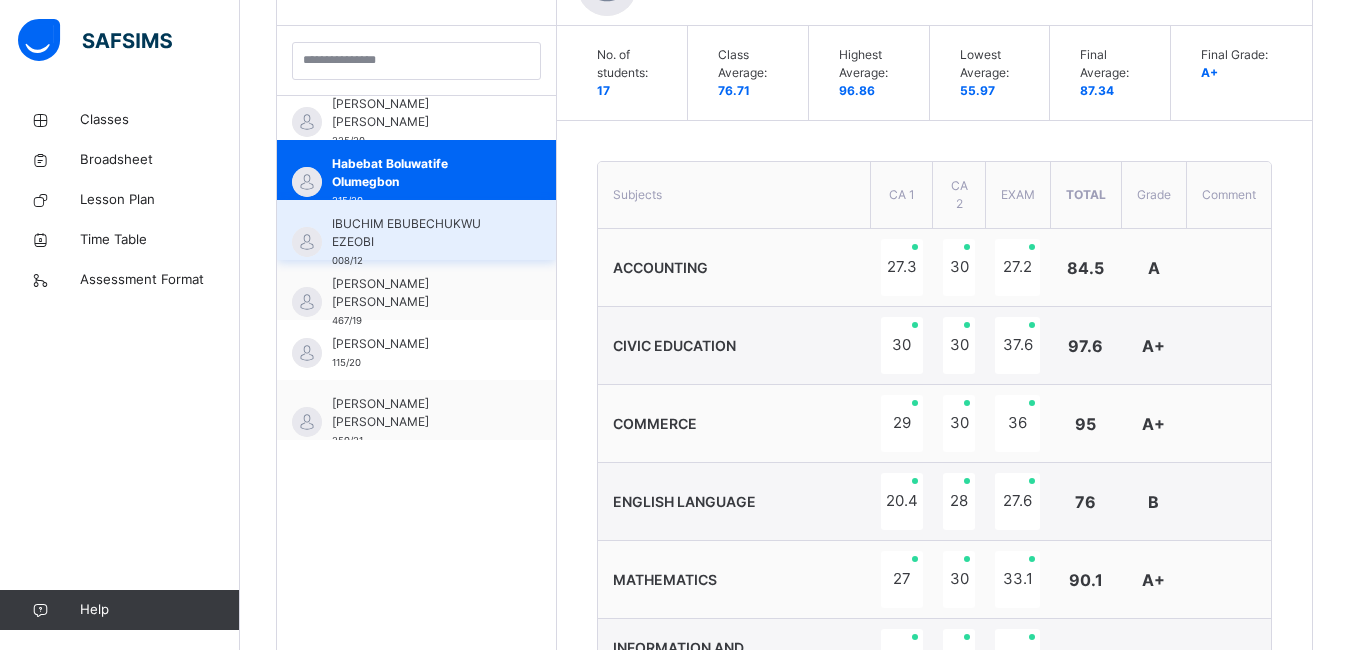 click on "IBUCHIM EBUBECHUKWU EZEOBI" at bounding box center (421, 233) 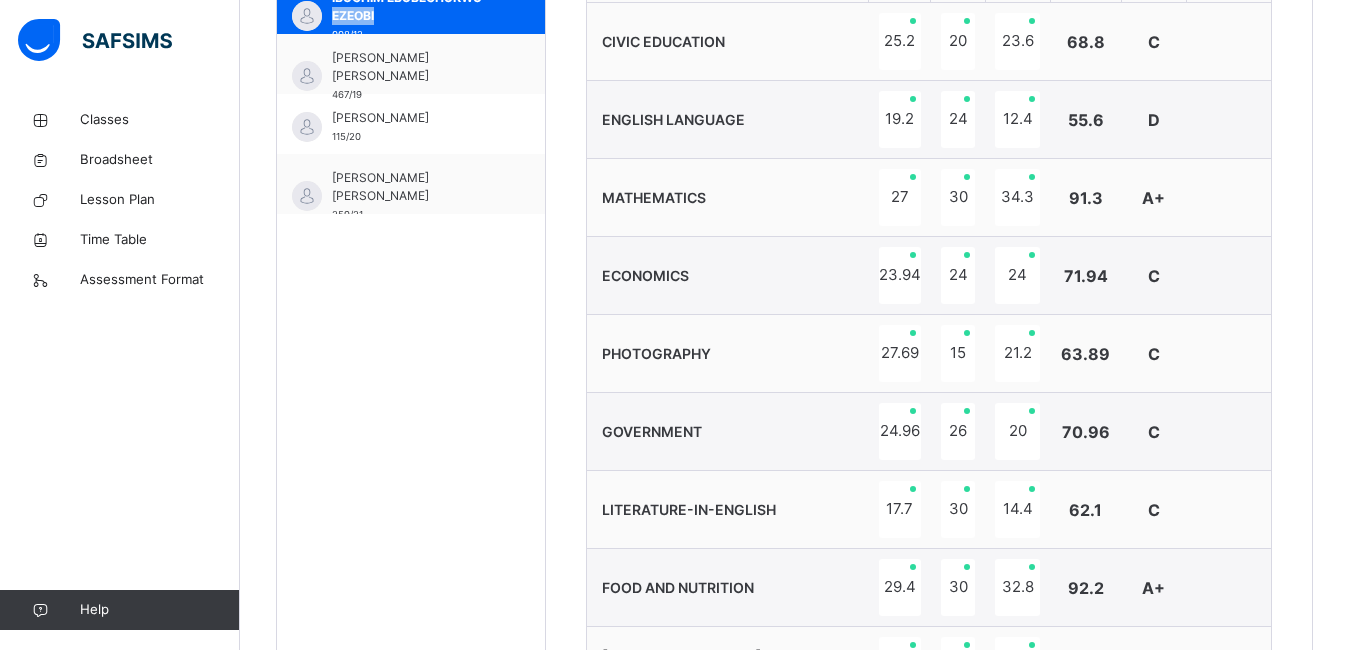 scroll, scrollTop: 840, scrollLeft: 0, axis: vertical 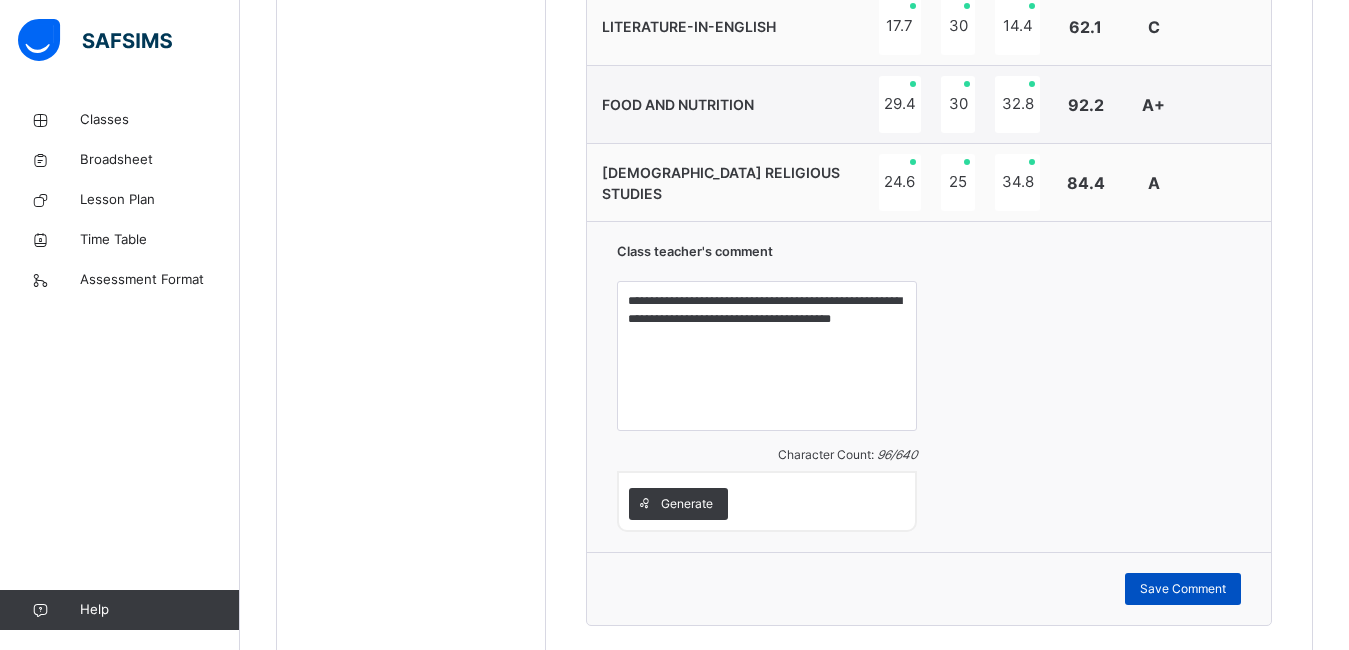 click on "Save Comment" at bounding box center (1183, 589) 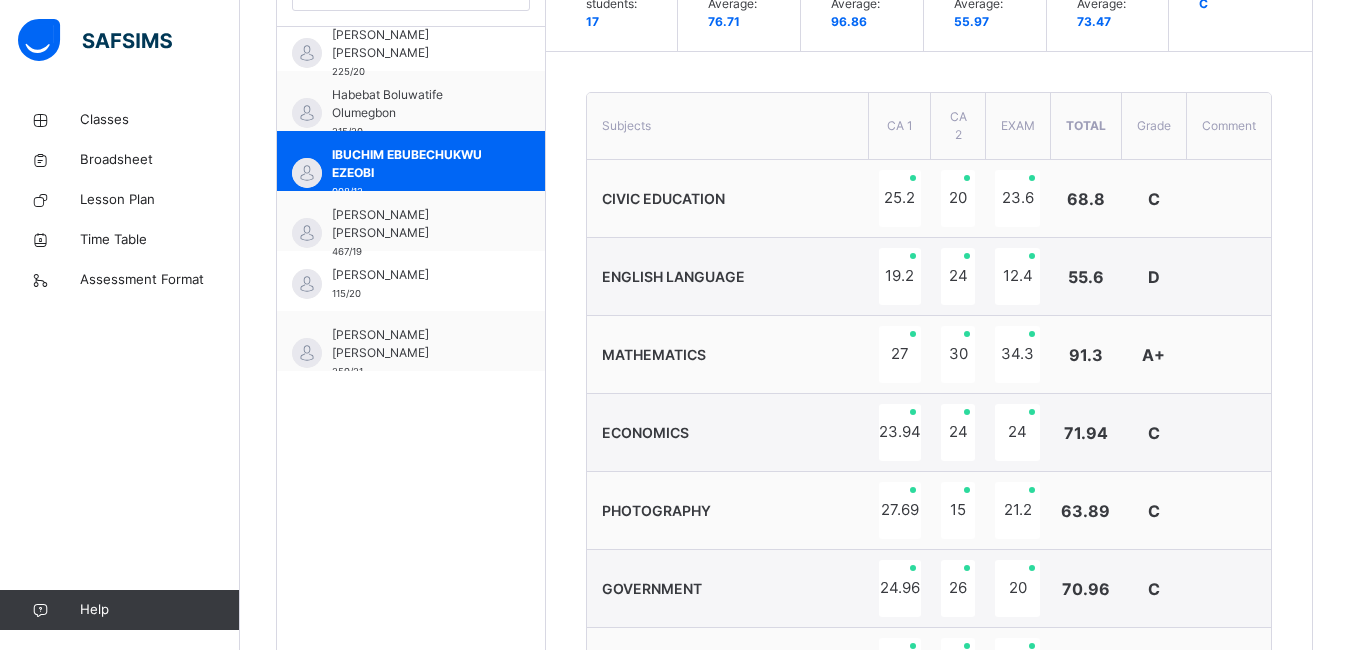 scroll, scrollTop: 637, scrollLeft: 0, axis: vertical 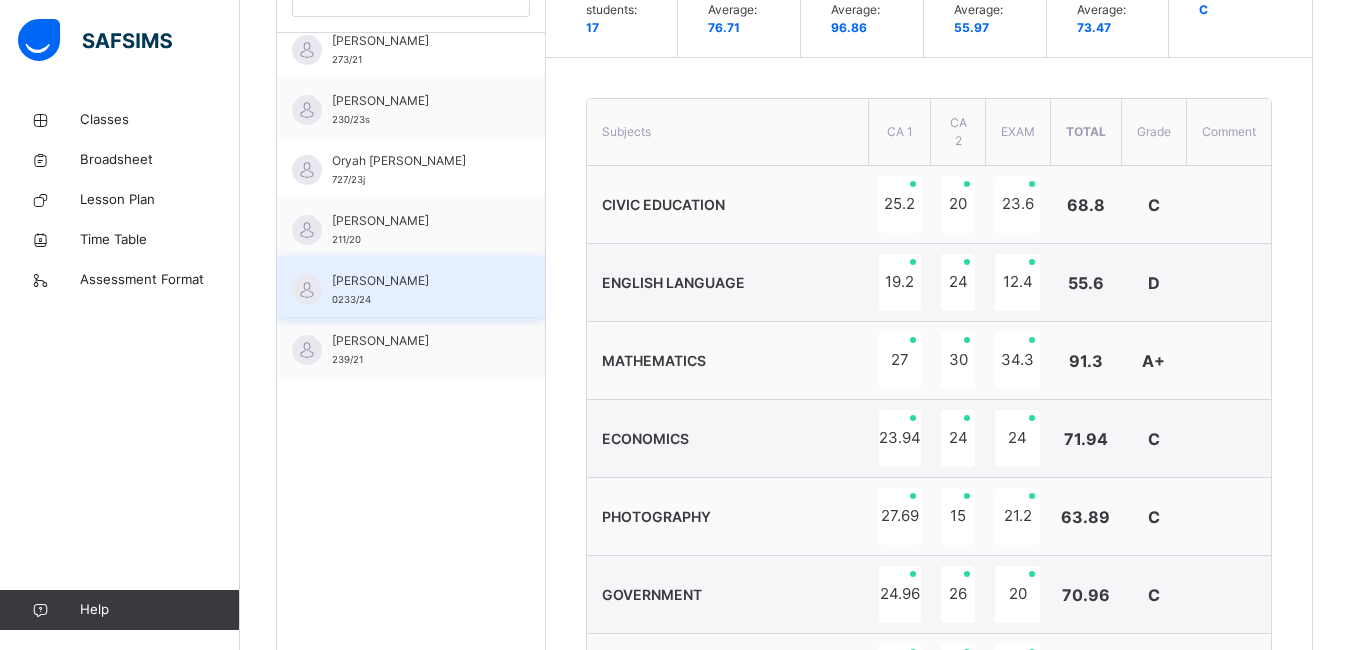 click on "Sylvester Oyare Agada" at bounding box center [416, 281] 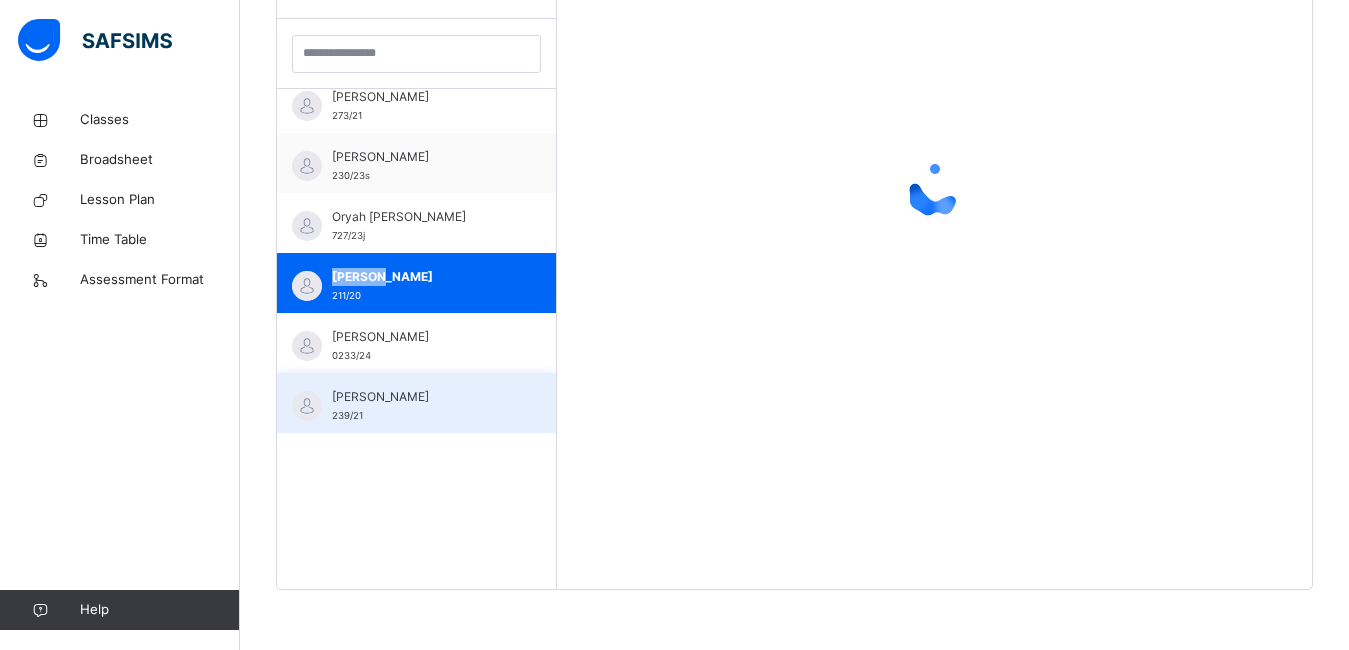 scroll, scrollTop: 581, scrollLeft: 0, axis: vertical 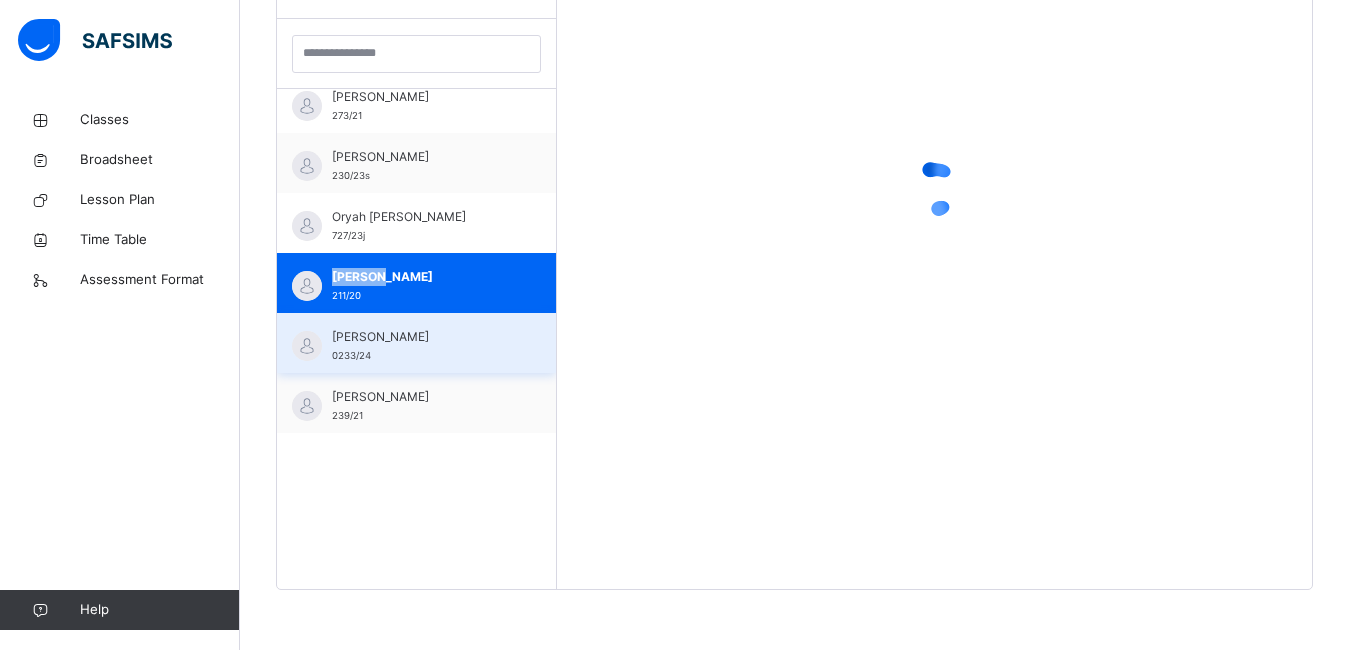 click on "Sylvester Oyare Agada" at bounding box center [421, 337] 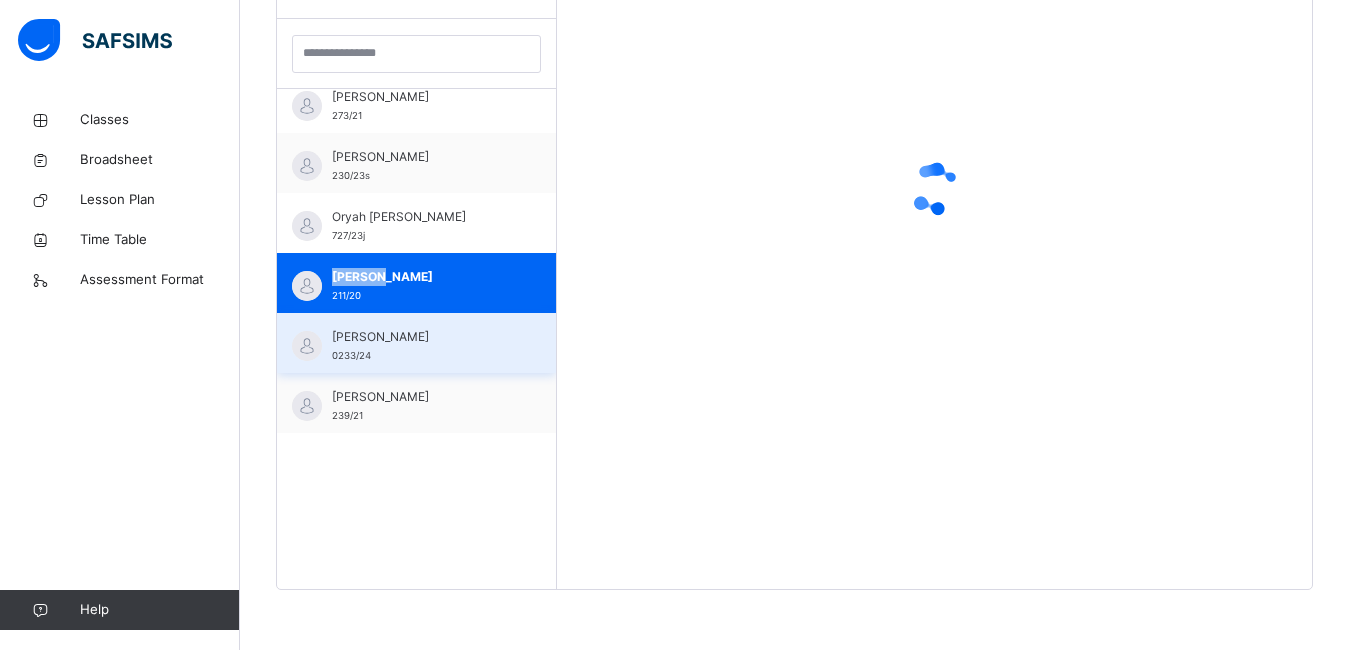 click on "Sylvester Oyare Agada" at bounding box center (421, 337) 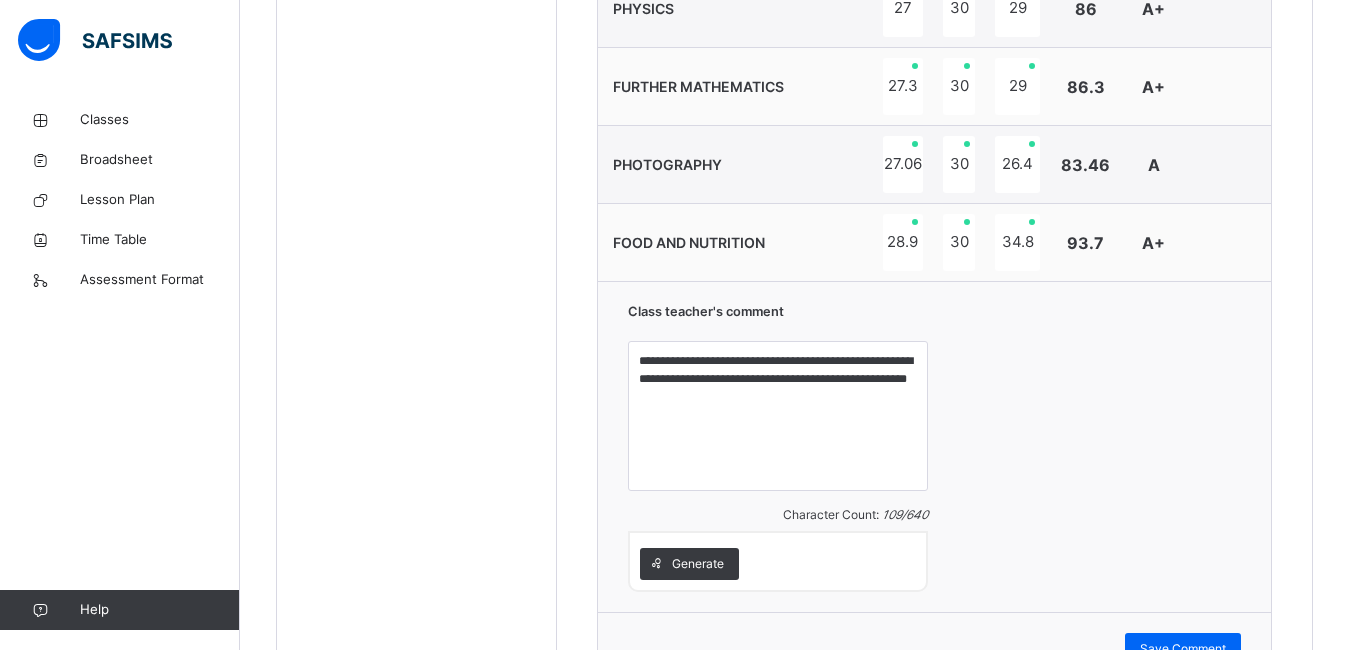 scroll, scrollTop: 1290, scrollLeft: 0, axis: vertical 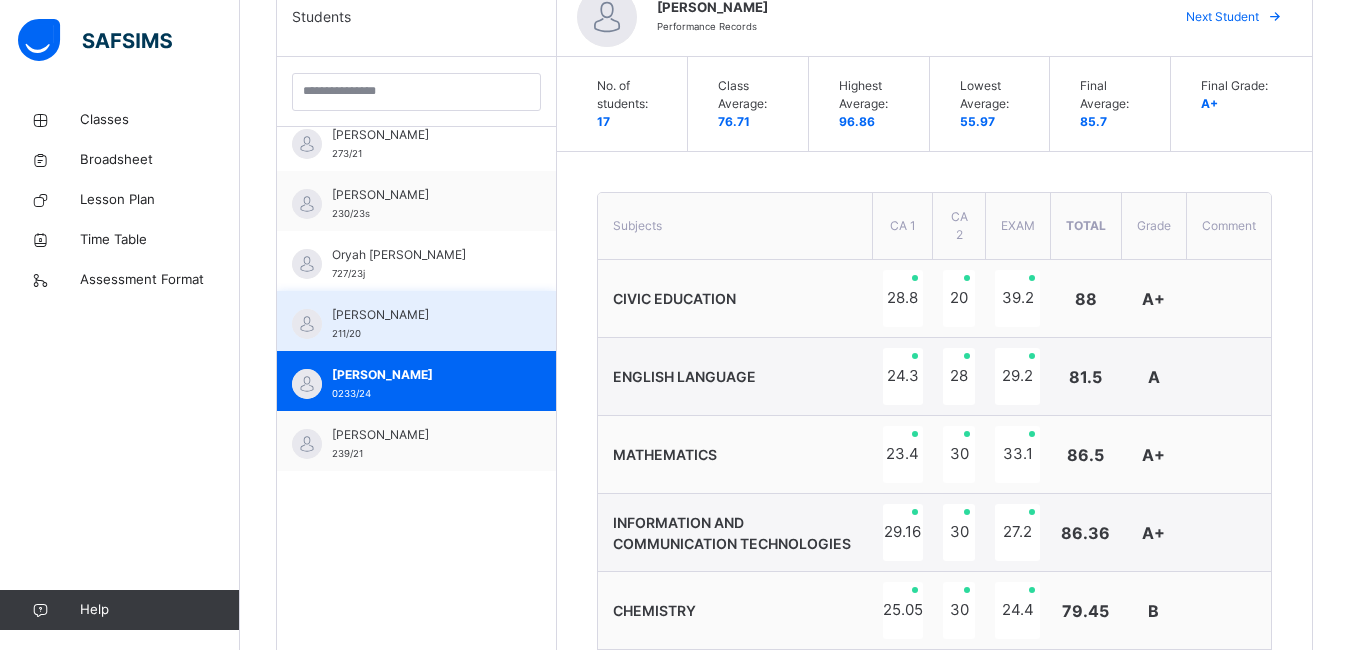 click on "Samuel  Olususi" at bounding box center (421, 315) 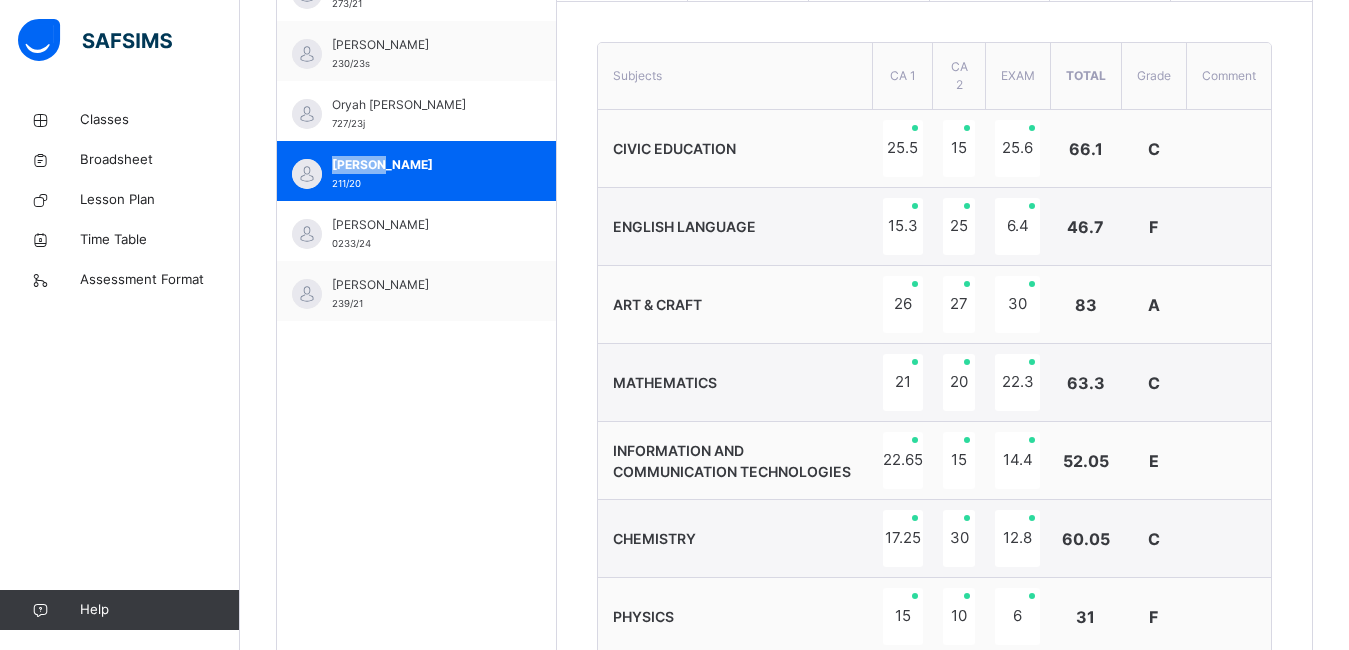 scroll, scrollTop: 734, scrollLeft: 0, axis: vertical 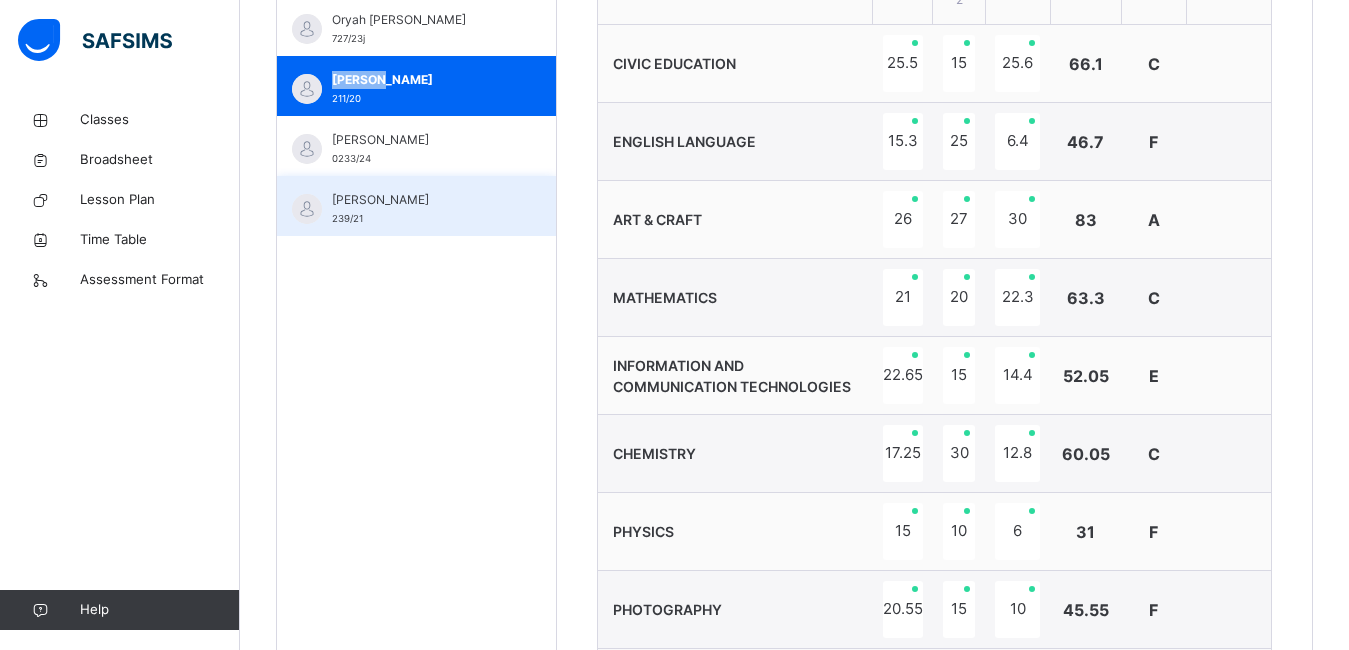 click on "Victor  Saduwa" at bounding box center (421, 200) 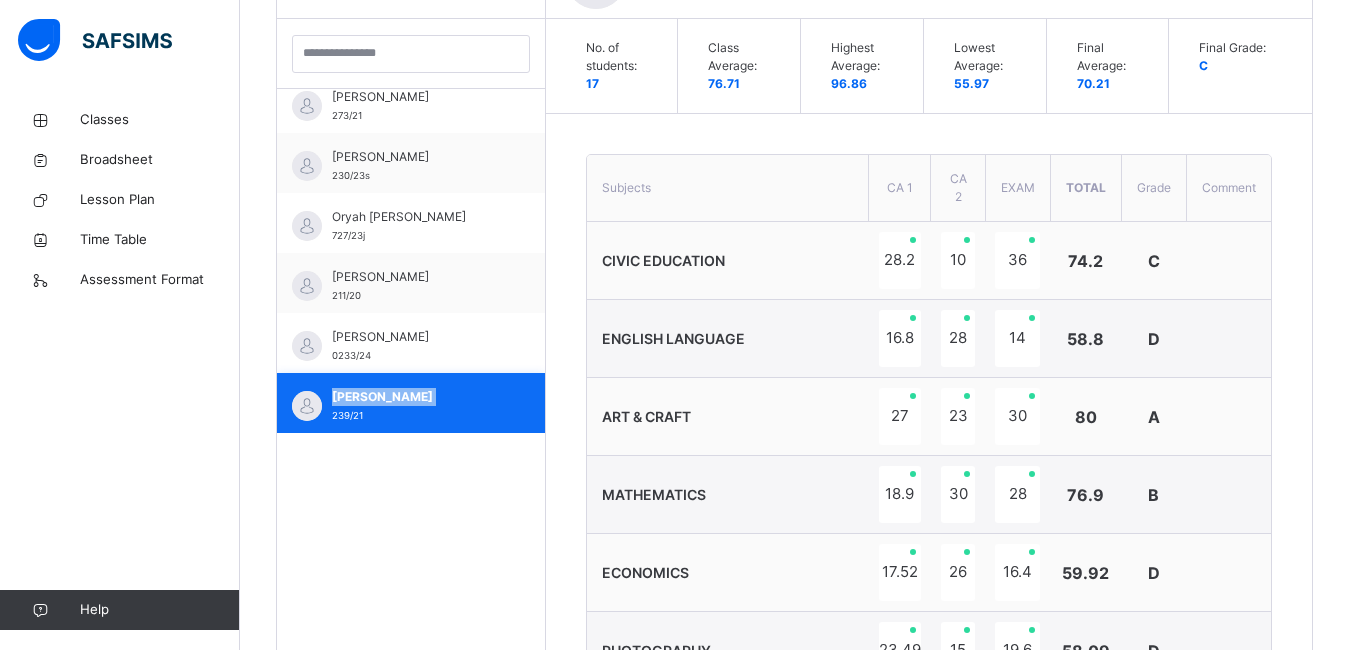 scroll, scrollTop: 778, scrollLeft: 0, axis: vertical 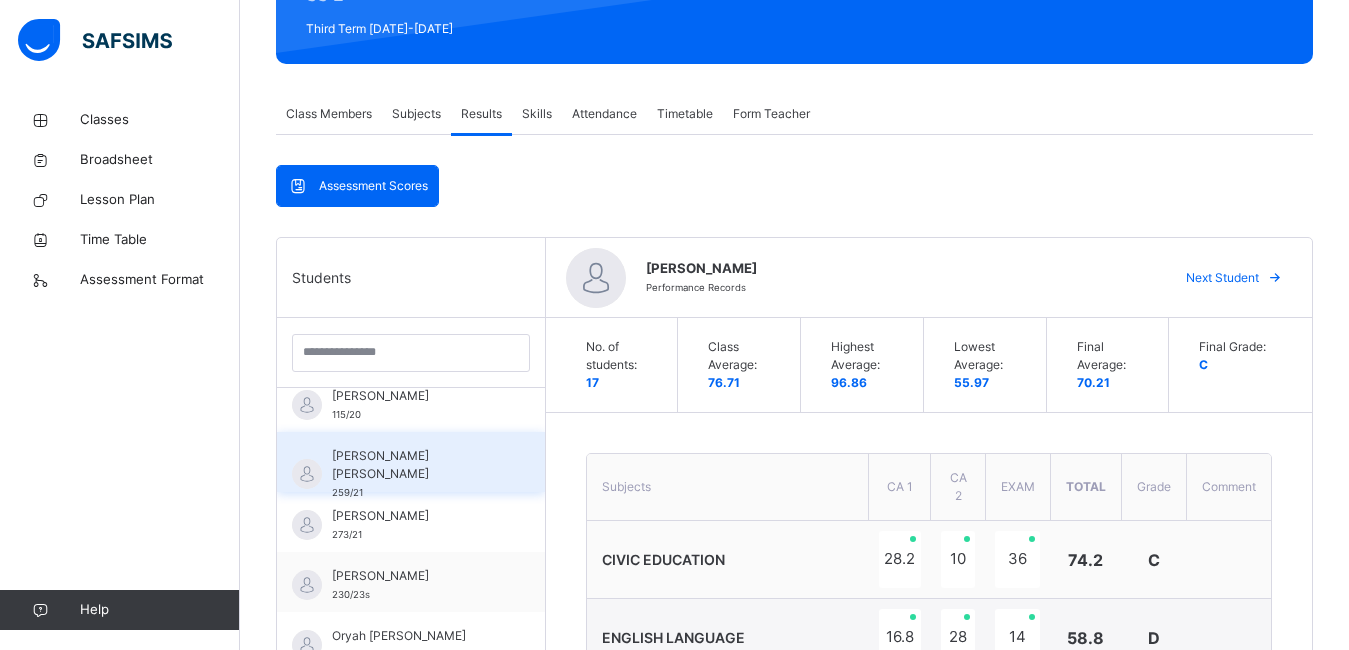click on "Josephine Nkeseabasi  Uboh" at bounding box center [416, 465] 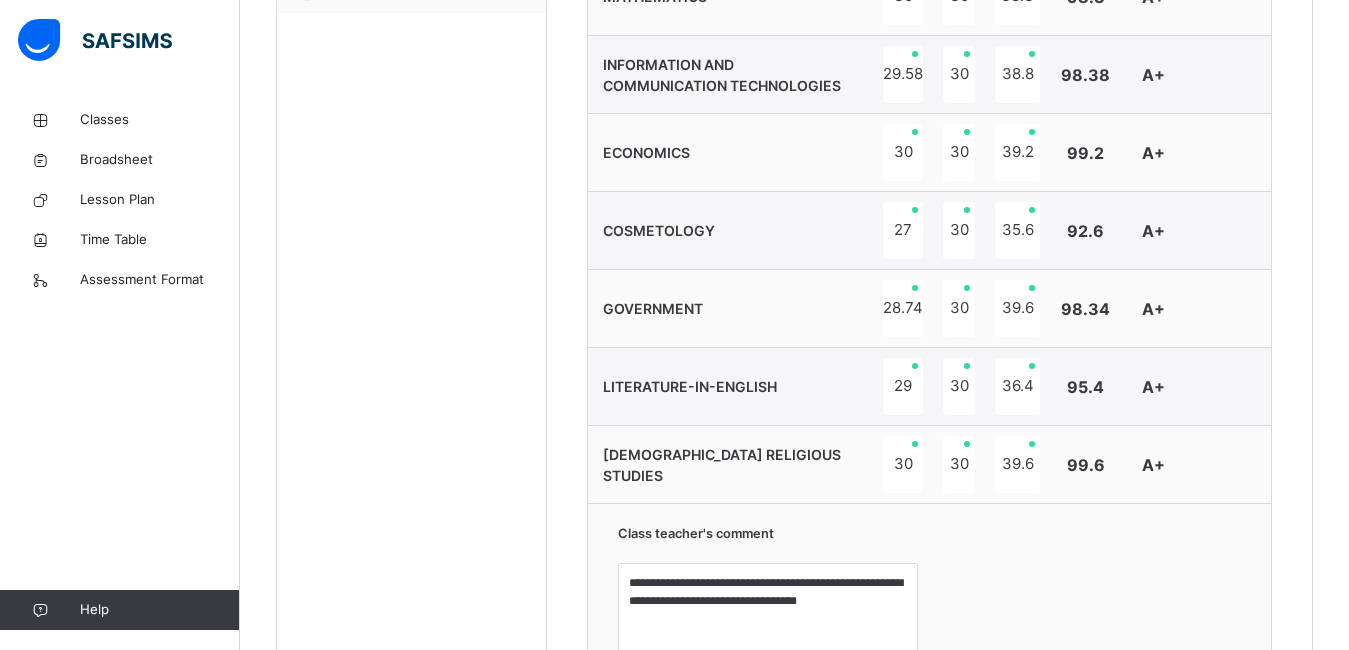 scroll, scrollTop: 1081, scrollLeft: 0, axis: vertical 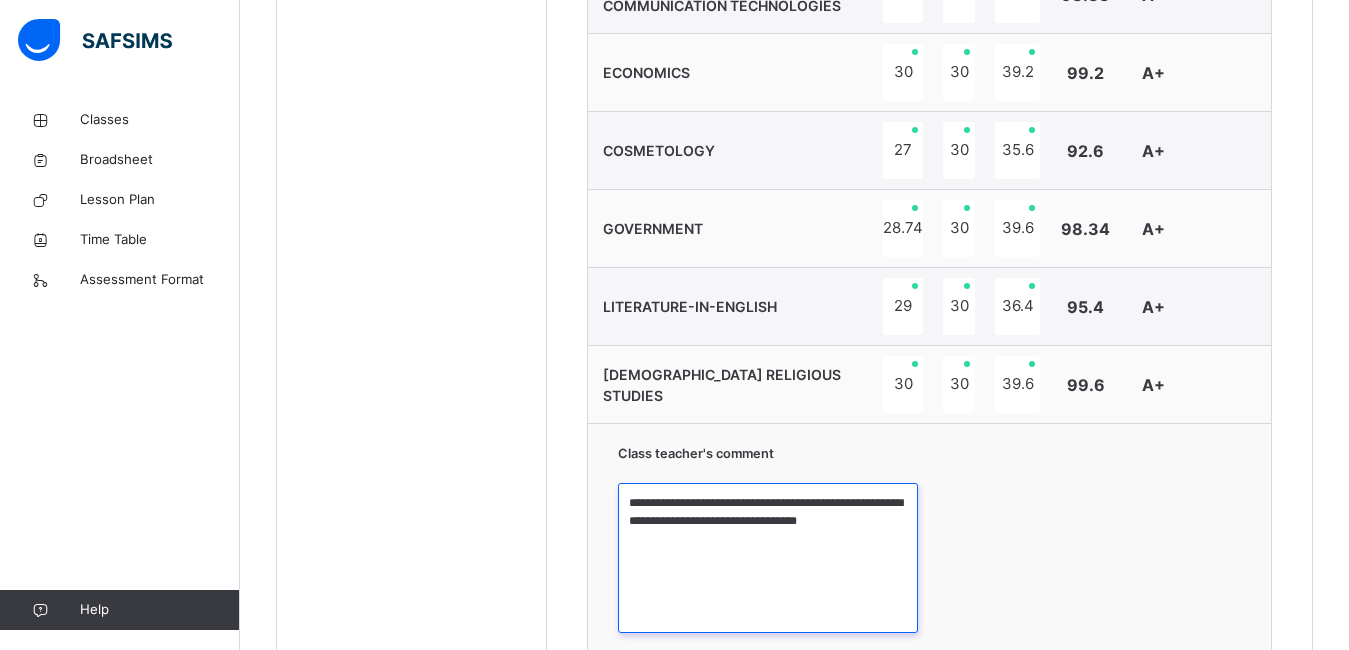 click on "**********" at bounding box center [768, 558] 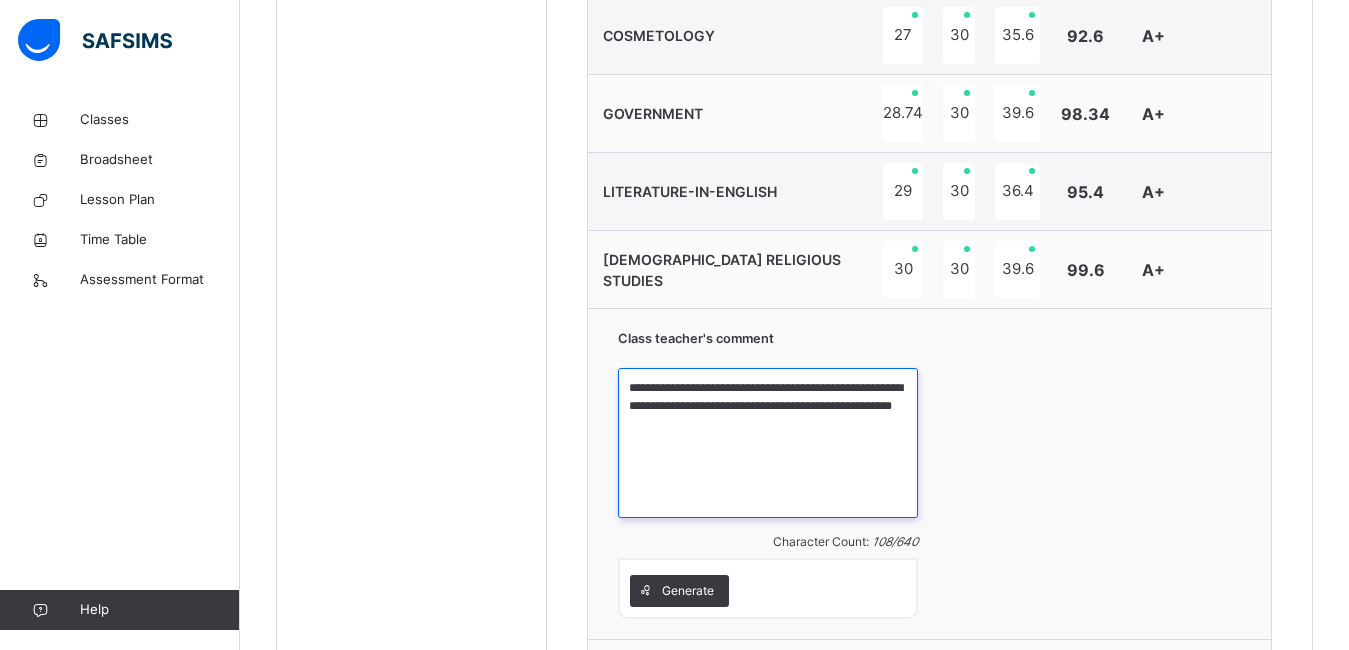 scroll, scrollTop: 1241, scrollLeft: 0, axis: vertical 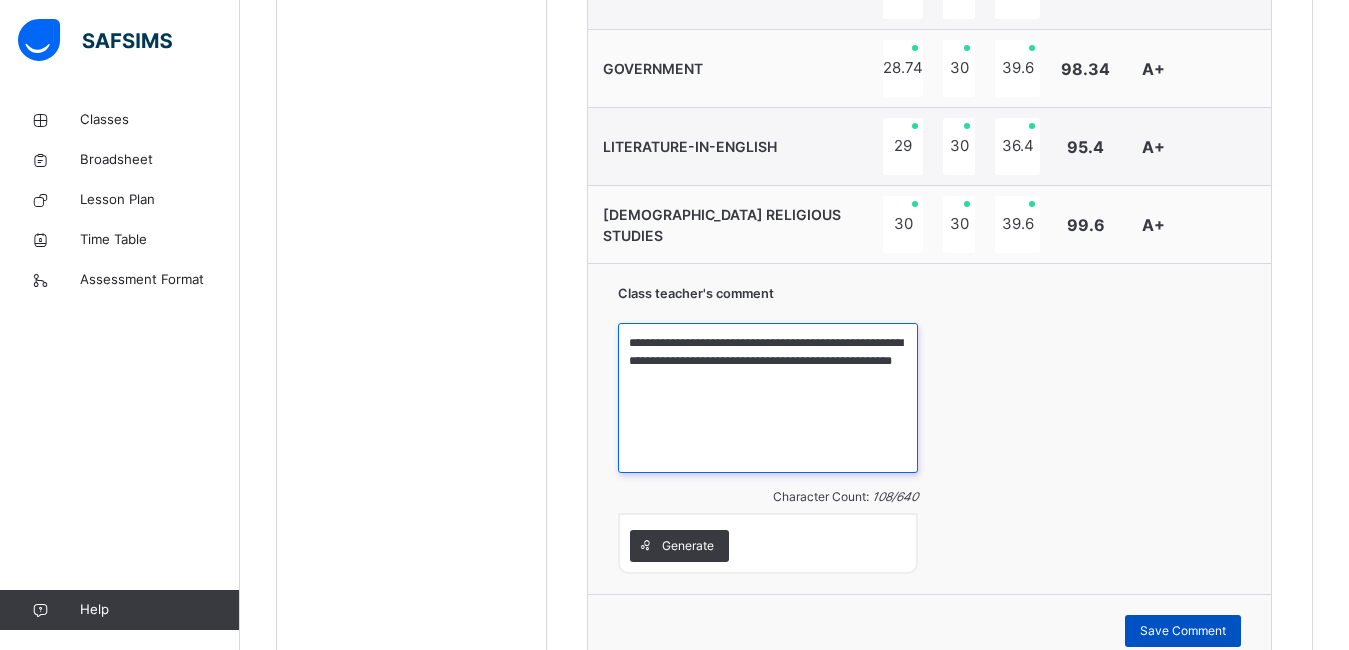 type on "**********" 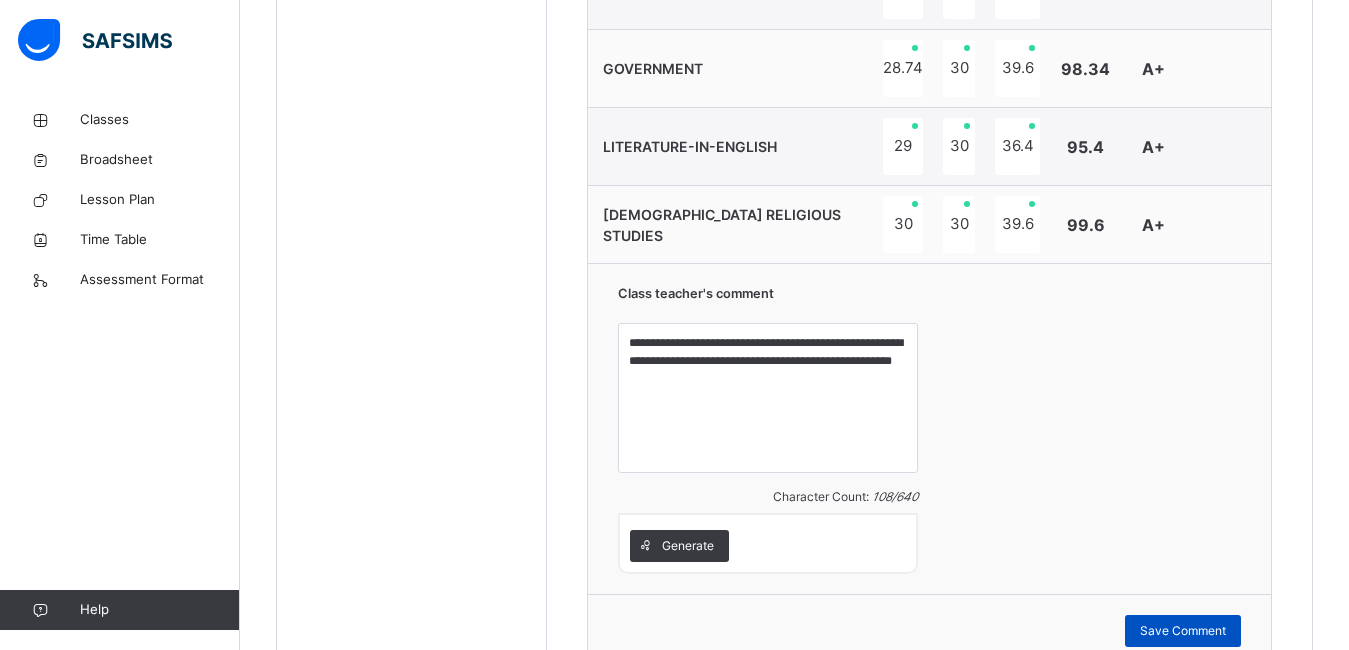 click on "Save Comment" at bounding box center [1183, 631] 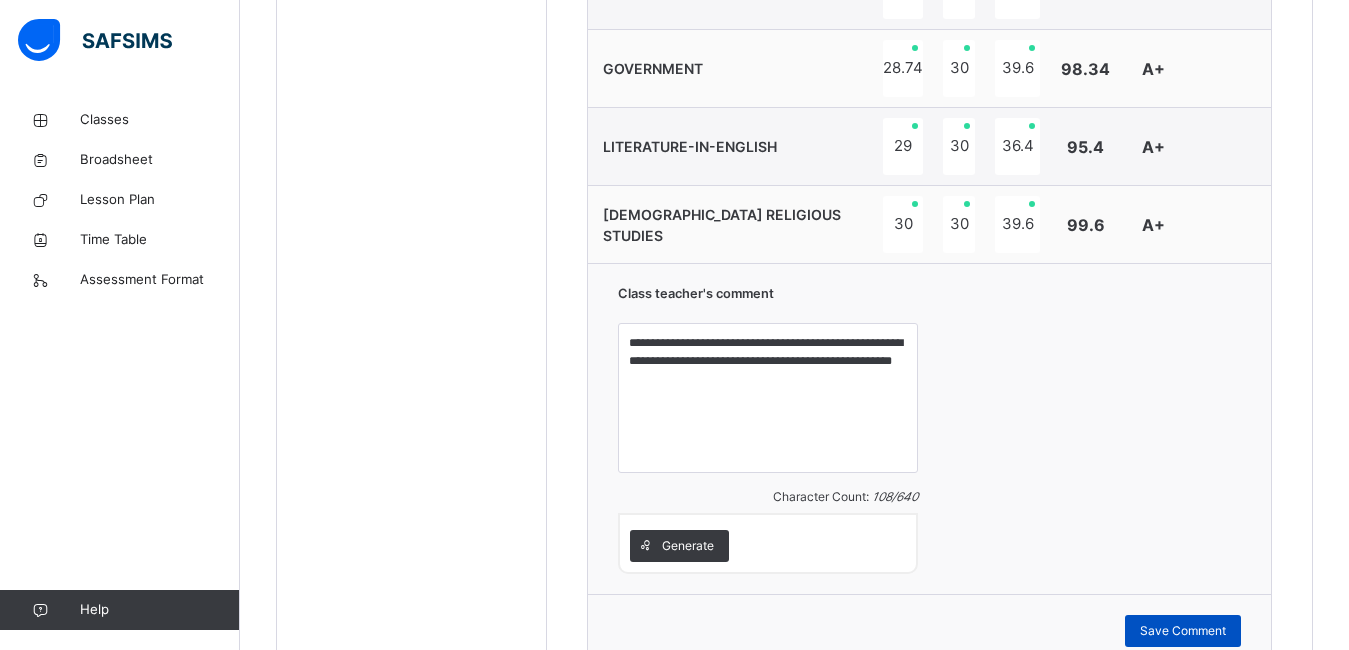 click on "Save Comment" at bounding box center (1183, 631) 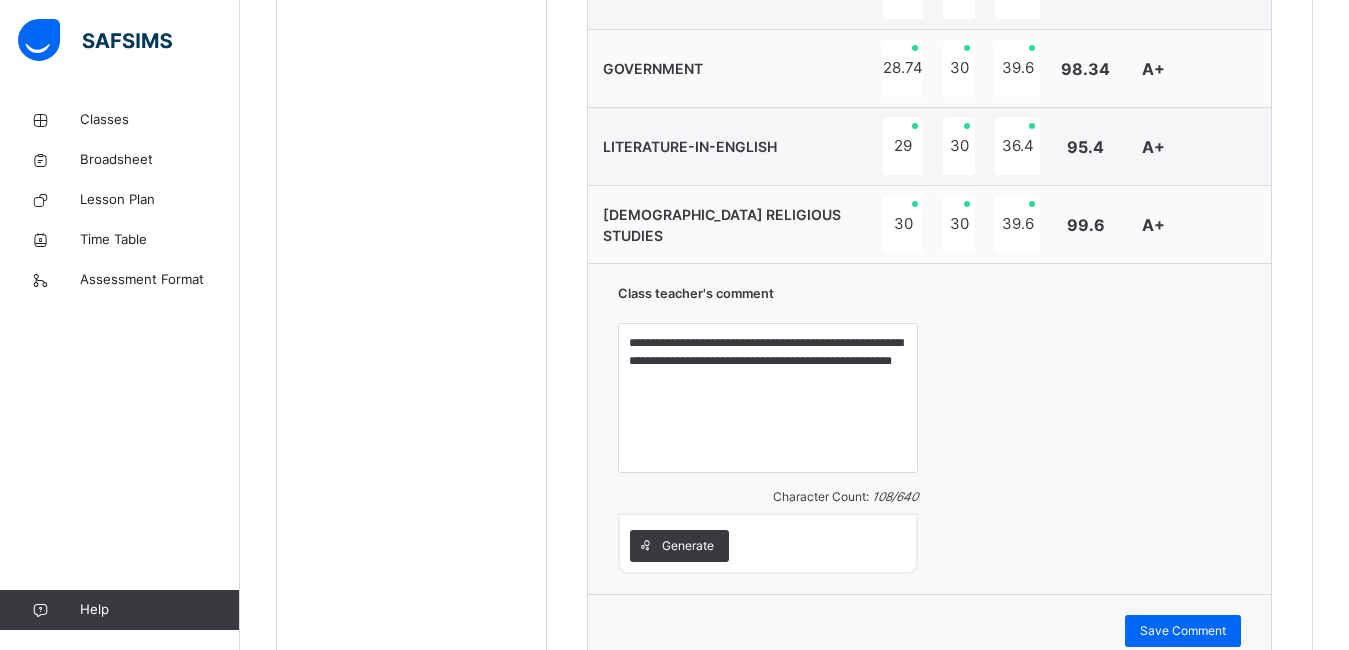 scroll, scrollTop: 1201, scrollLeft: 0, axis: vertical 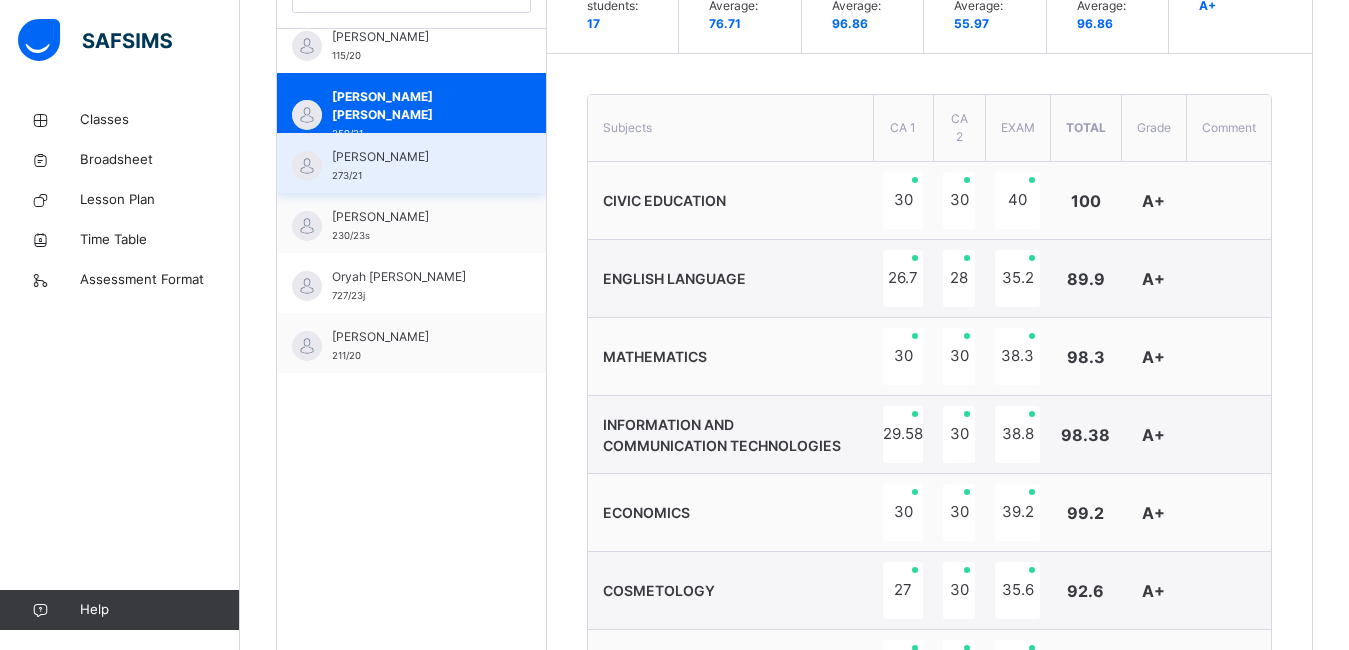 click on "Juliet Ochuwa  Agiamoh" at bounding box center (416, 157) 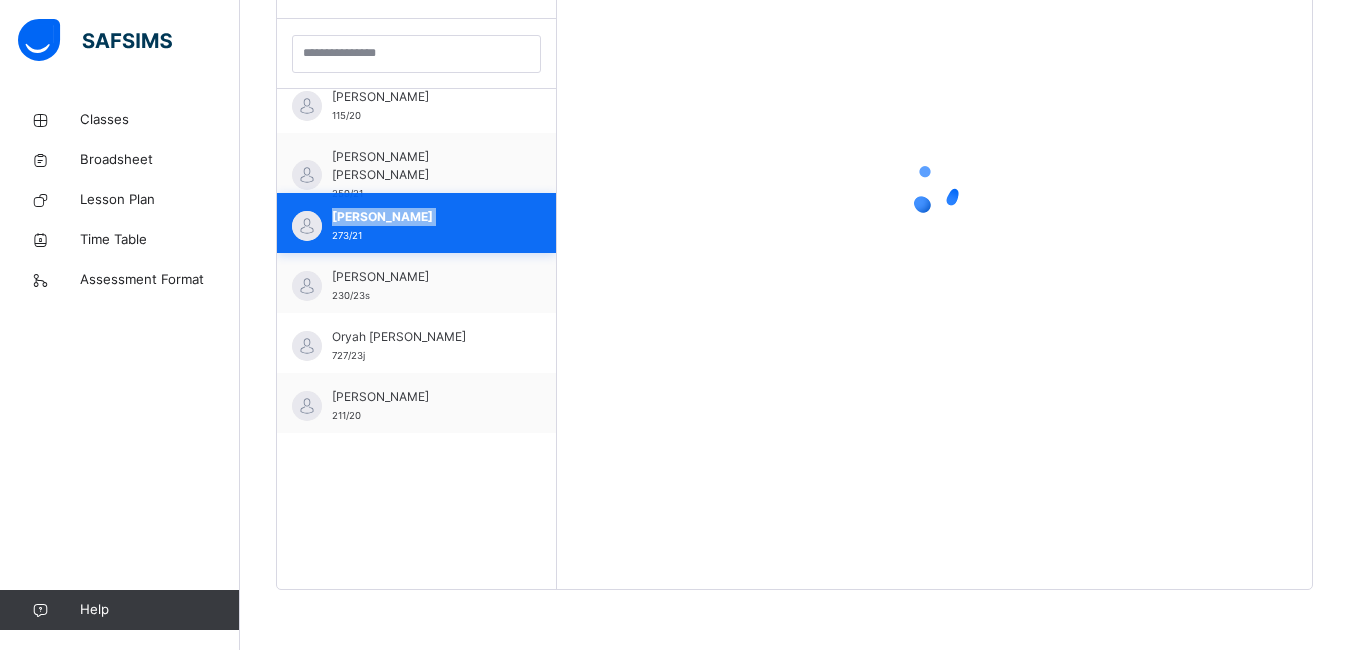 scroll, scrollTop: 581, scrollLeft: 0, axis: vertical 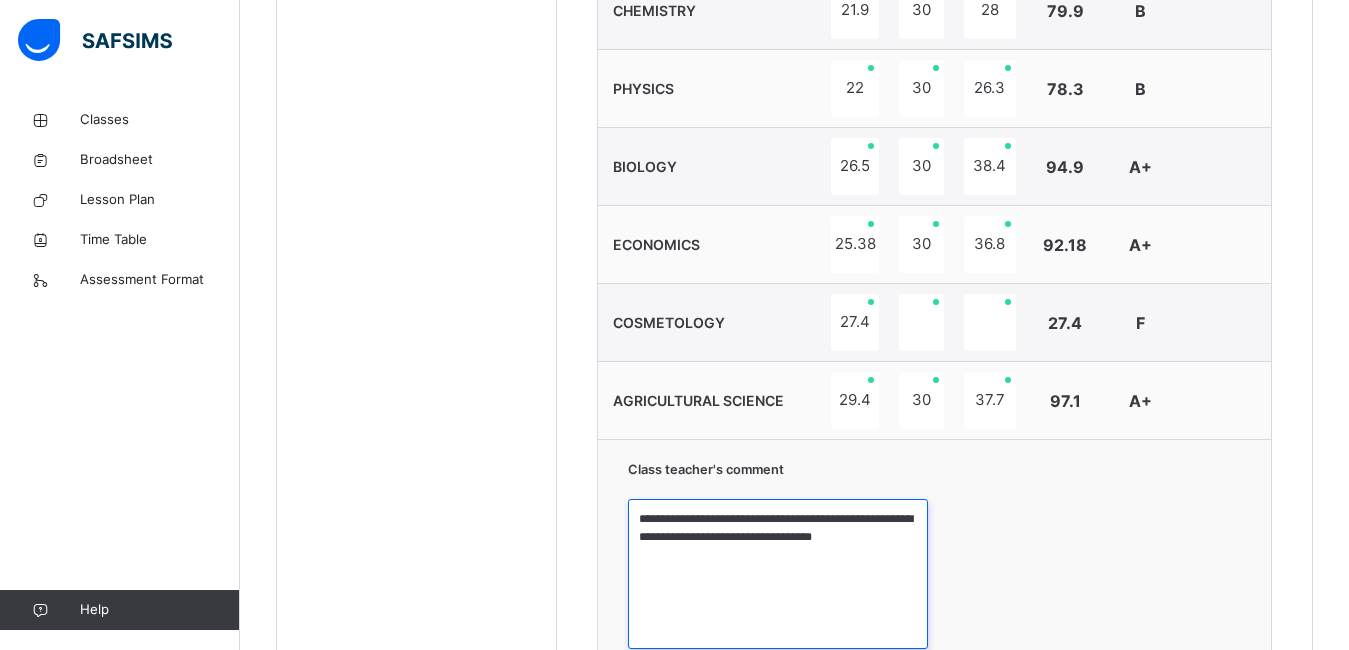 click on "**********" at bounding box center [778, 574] 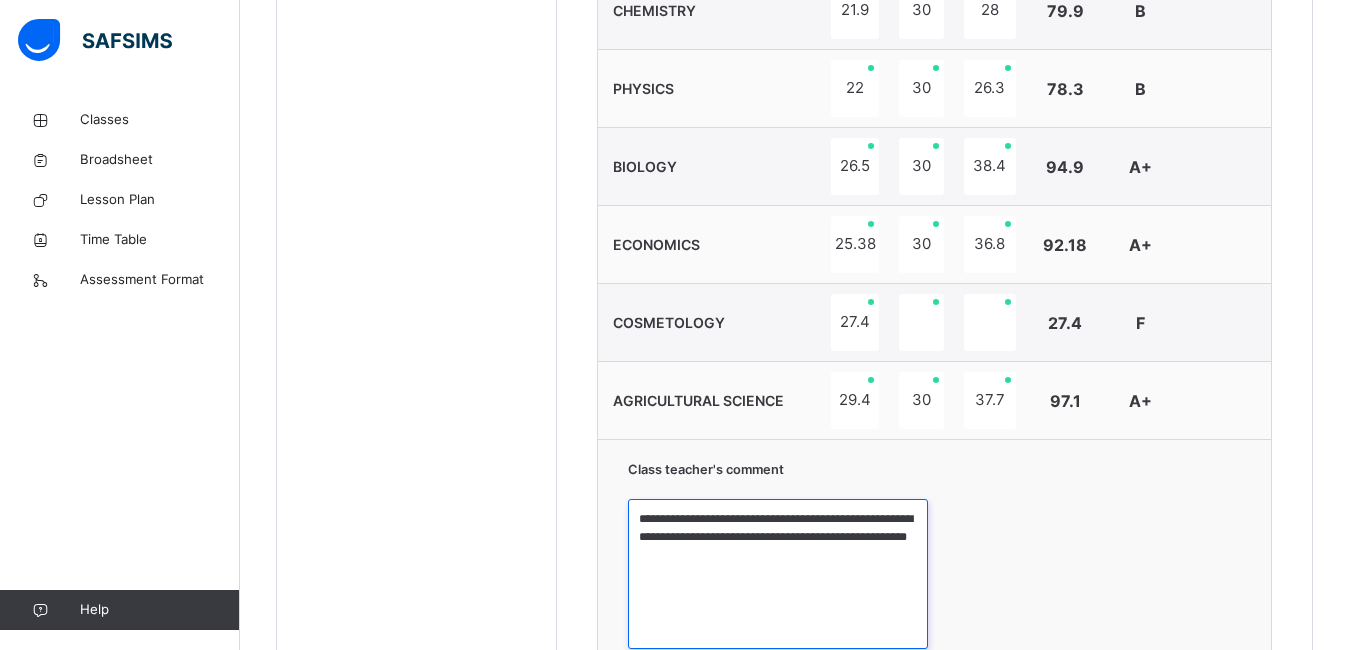 scroll, scrollTop: 1274, scrollLeft: 0, axis: vertical 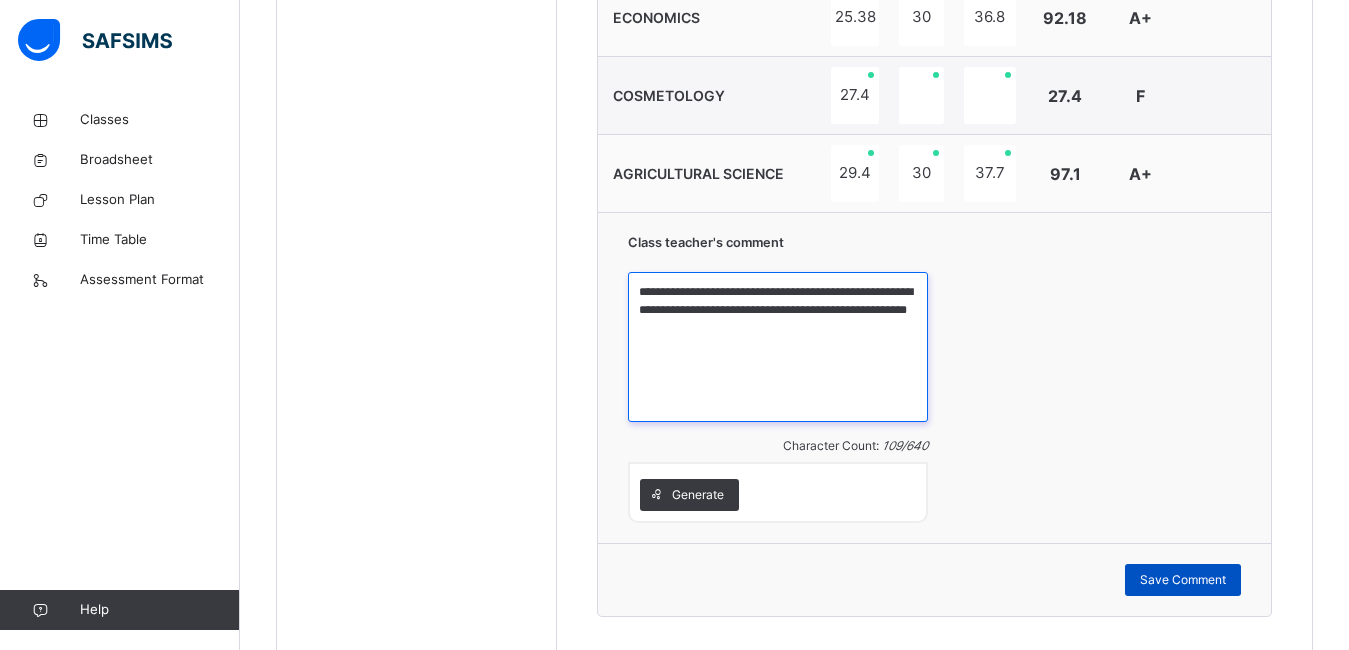 type on "**********" 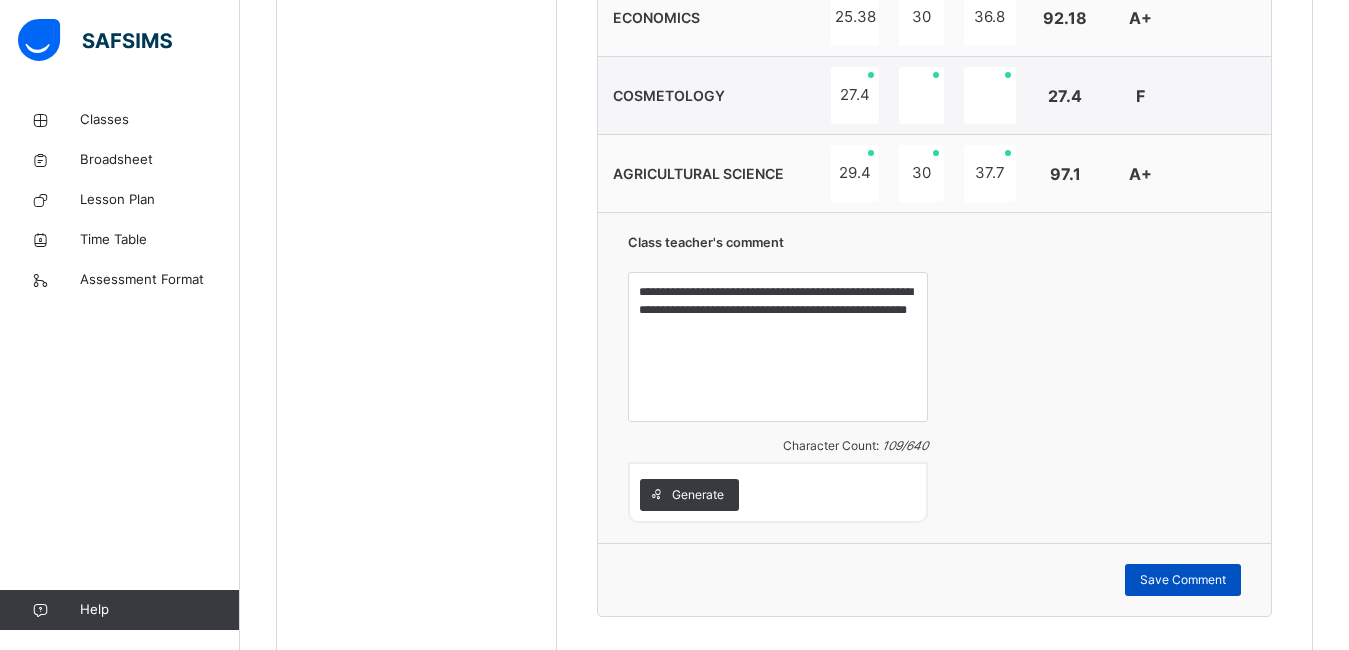 click on "Save Comment" at bounding box center (1183, 580) 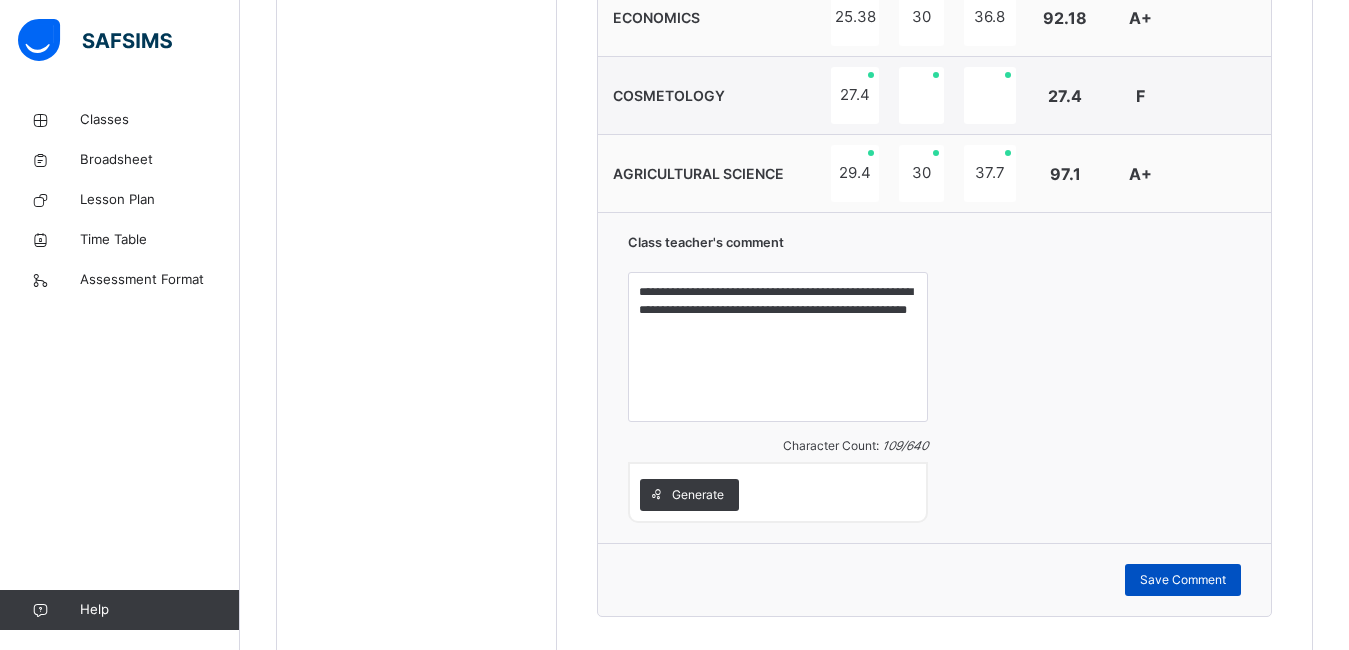 click on "Save Comment" at bounding box center (1183, 580) 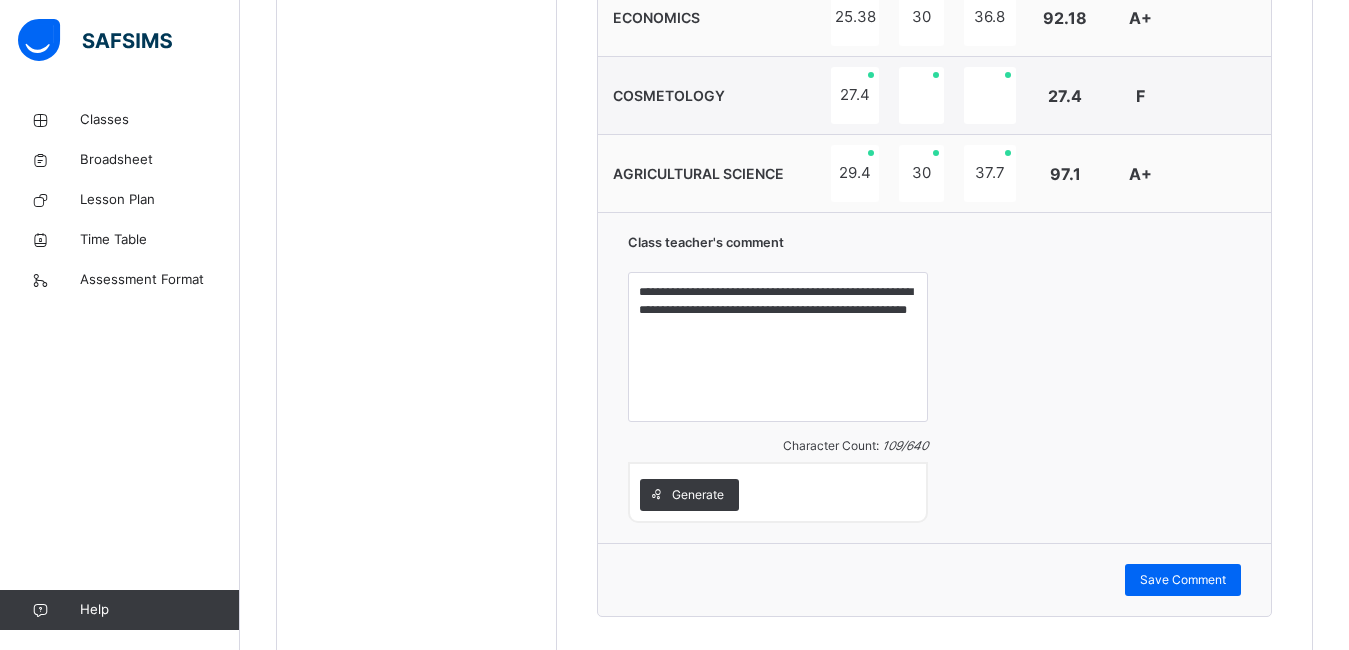 scroll, scrollTop: 1047, scrollLeft: 0, axis: vertical 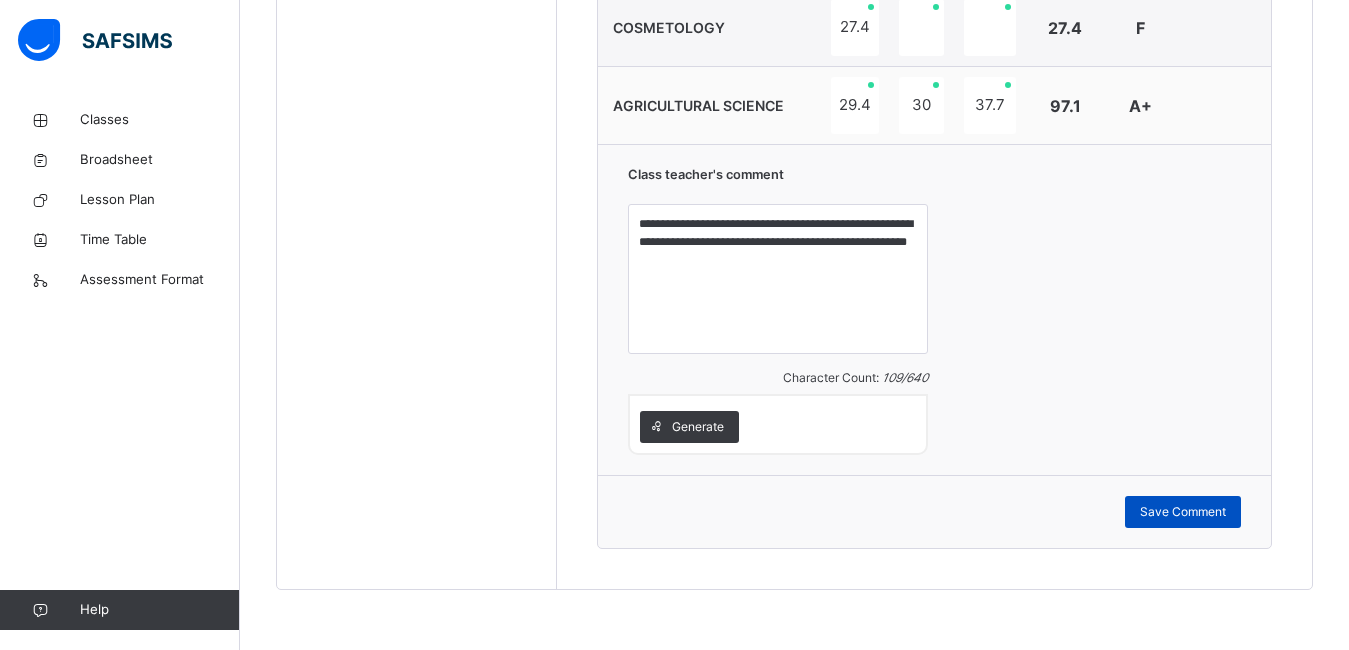 click on "Save Comment" at bounding box center [1183, 512] 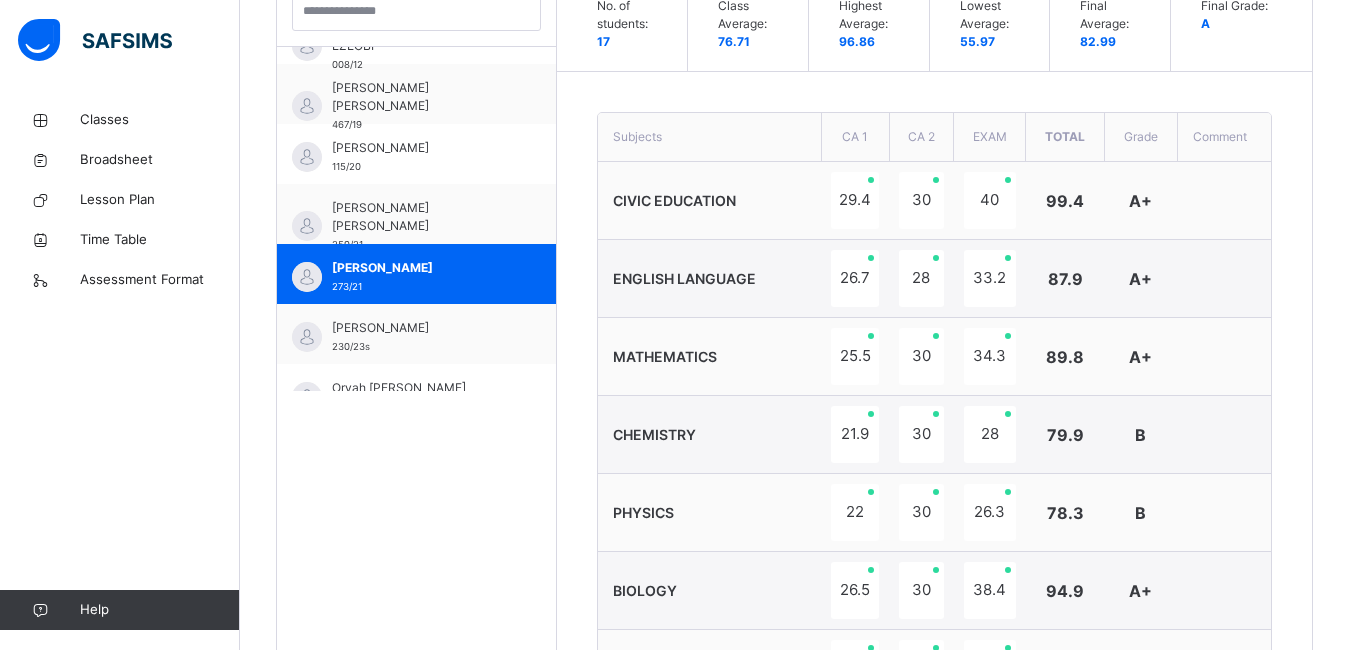 scroll, scrollTop: 463, scrollLeft: 0, axis: vertical 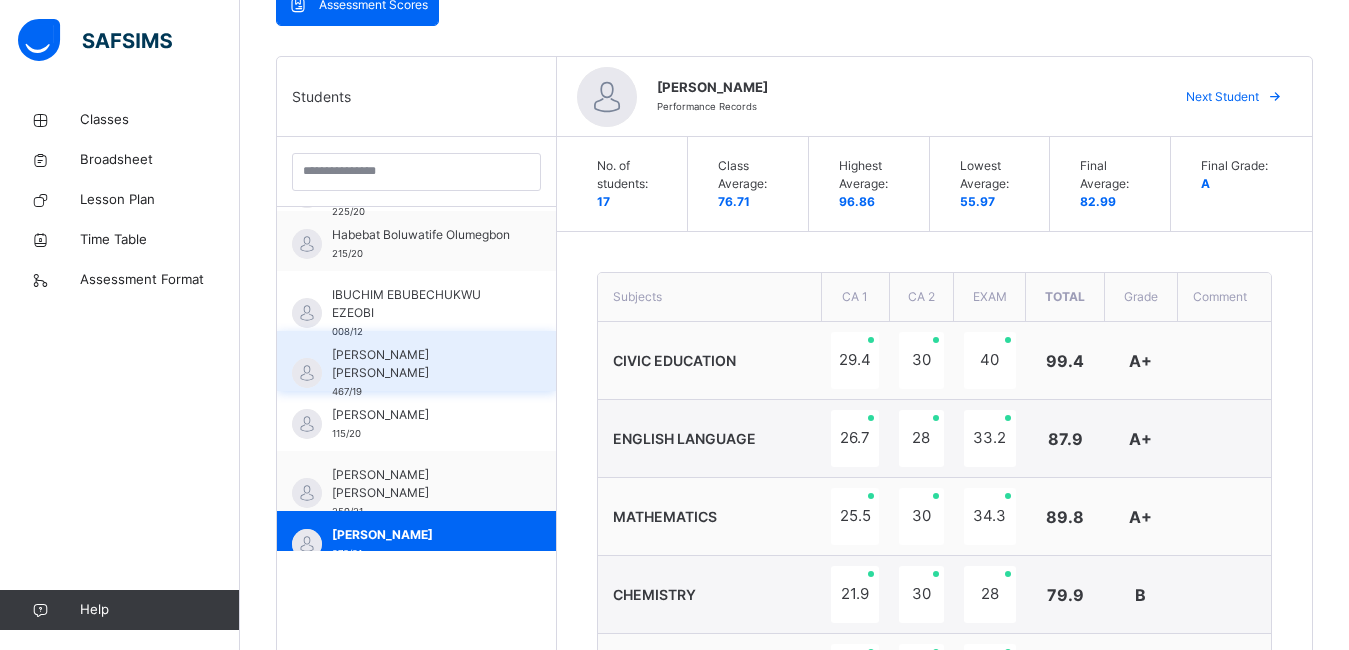 click on "JAMES EJEMBI OKEWU" at bounding box center (421, 364) 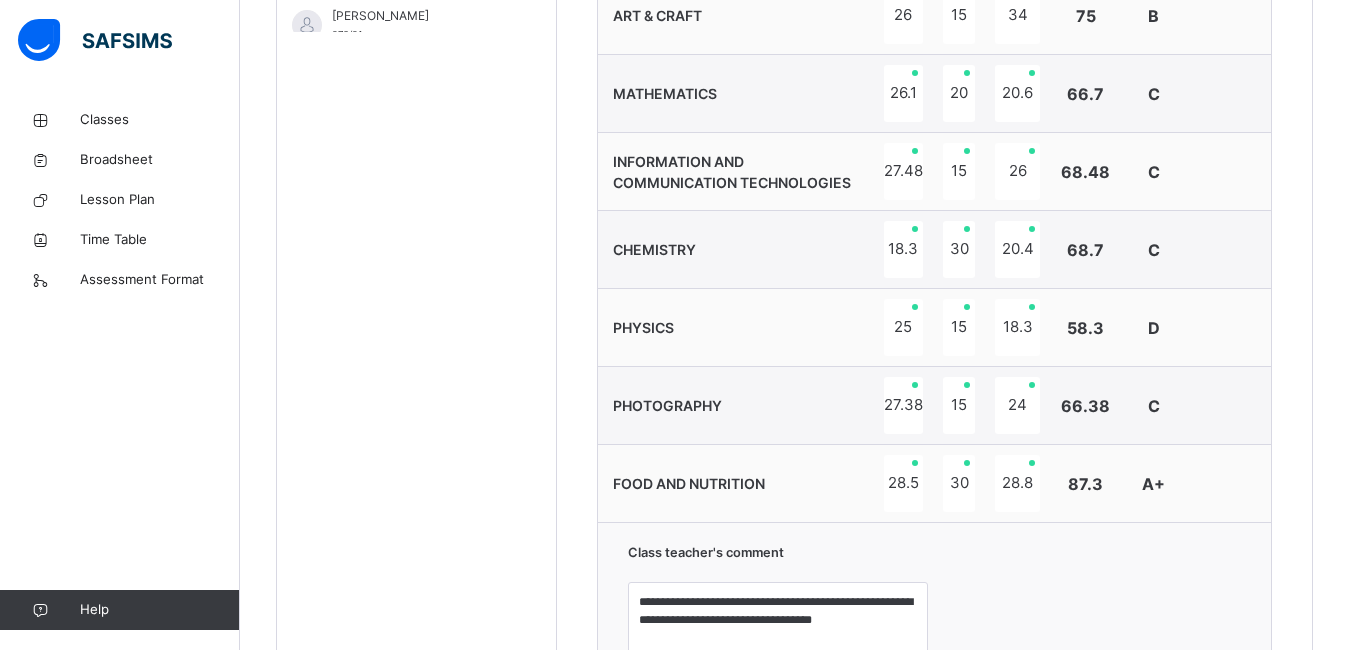 scroll, scrollTop: 676, scrollLeft: 0, axis: vertical 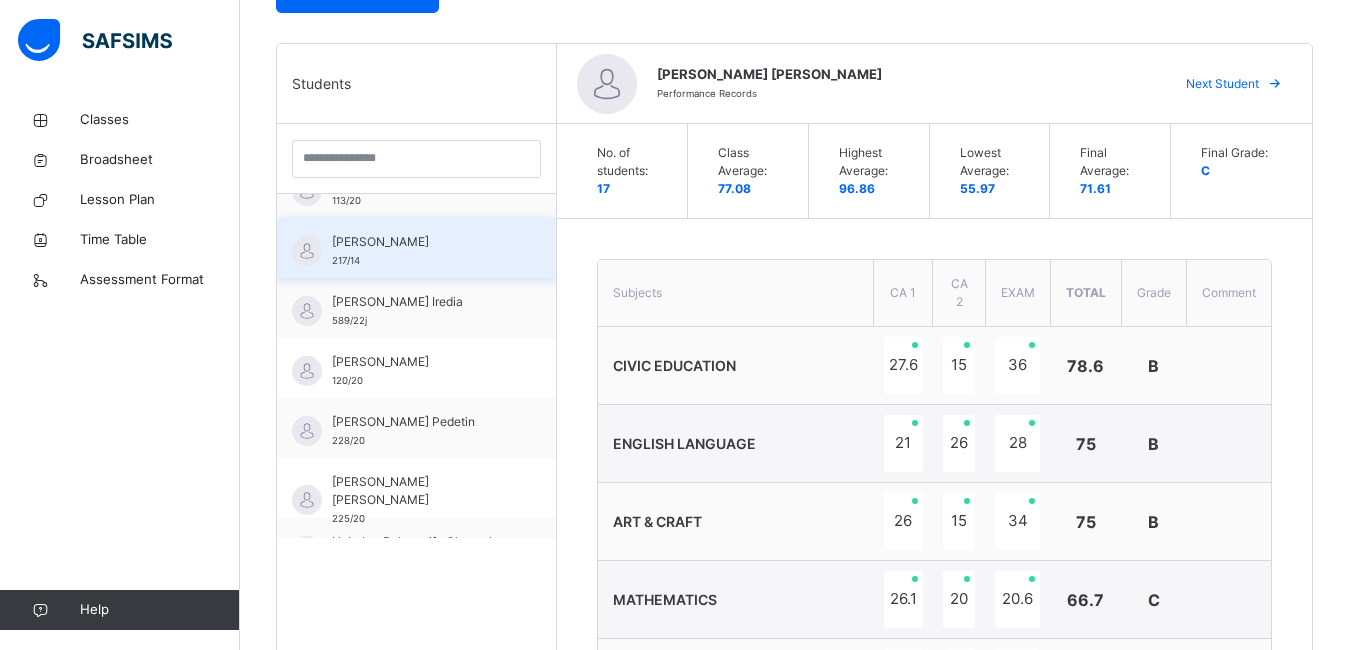 click on "CHIDOZIE  ORIAKU" at bounding box center [421, 242] 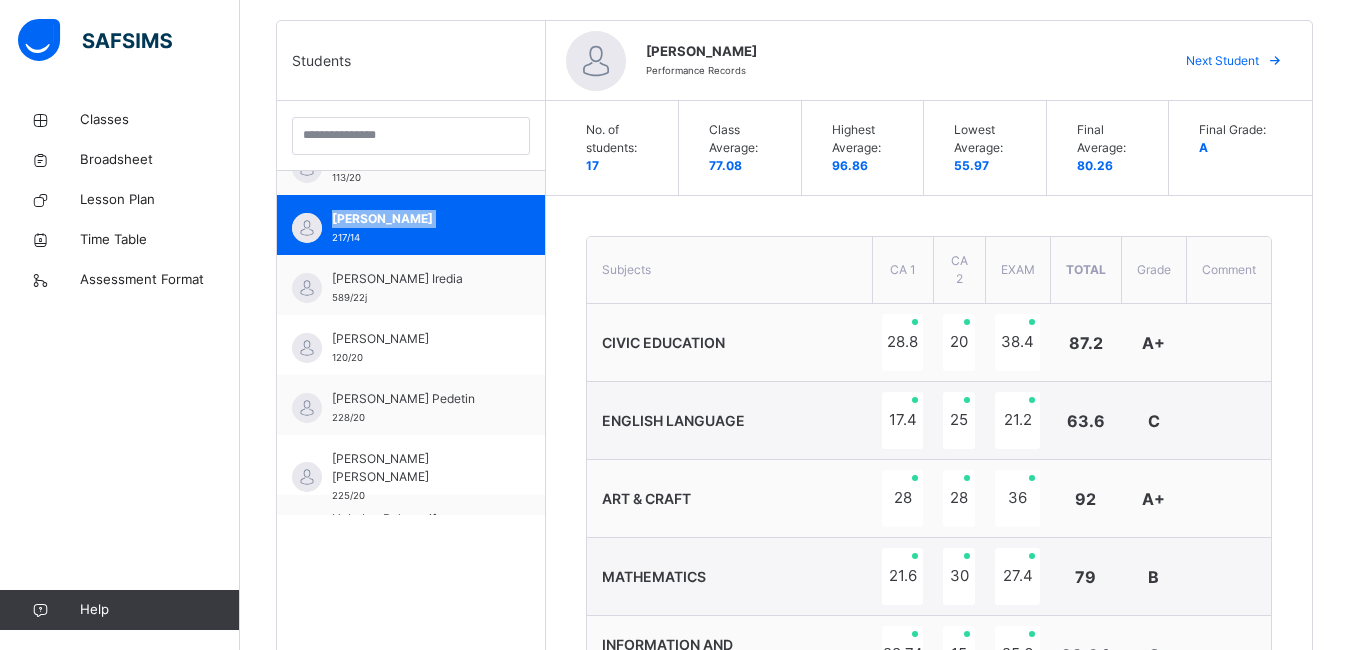 scroll, scrollTop: 516, scrollLeft: 0, axis: vertical 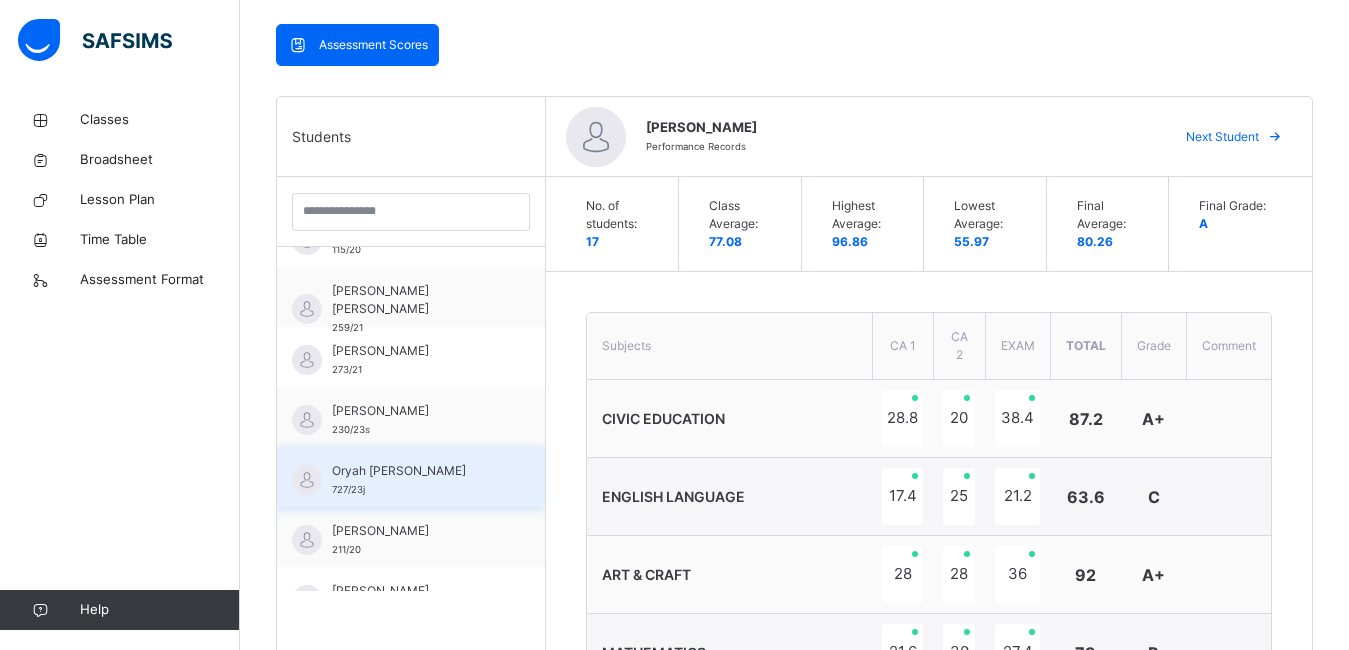 click on "Oryah Omokorede  Johnson" at bounding box center (416, 471) 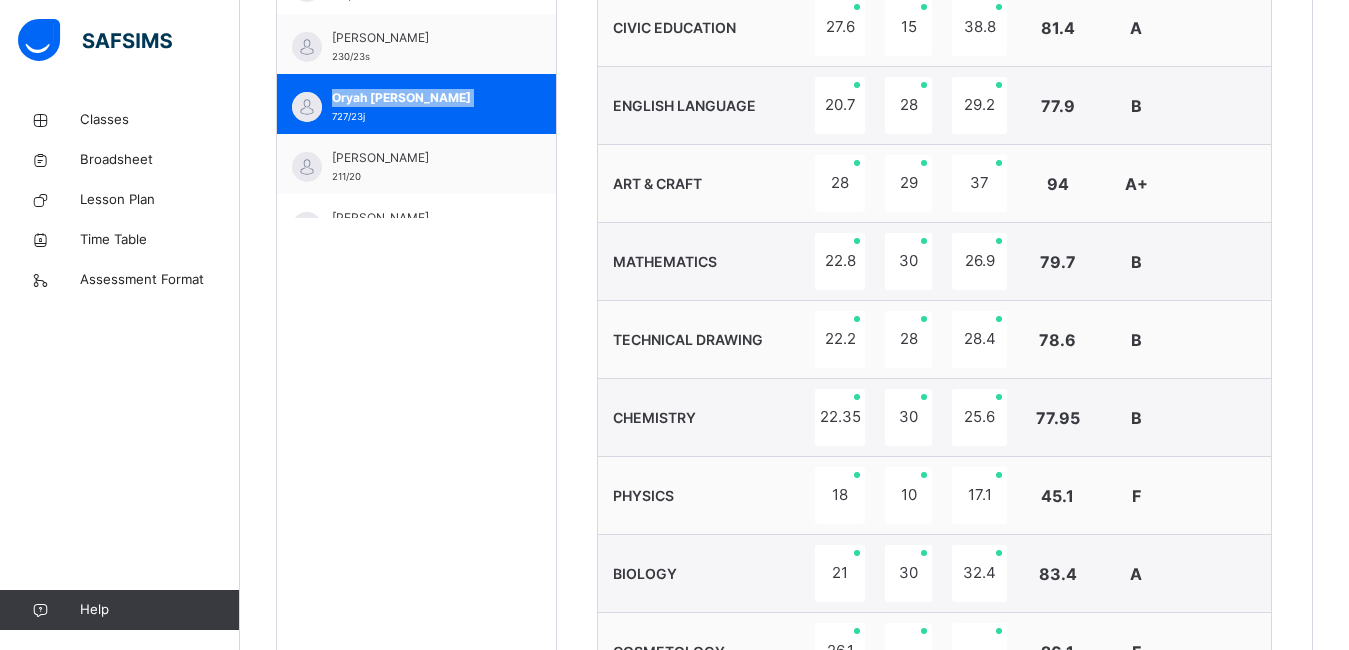 scroll, scrollTop: 876, scrollLeft: 0, axis: vertical 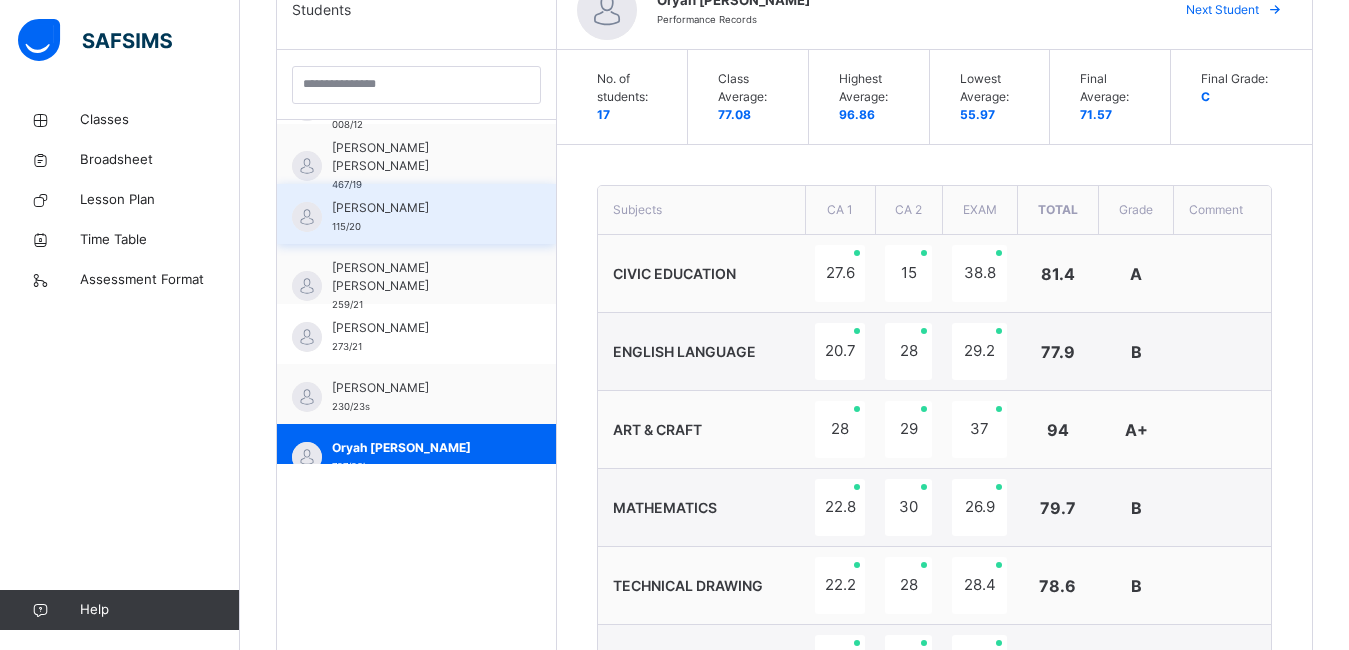 click on "Joseph  Dabrinze" at bounding box center [421, 208] 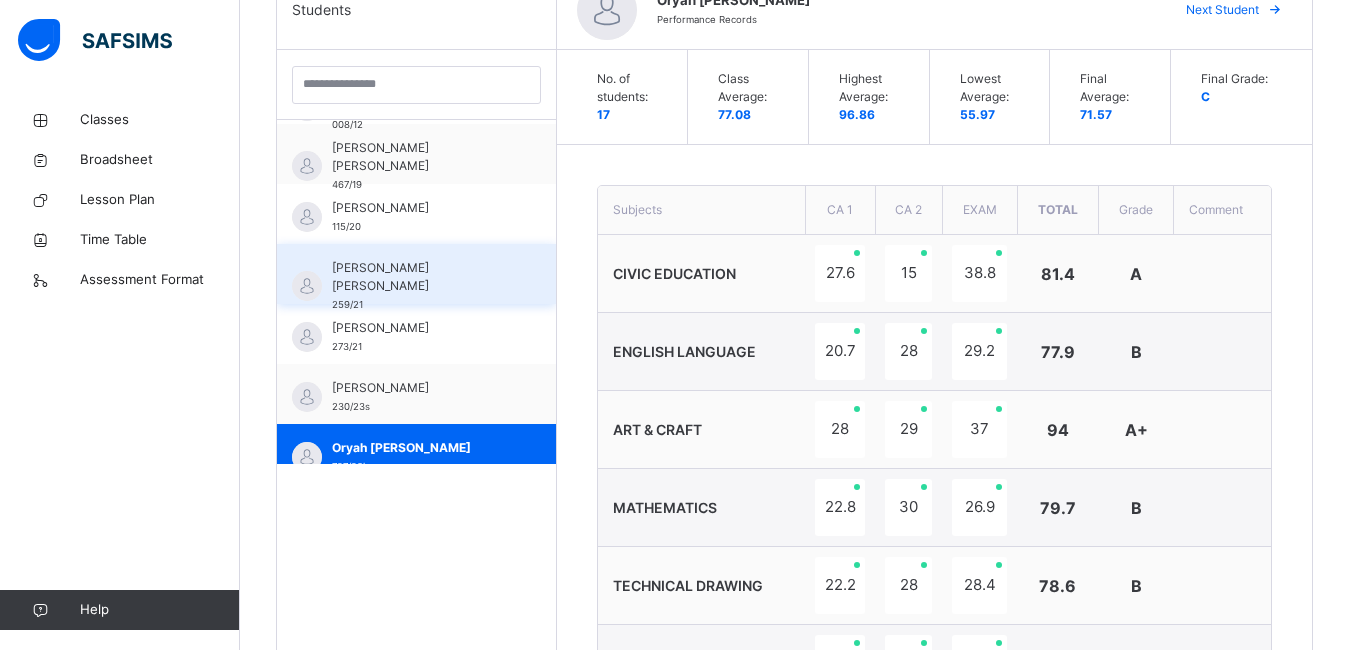 click on "Joseph  Dabrinze" at bounding box center (421, 208) 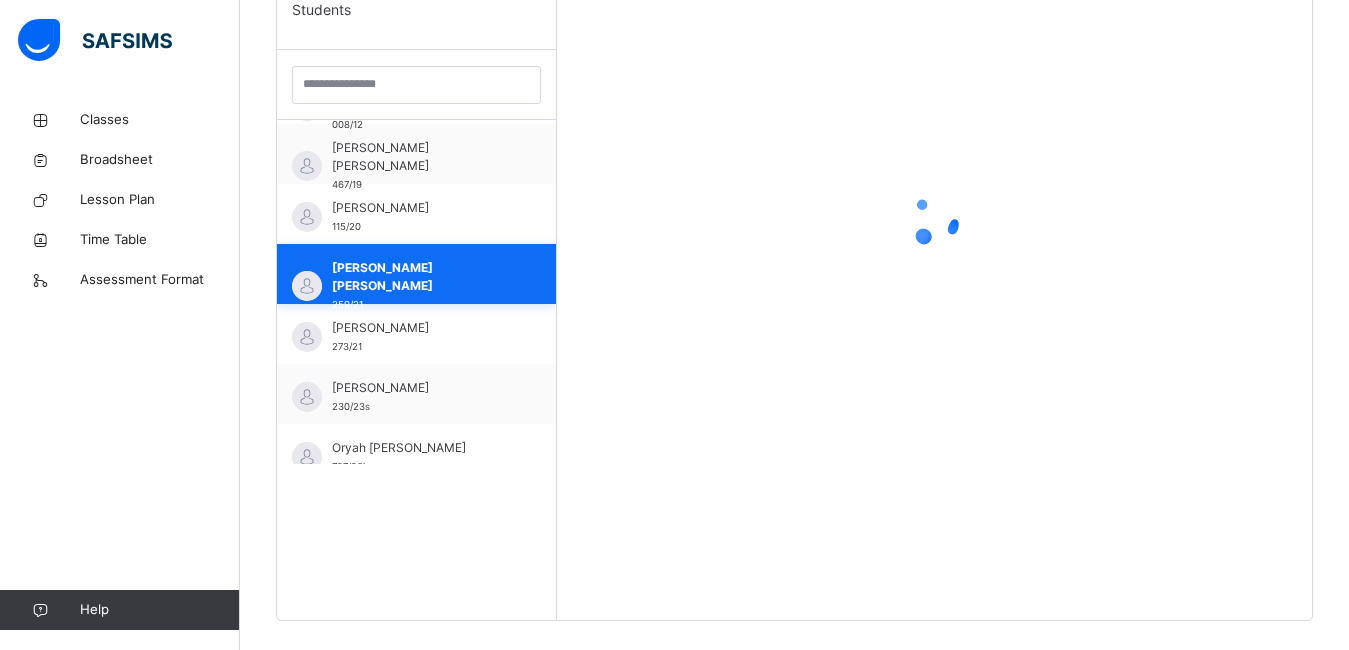 scroll, scrollTop: 484, scrollLeft: 0, axis: vertical 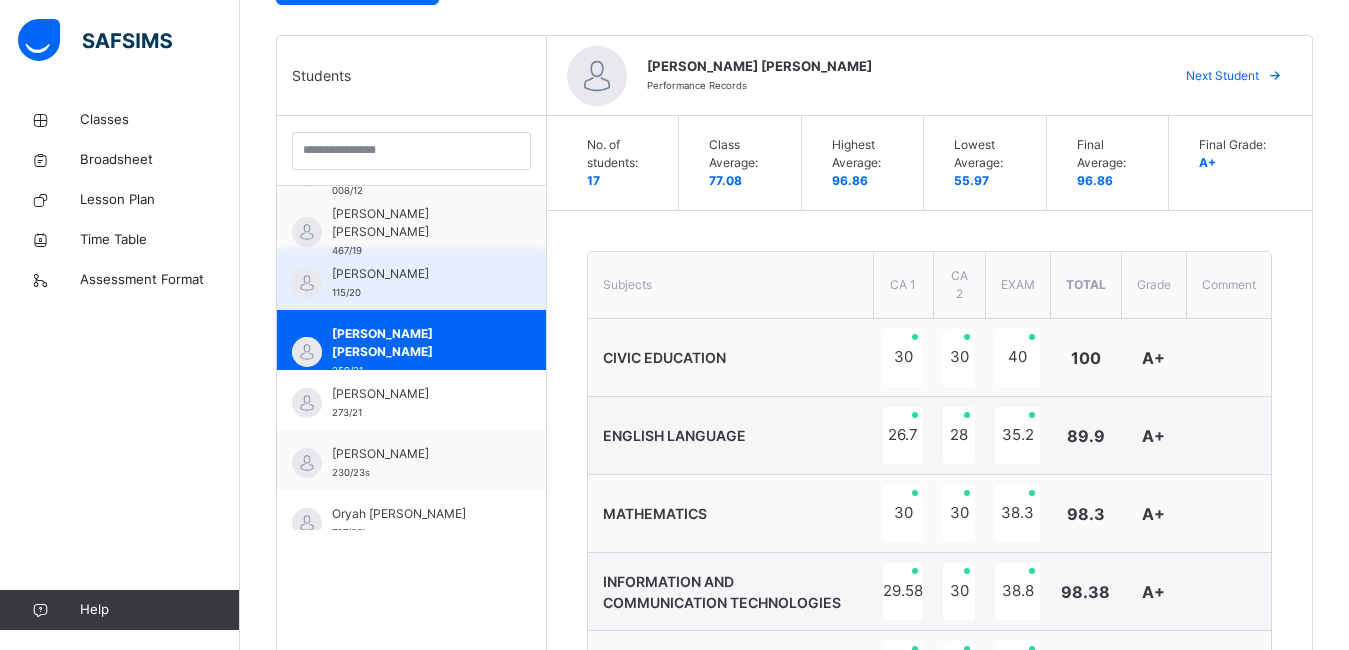 click on "Joseph  Dabrinze" at bounding box center (416, 274) 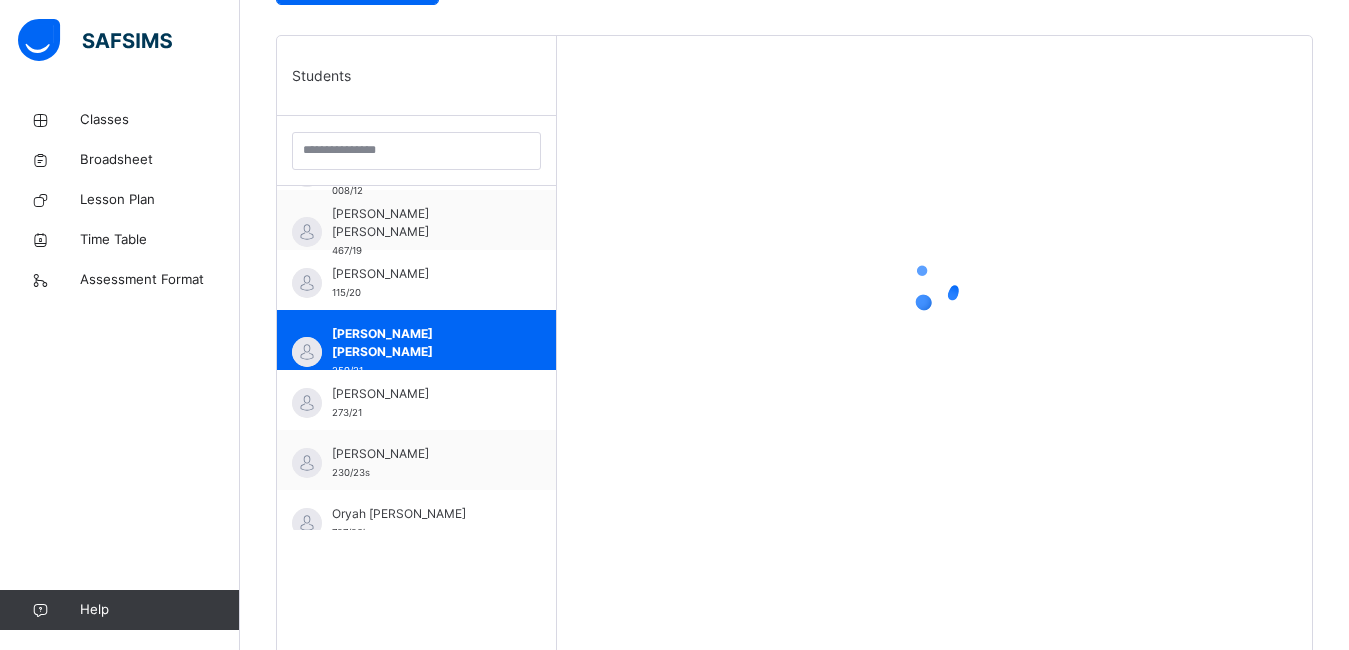 scroll, scrollTop: 571, scrollLeft: 0, axis: vertical 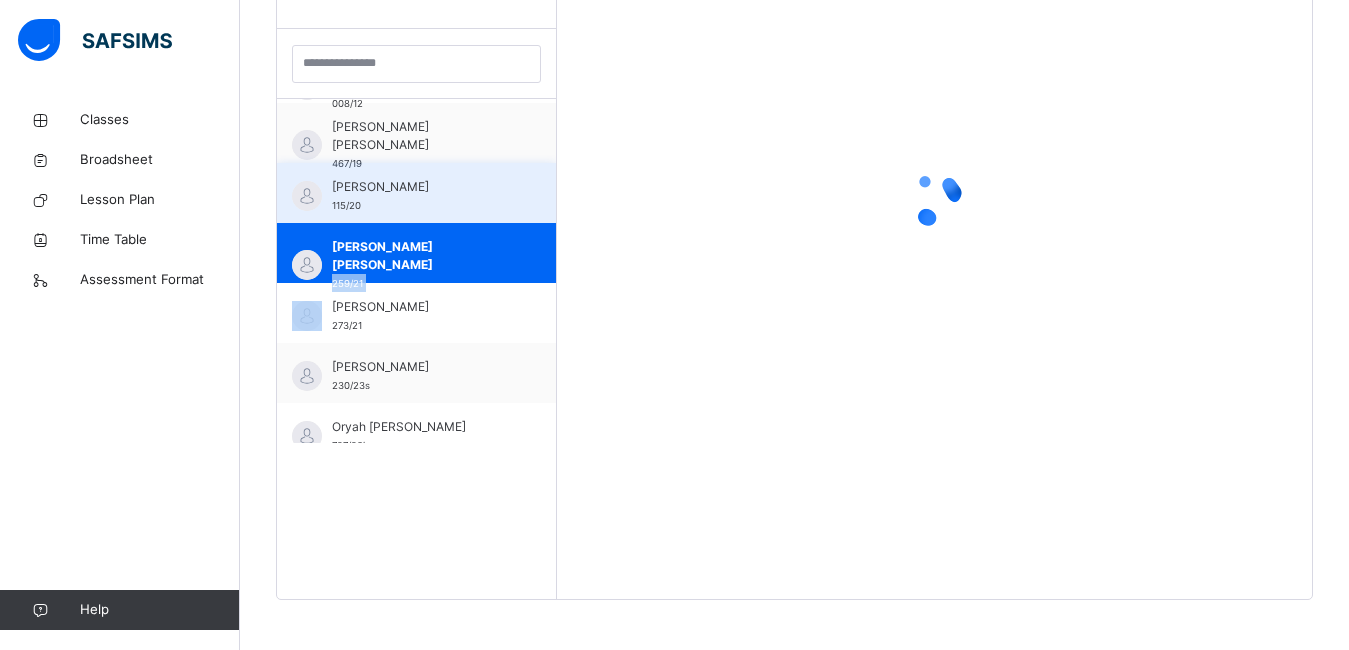 click on "Joseph  Dabrinze" at bounding box center [421, 187] 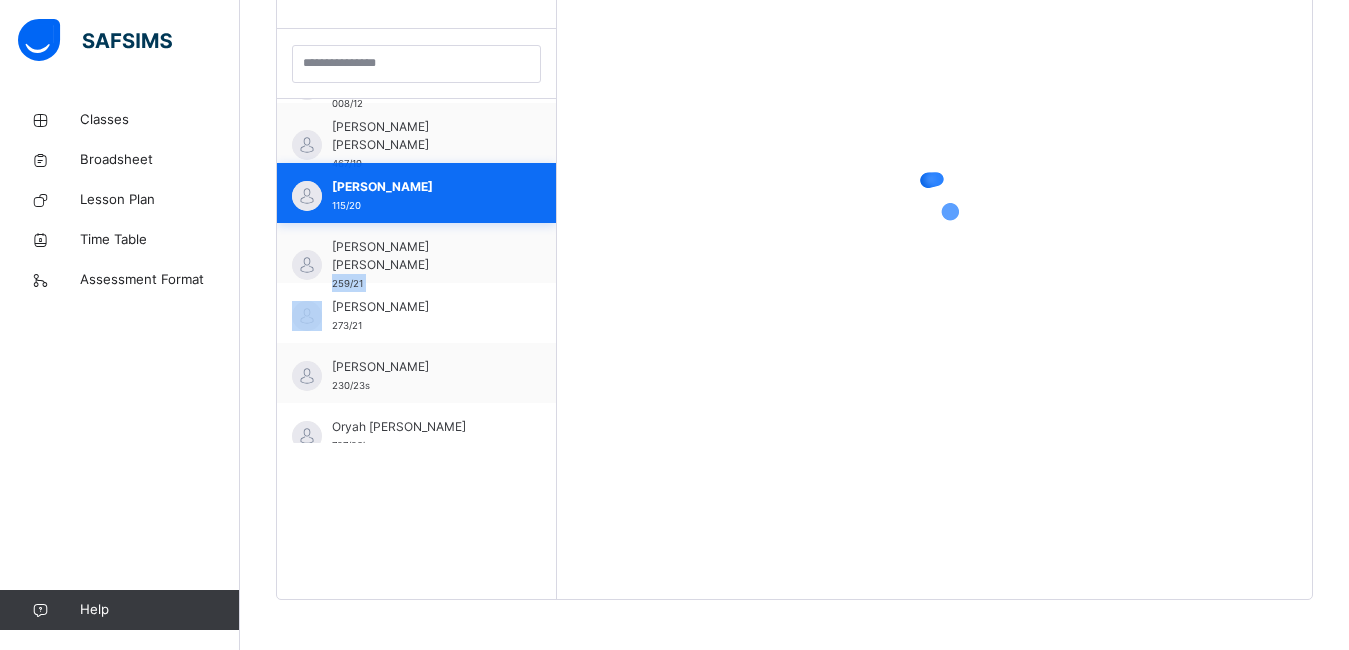 scroll, scrollTop: 581, scrollLeft: 0, axis: vertical 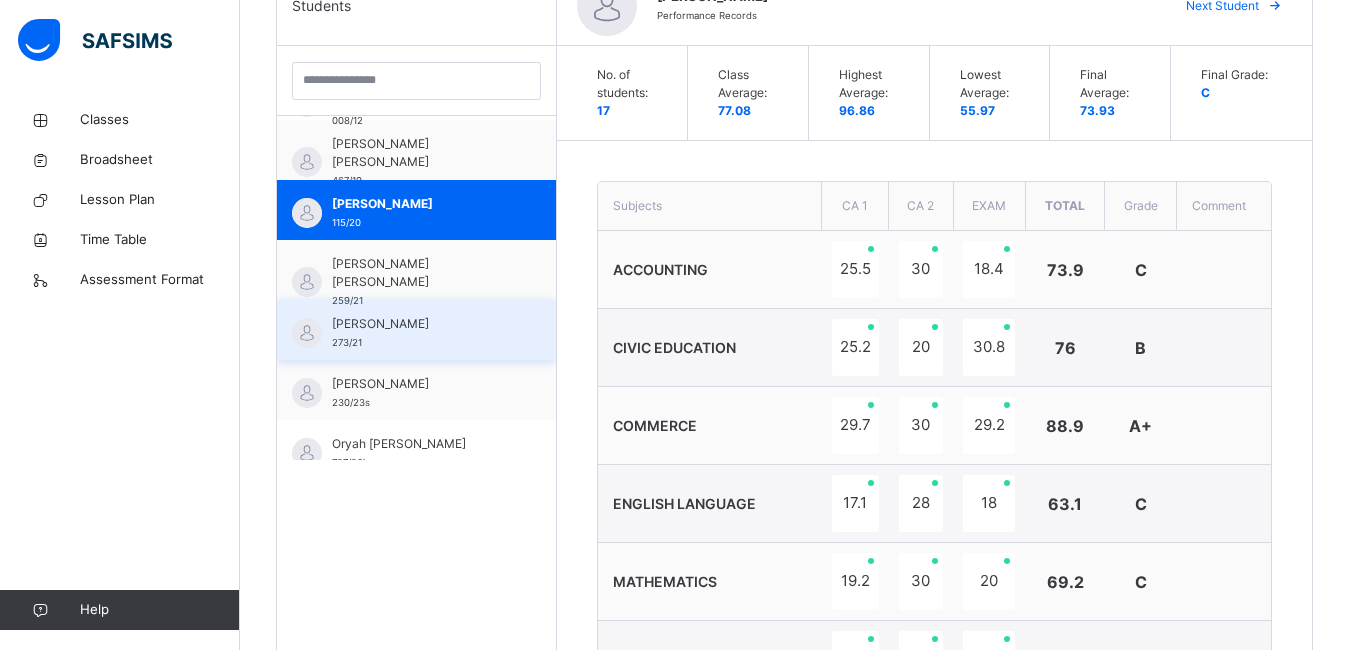 click on "Juliet Ochuwa  Agiamoh" at bounding box center (421, 324) 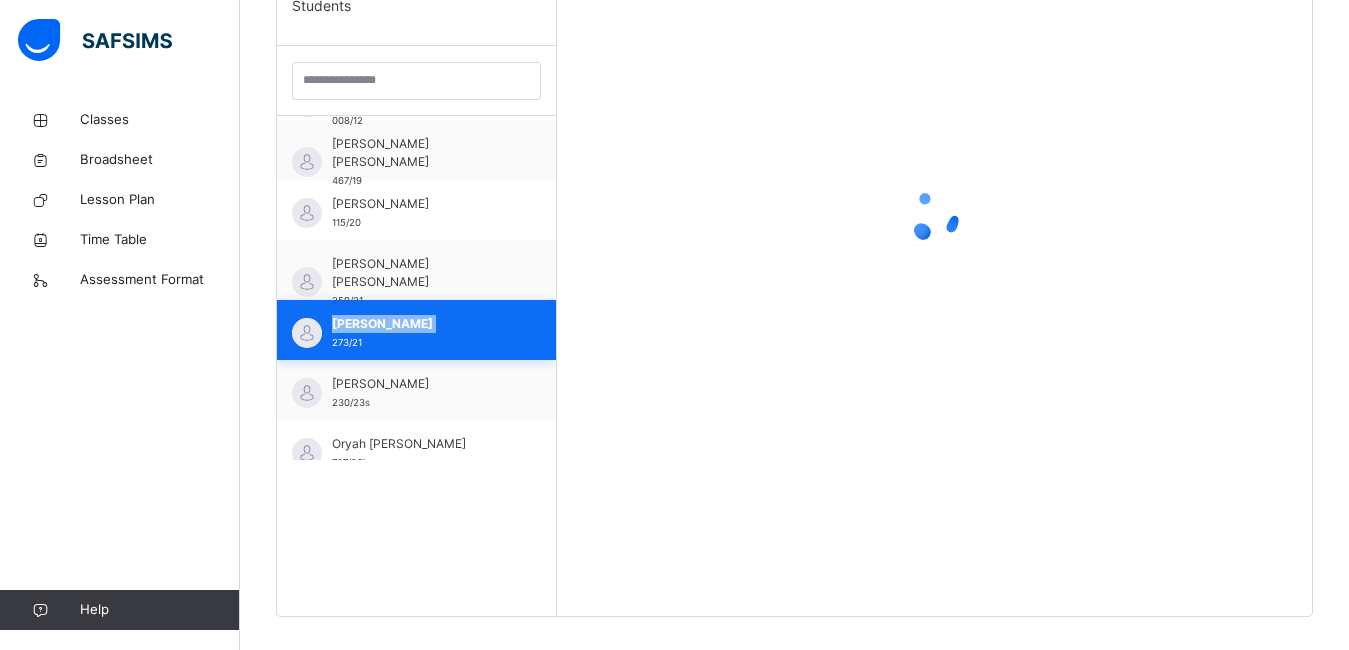 scroll, scrollTop: 514, scrollLeft: 0, axis: vertical 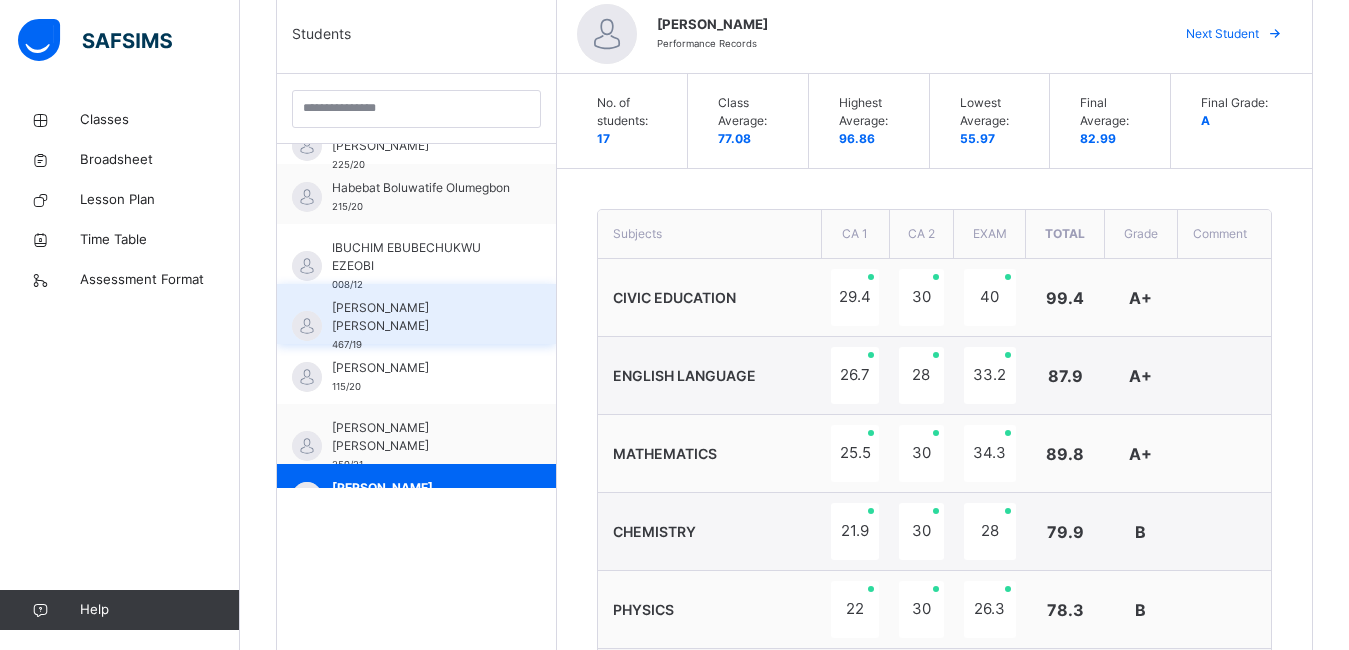 click on "JAMES EJEMBI OKEWU" at bounding box center [421, 317] 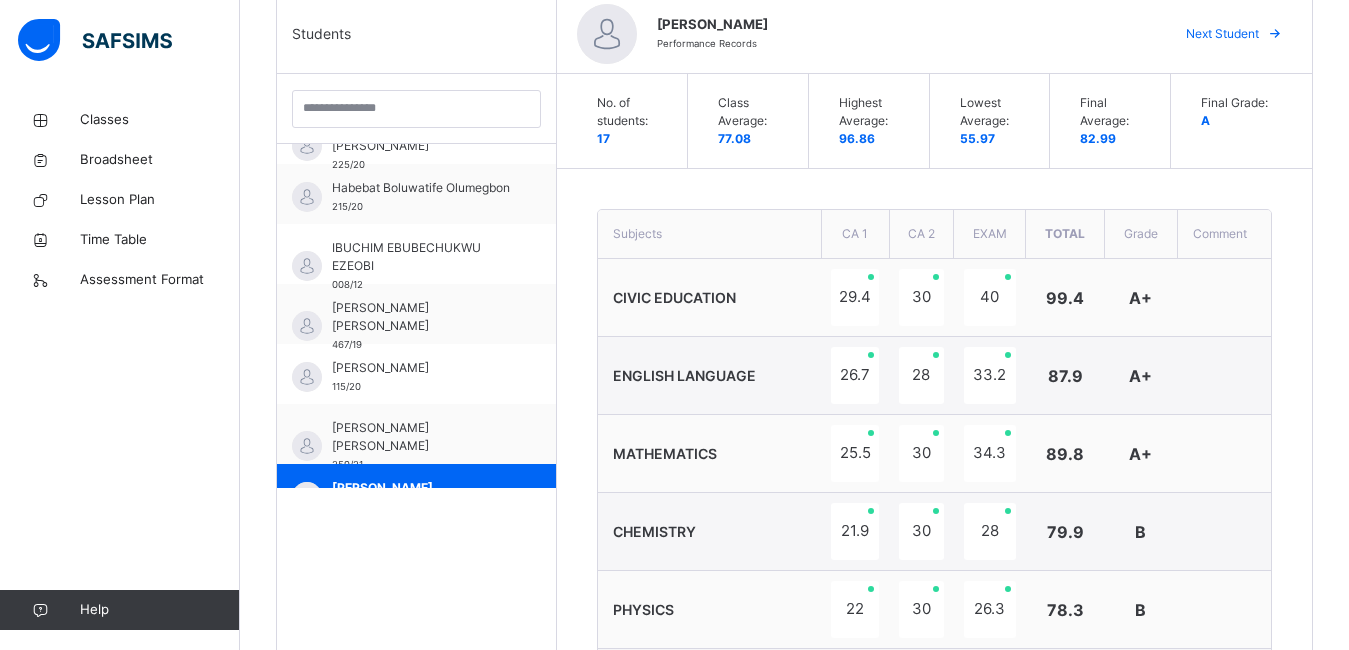 click on "JAMES EJEMBI OKEWU" at bounding box center (421, 317) 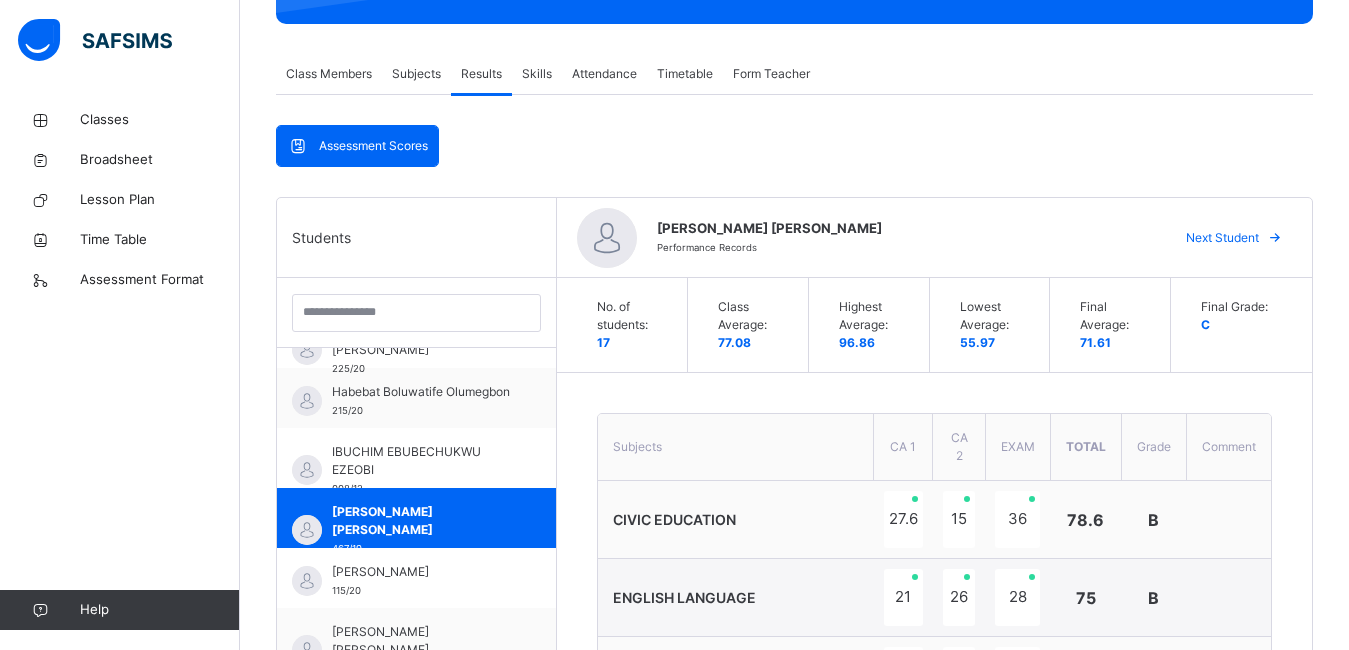 click on "Resume" at bounding box center [973, -358] 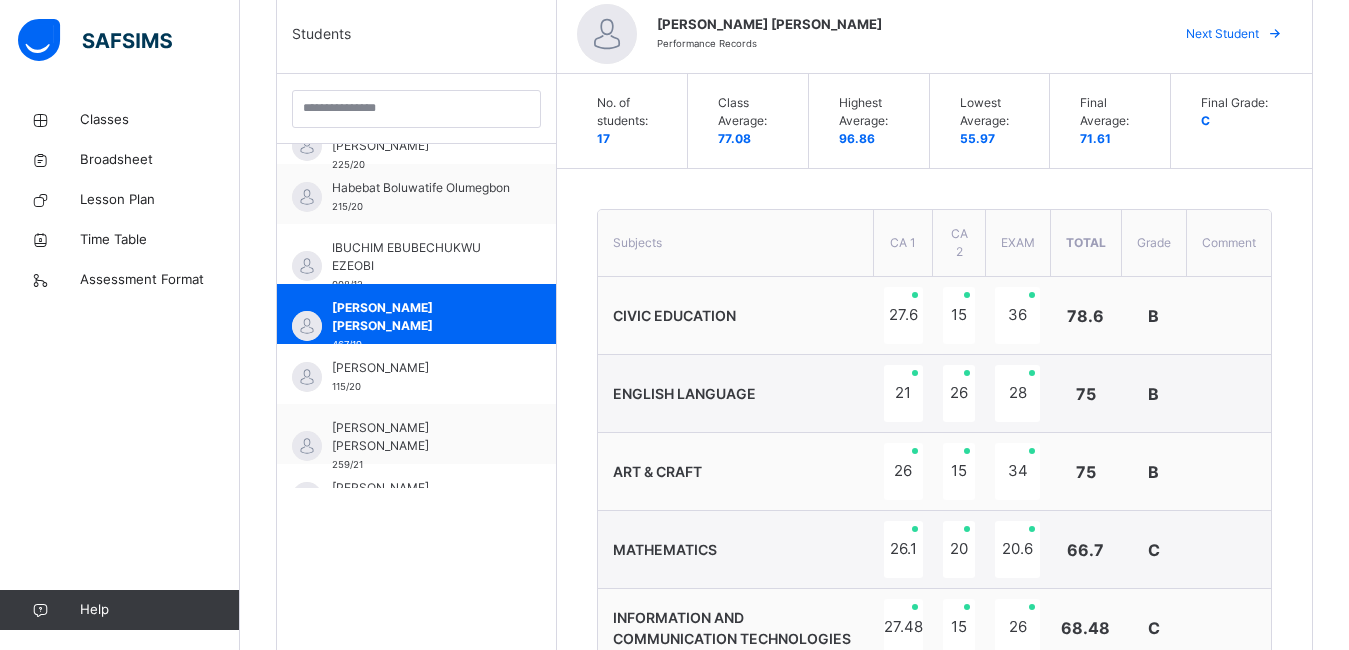 click on "ENGLISH LANGUAGE" at bounding box center [736, 394] 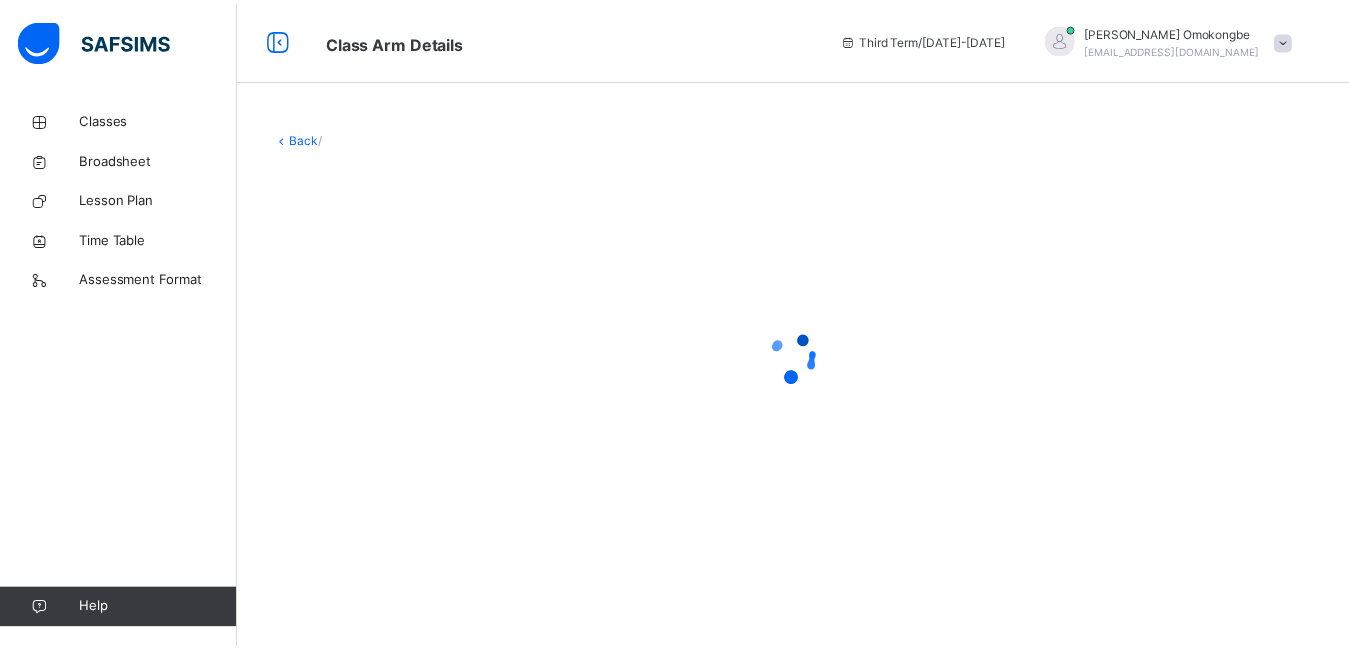 scroll, scrollTop: 0, scrollLeft: 0, axis: both 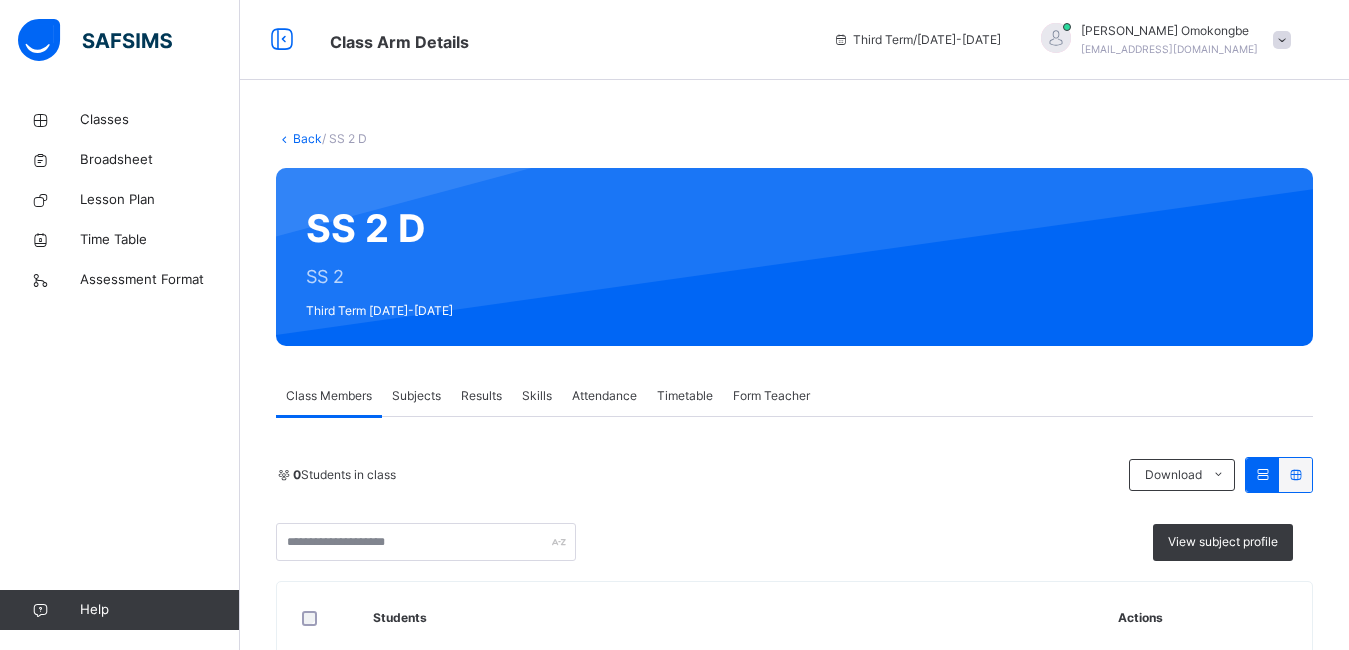 click on "Results" at bounding box center [481, 396] 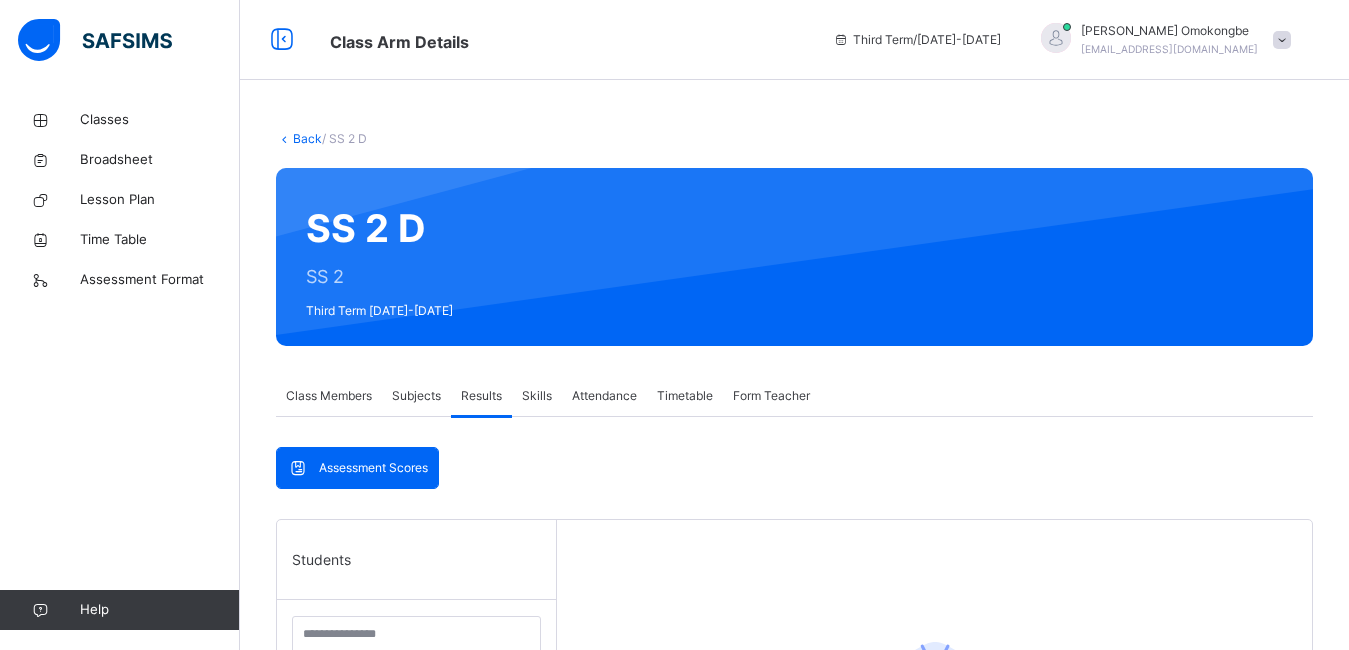 scroll, scrollTop: 533, scrollLeft: 0, axis: vertical 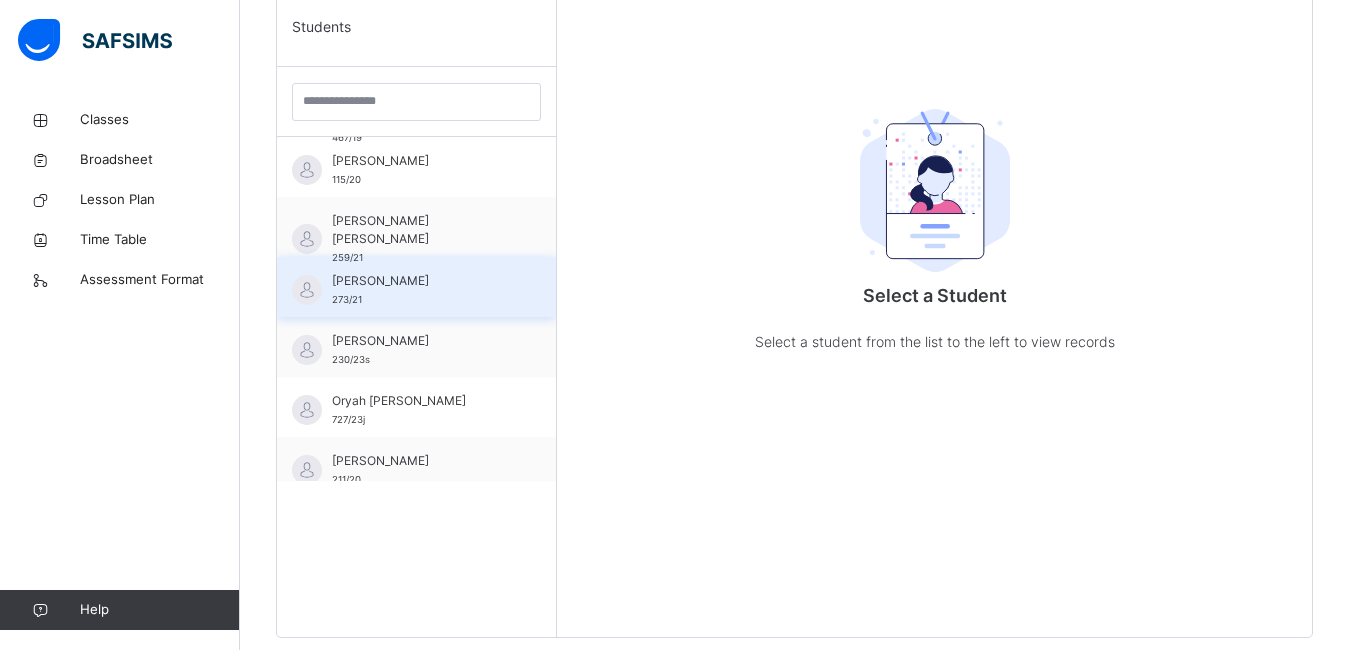 click on "Juliet Ochuwa  Agiamoh" at bounding box center [421, 281] 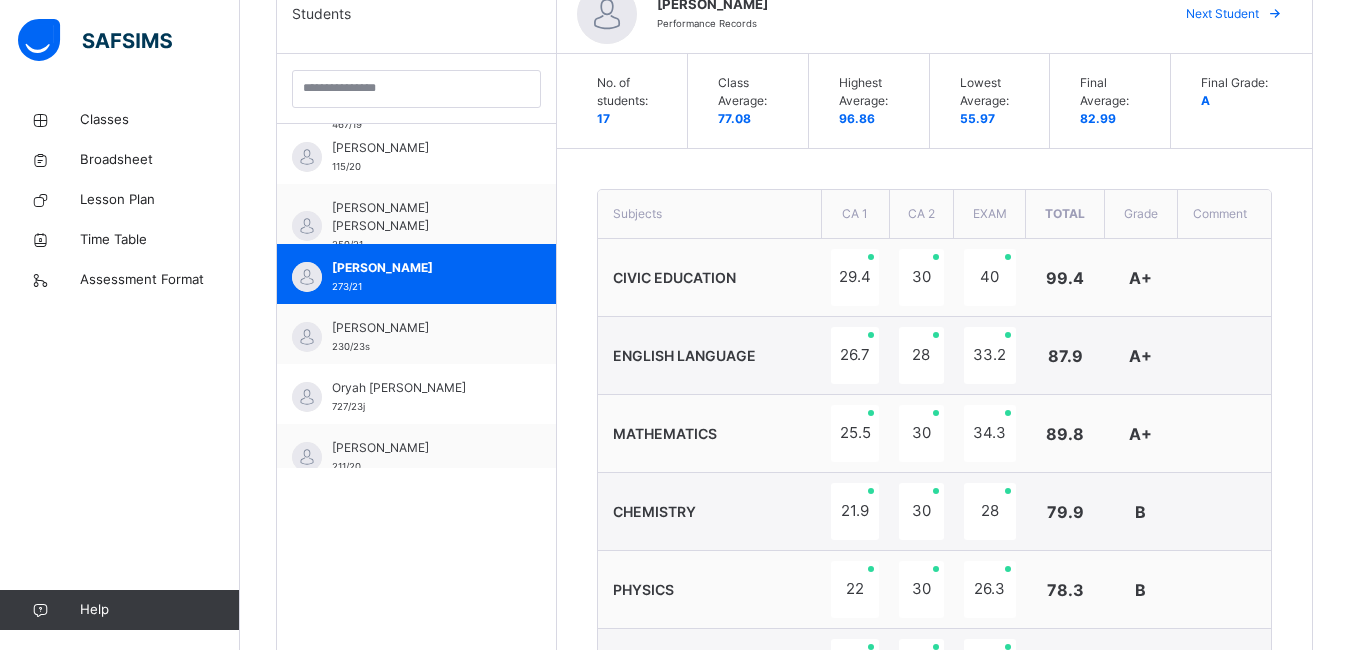 scroll, scrollTop: 453, scrollLeft: 0, axis: vertical 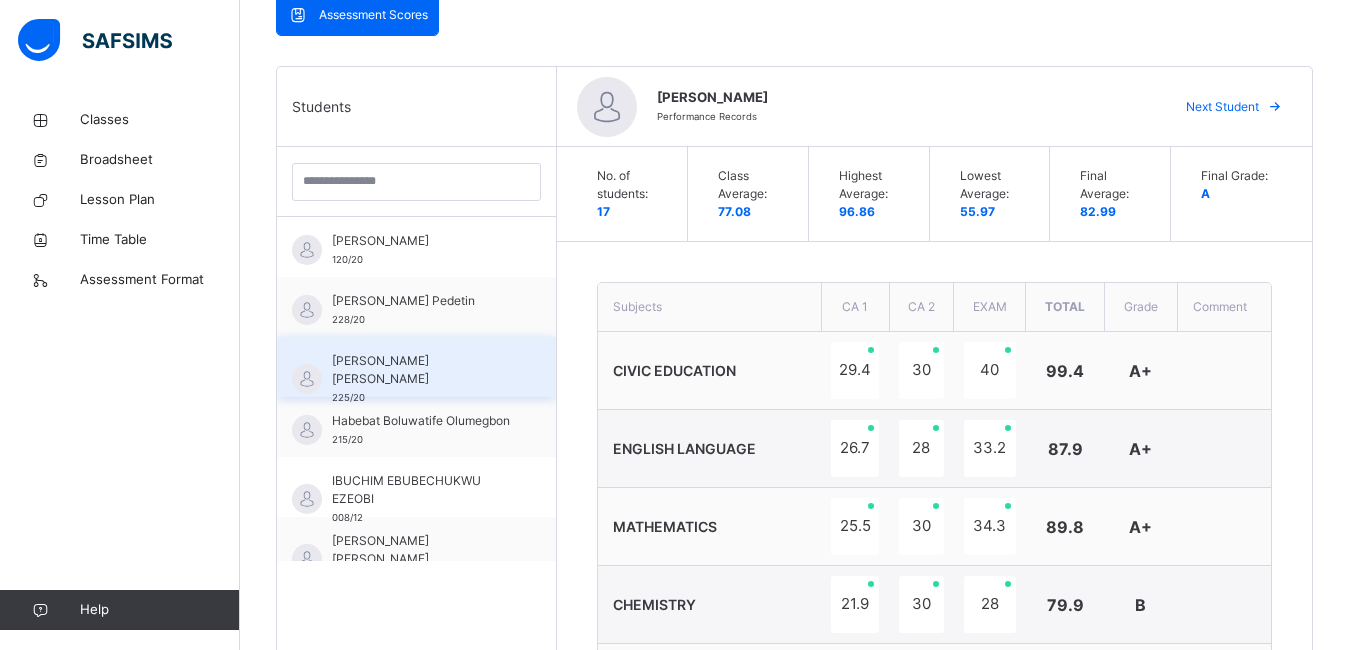 click on "Esther Iyawuoluwa Bakare" at bounding box center (421, 370) 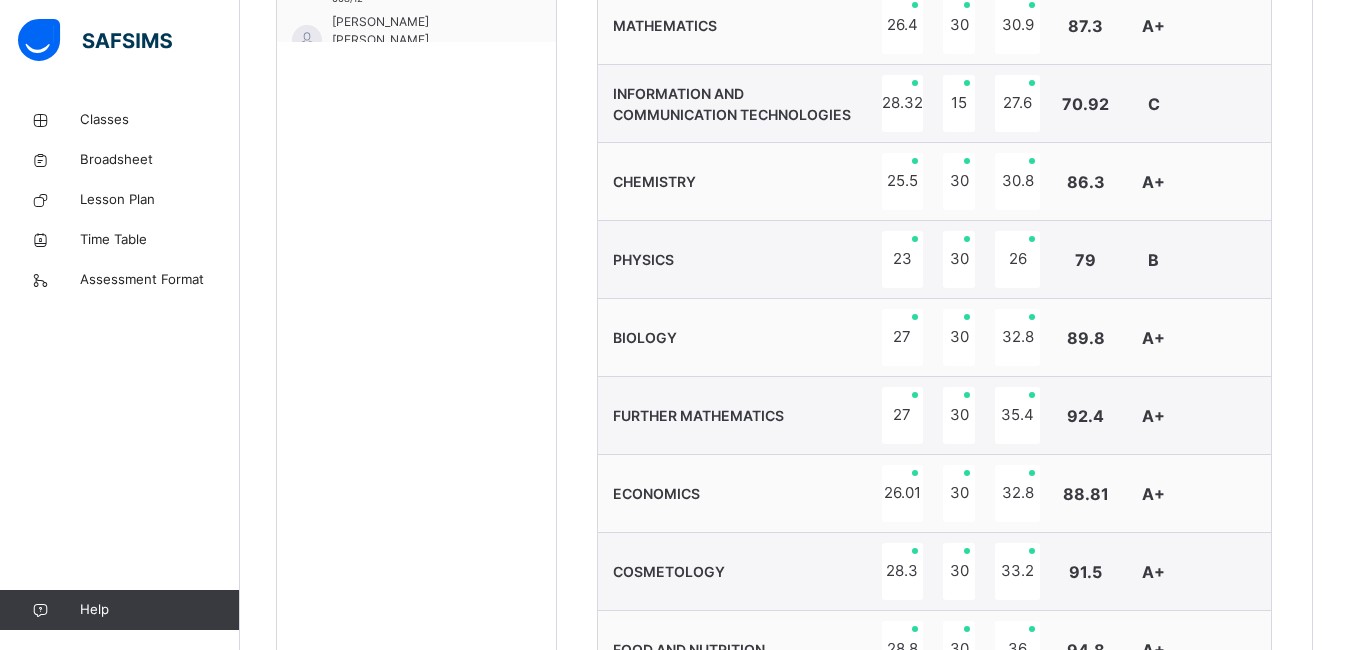 scroll, scrollTop: 1066, scrollLeft: 0, axis: vertical 